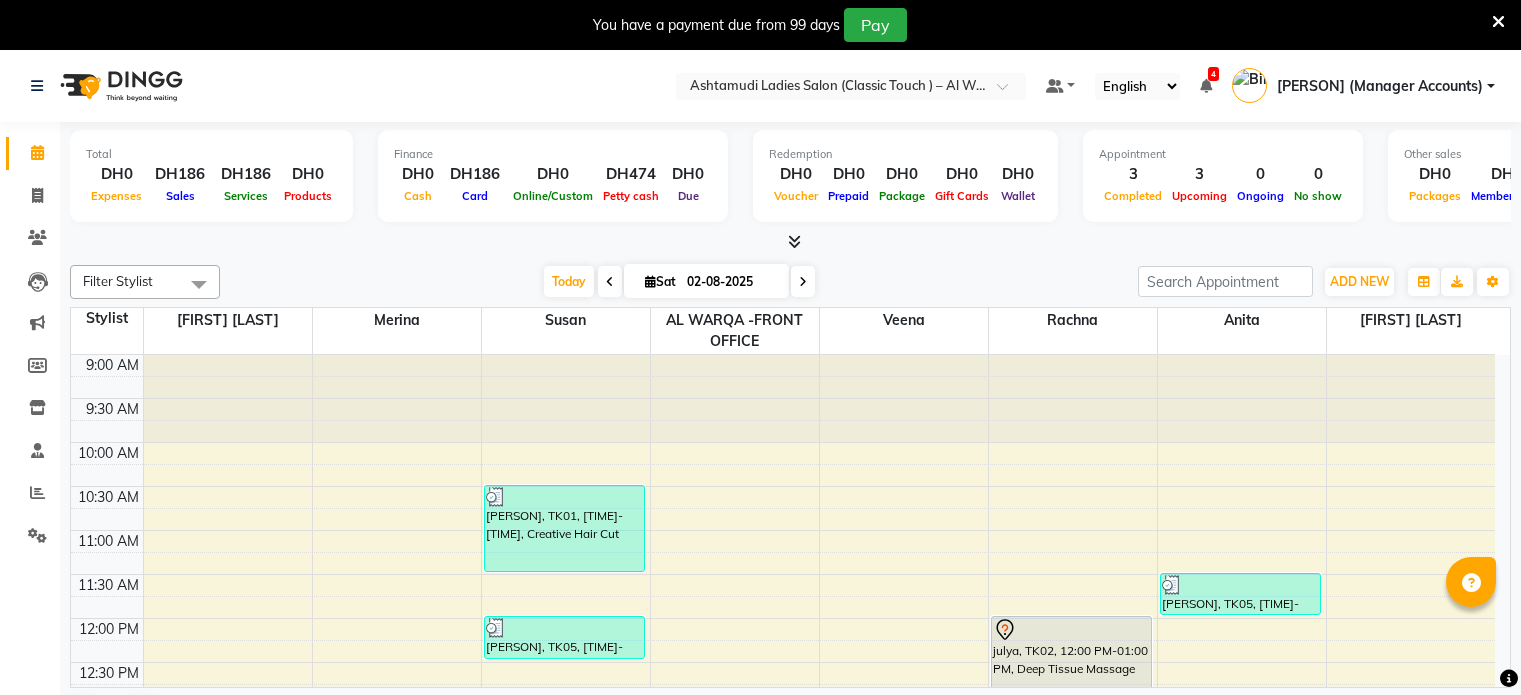 scroll, scrollTop: 0, scrollLeft: 0, axis: both 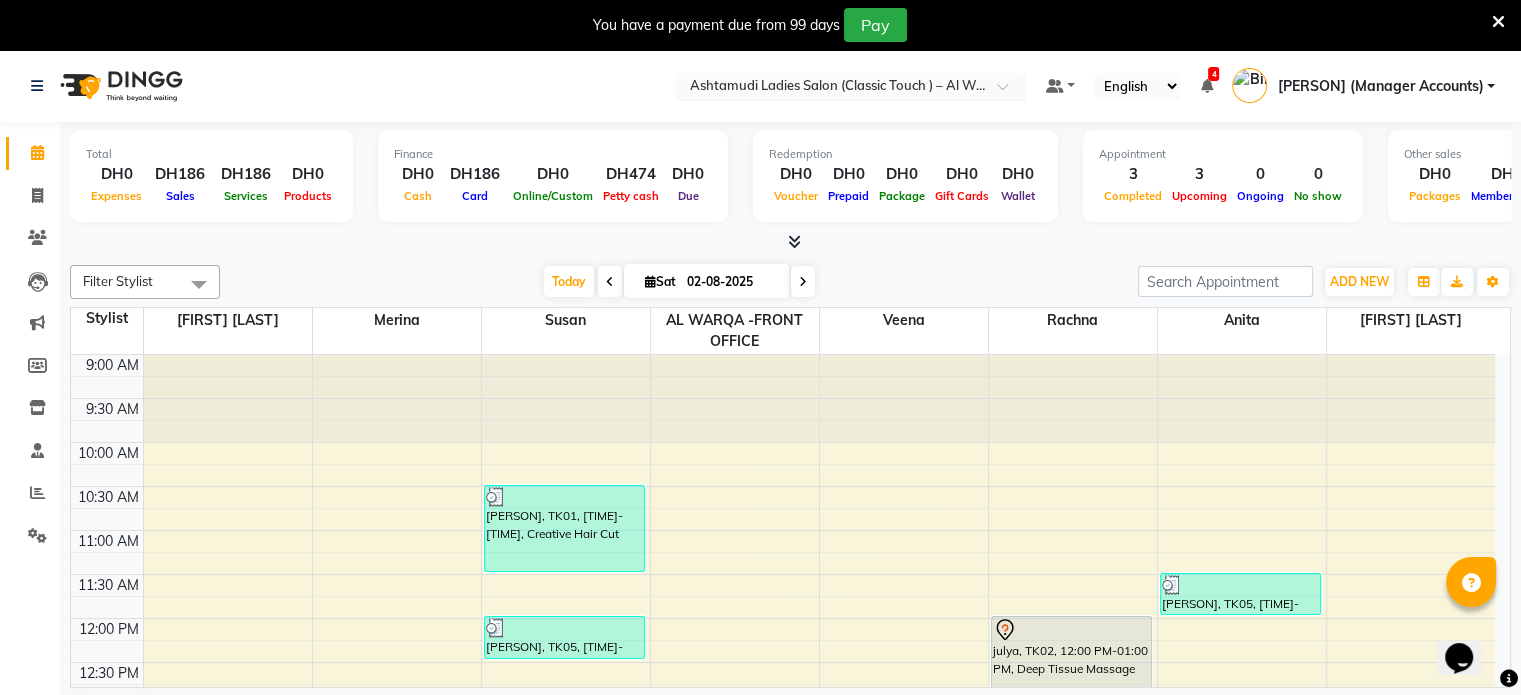 click at bounding box center (831, 88) 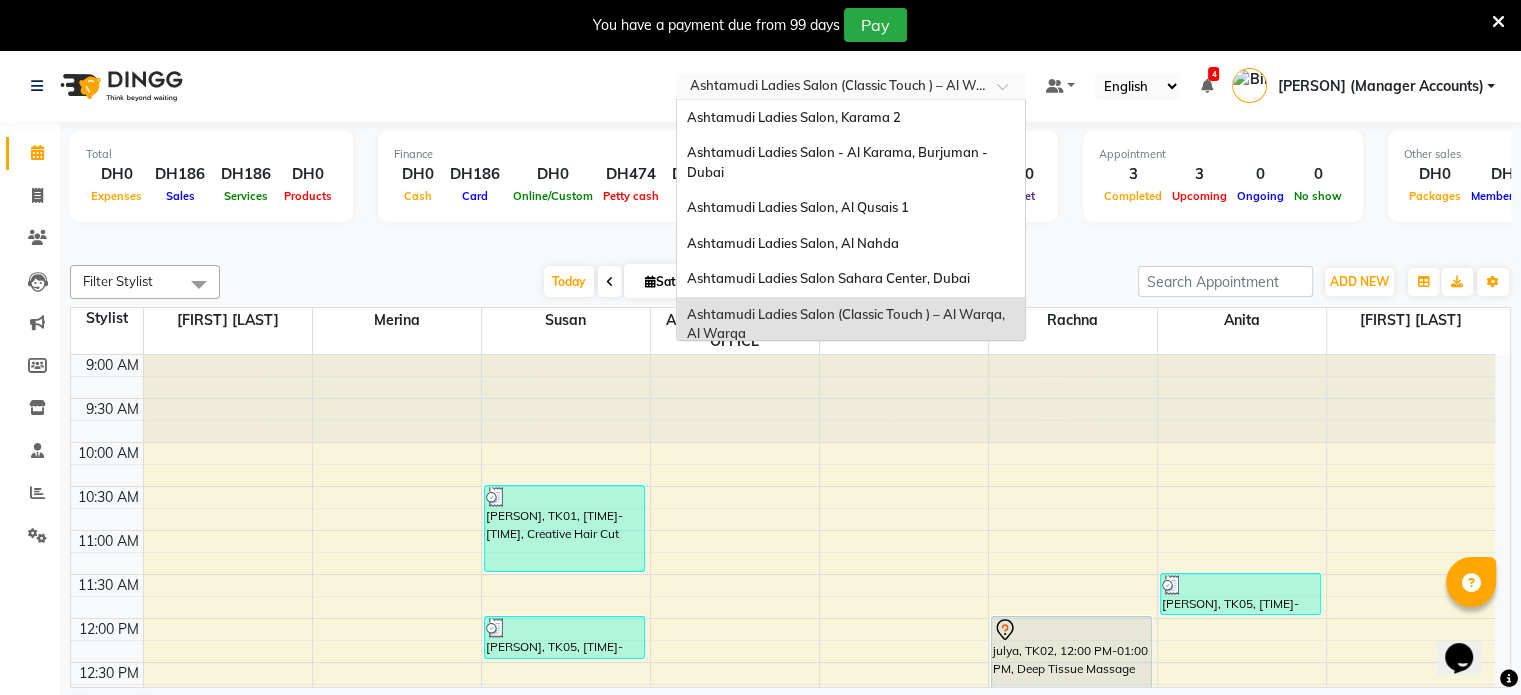 scroll, scrollTop: 12, scrollLeft: 0, axis: vertical 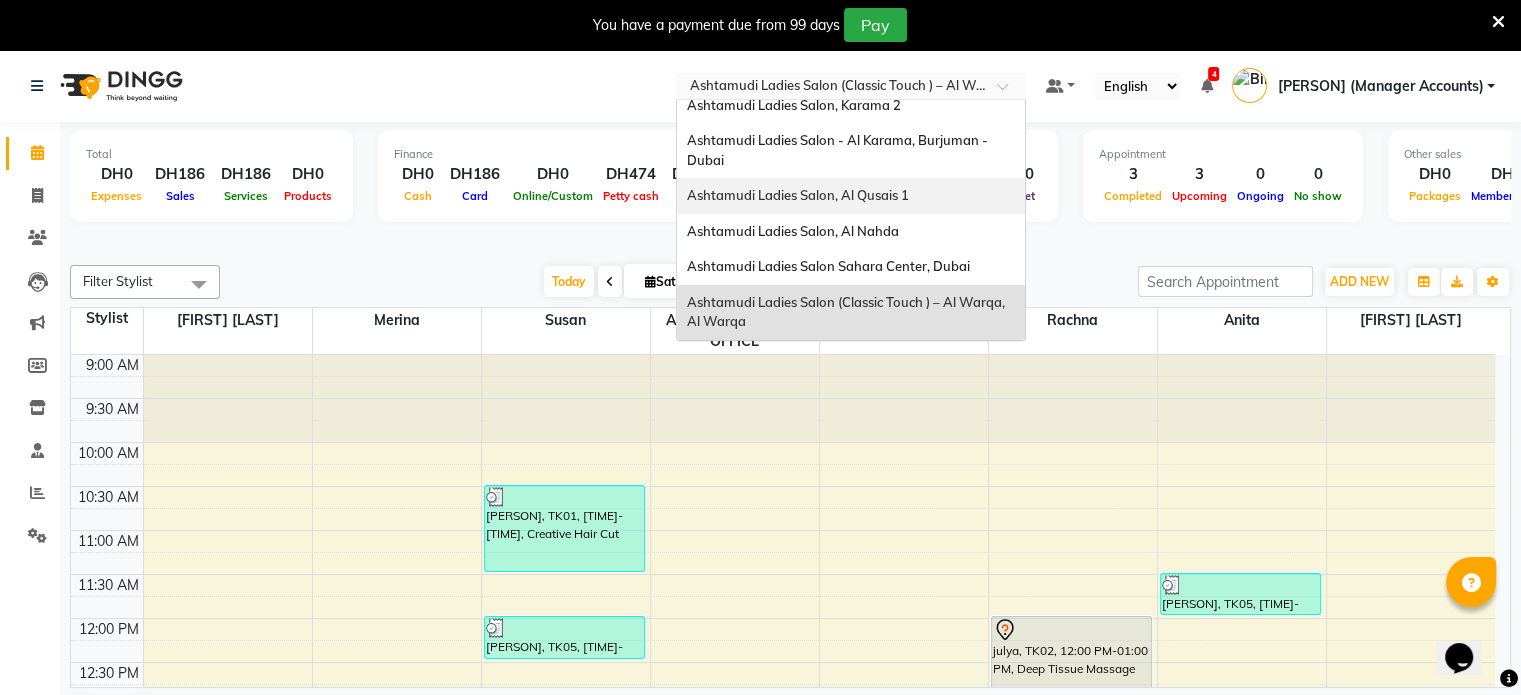 click on "Ashtamudi Ladies Salon, Al Qusais 1" at bounding box center (798, 195) 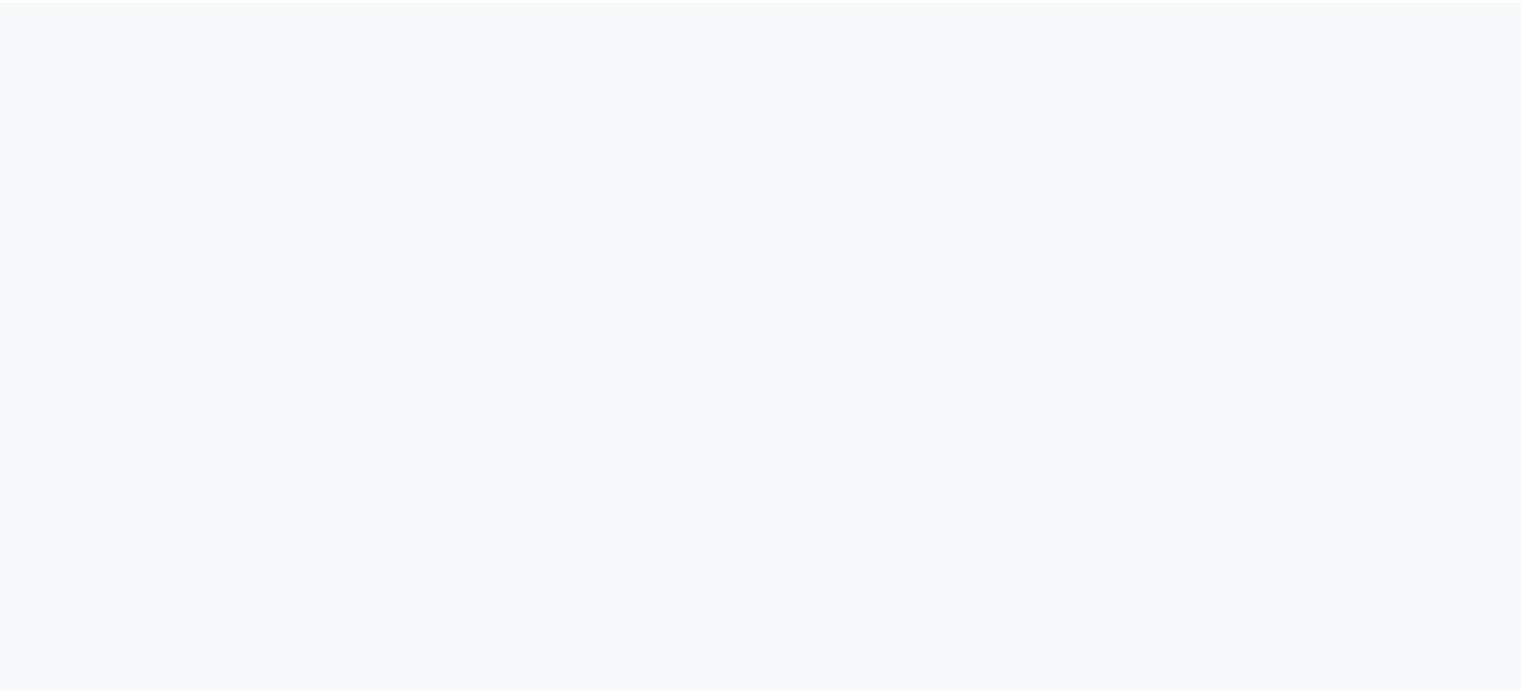scroll, scrollTop: 0, scrollLeft: 0, axis: both 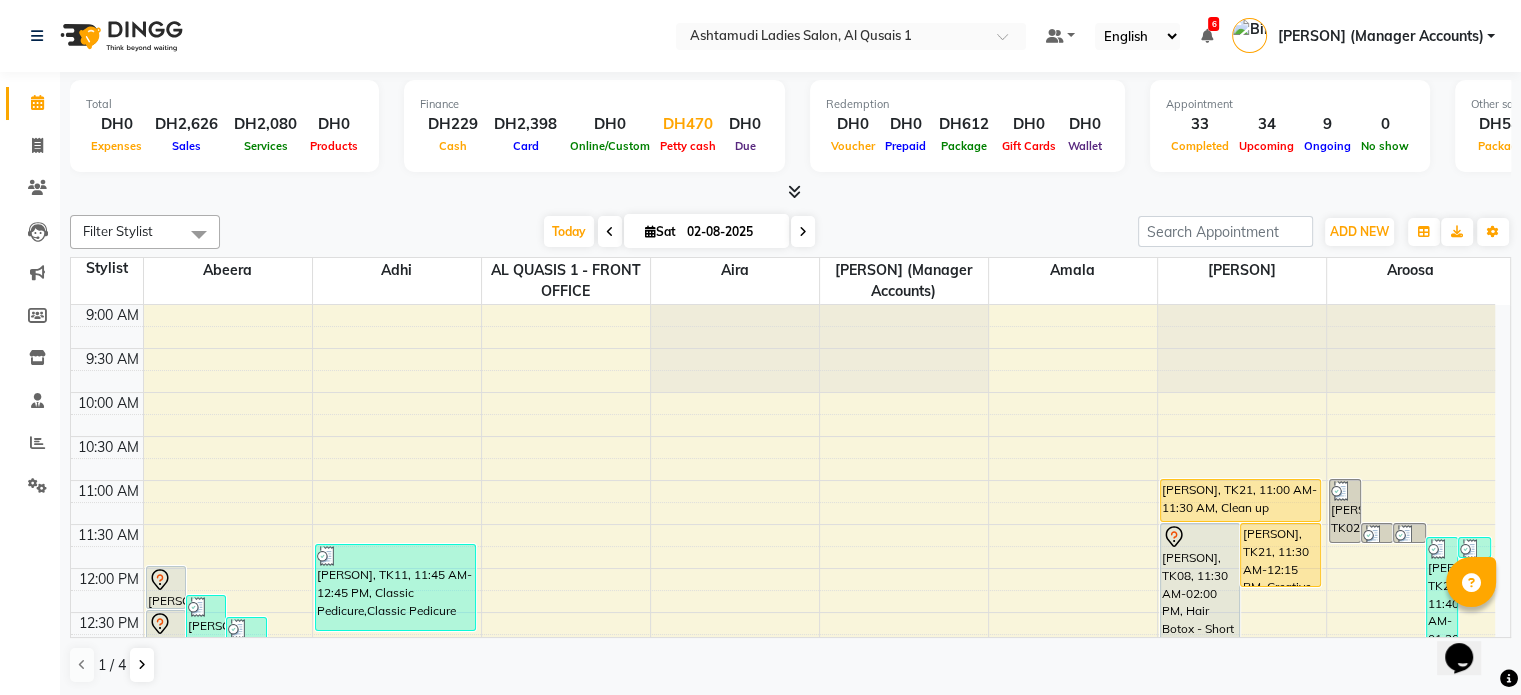 click on "Petty cash" at bounding box center [688, 145] 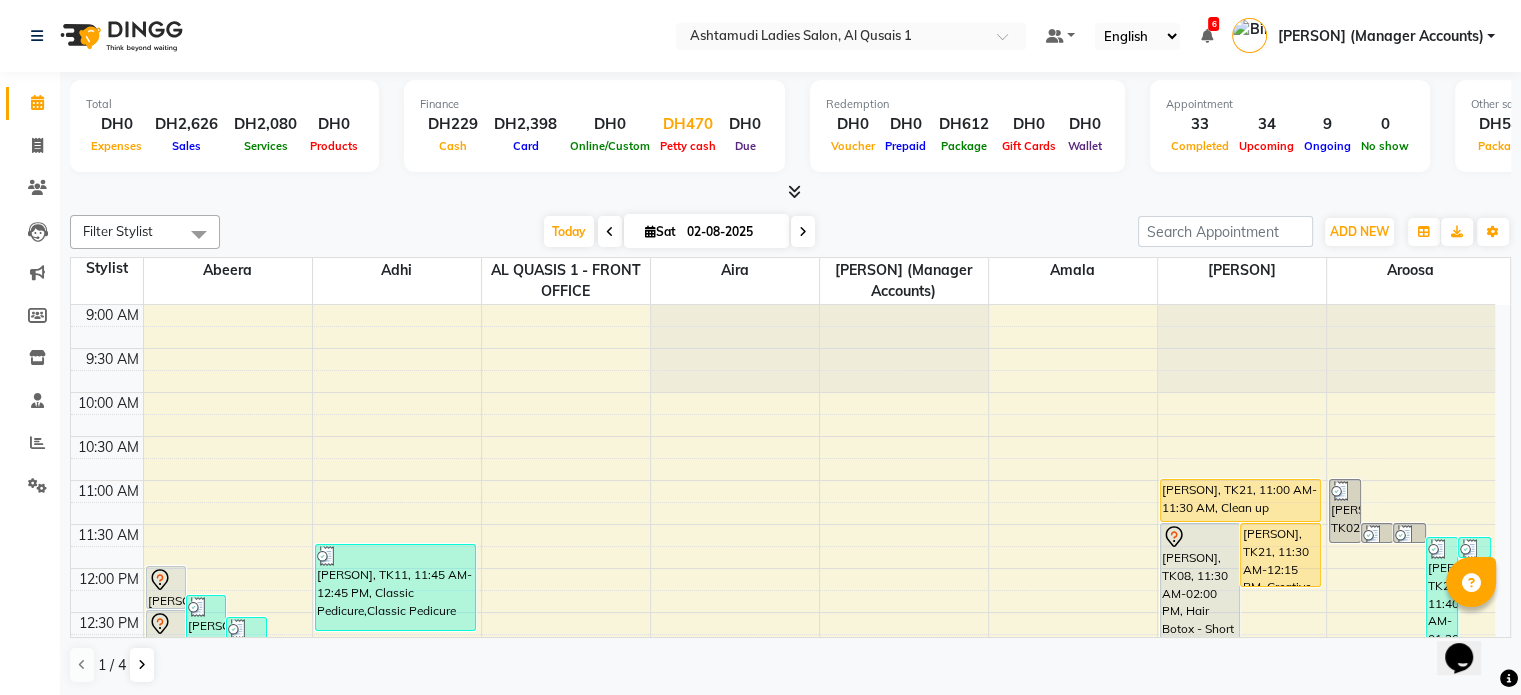 click on "DH470" at bounding box center (688, 124) 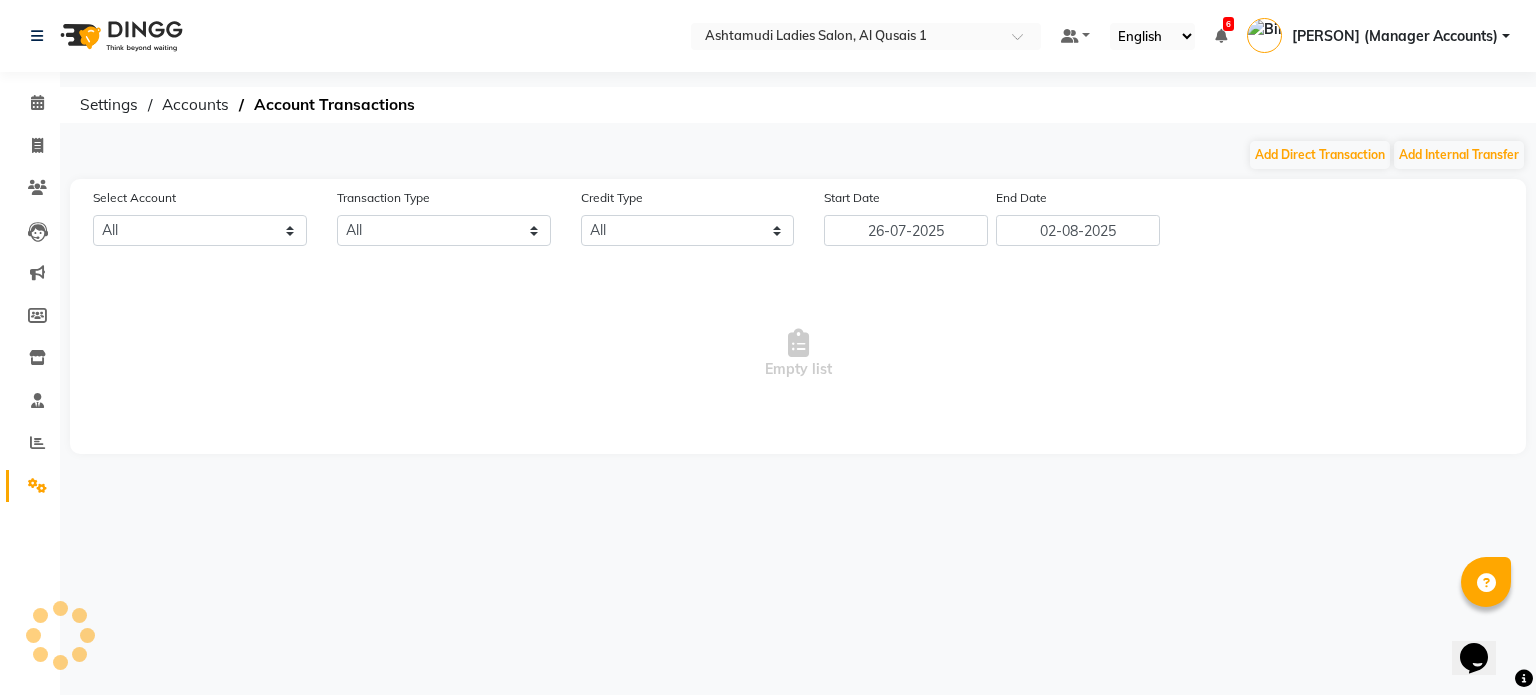 select on "5905" 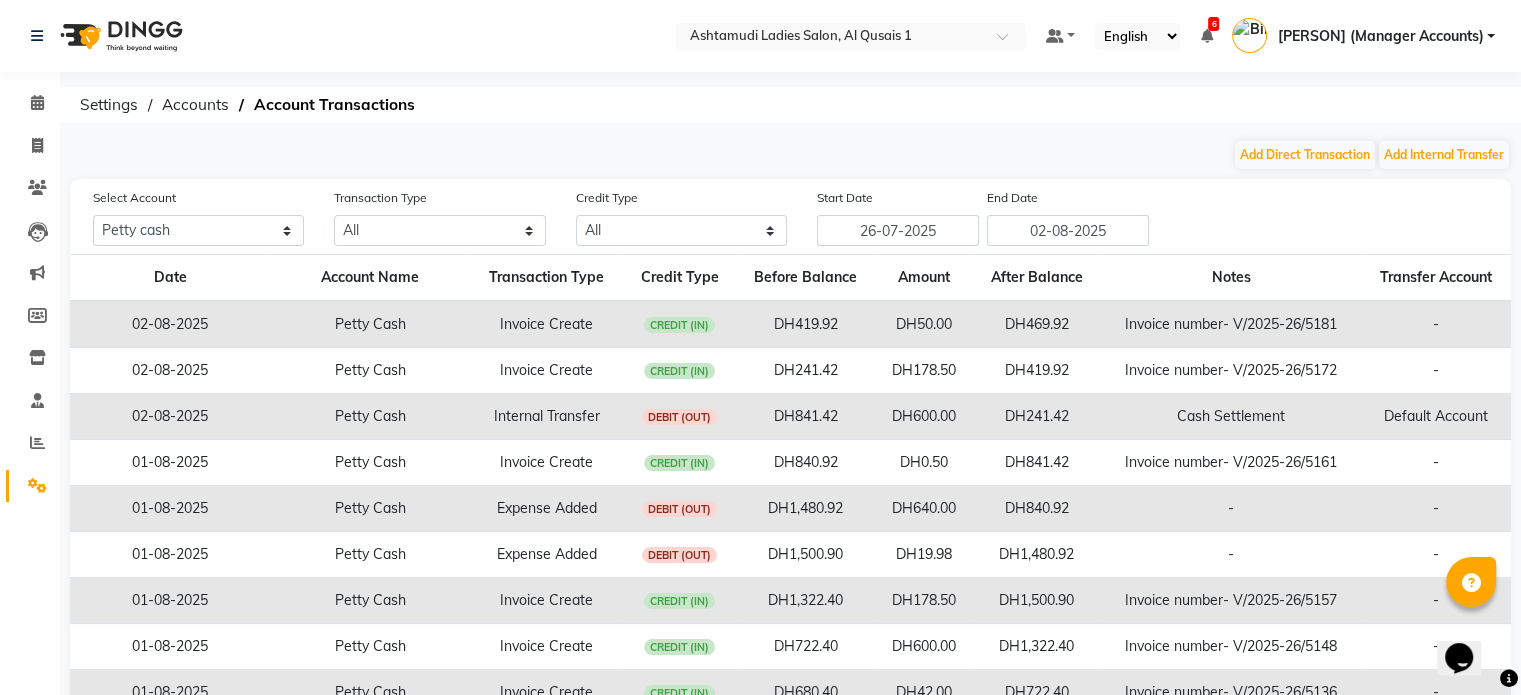 scroll, scrollTop: 154, scrollLeft: 0, axis: vertical 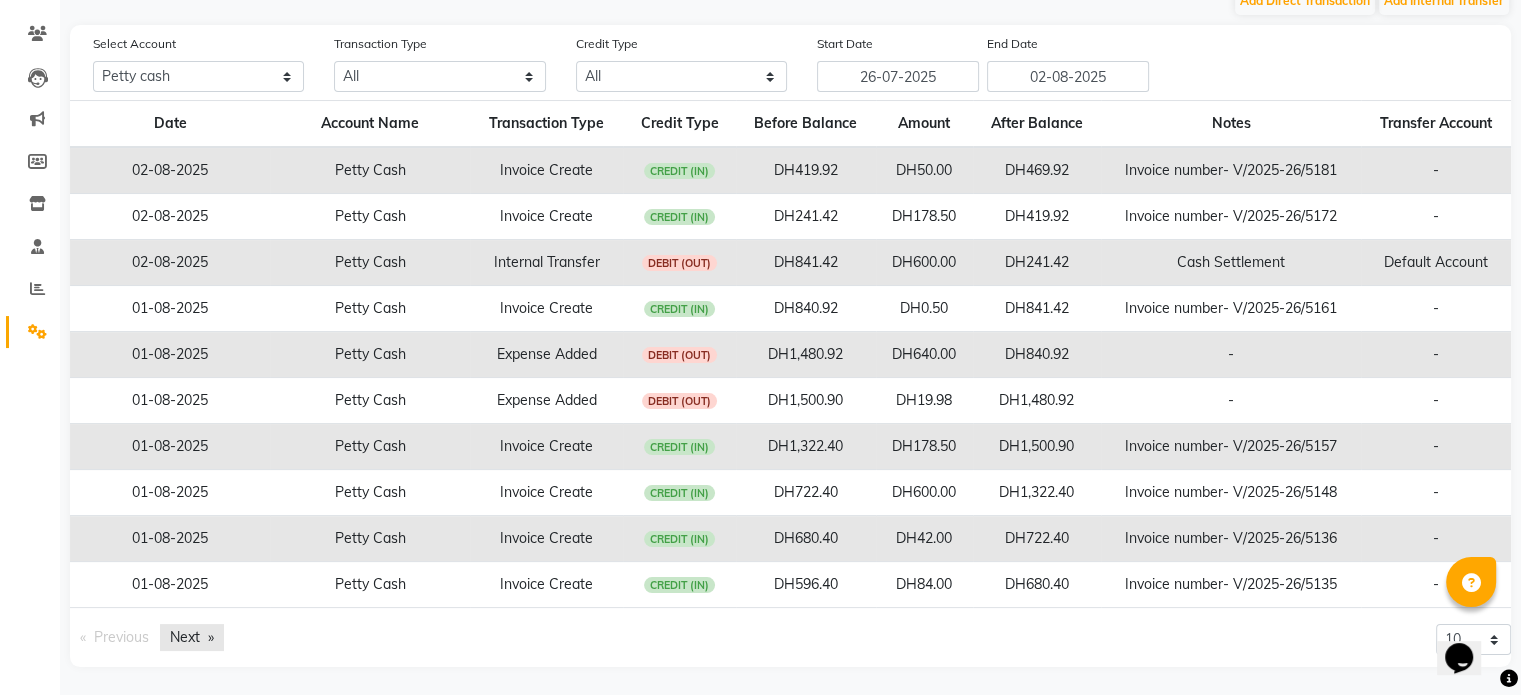 click on "Next  page" 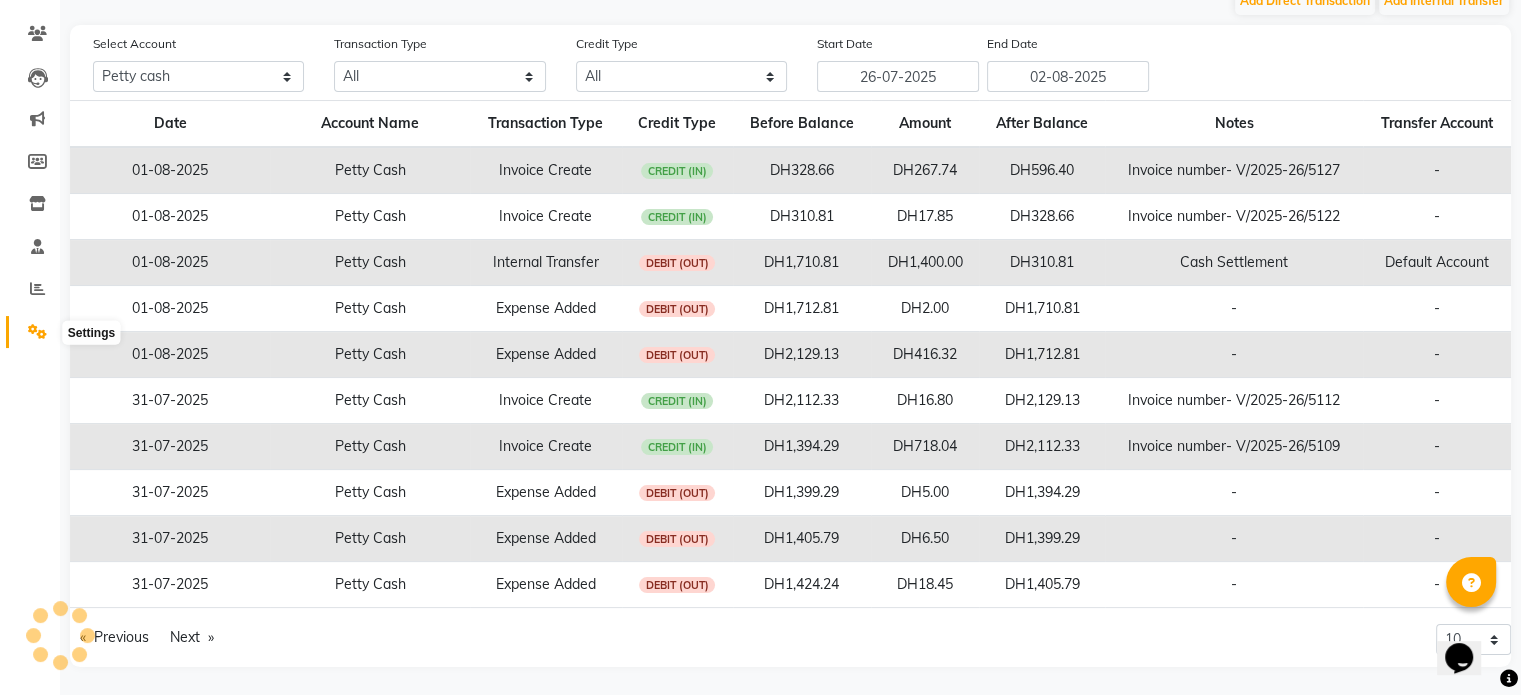 click 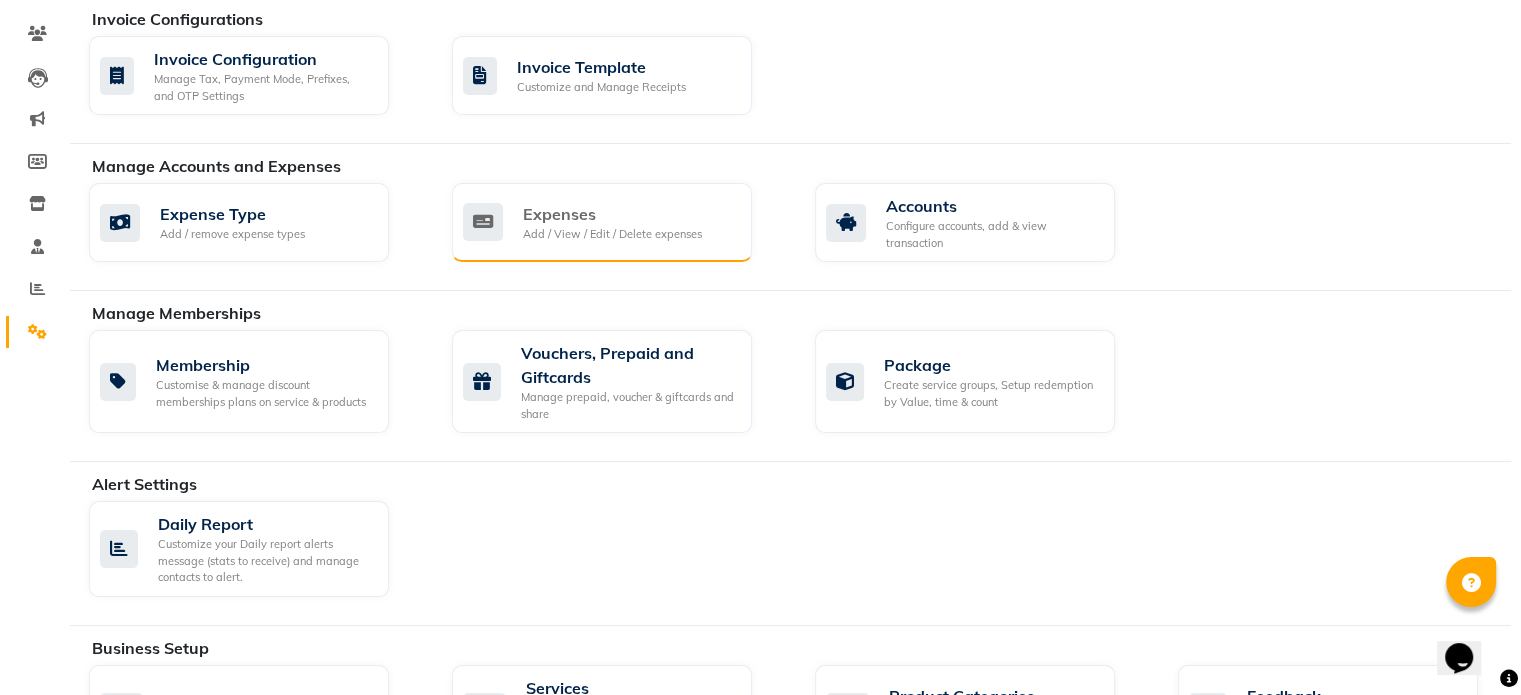 click on "Add / View / Edit / Delete expenses" 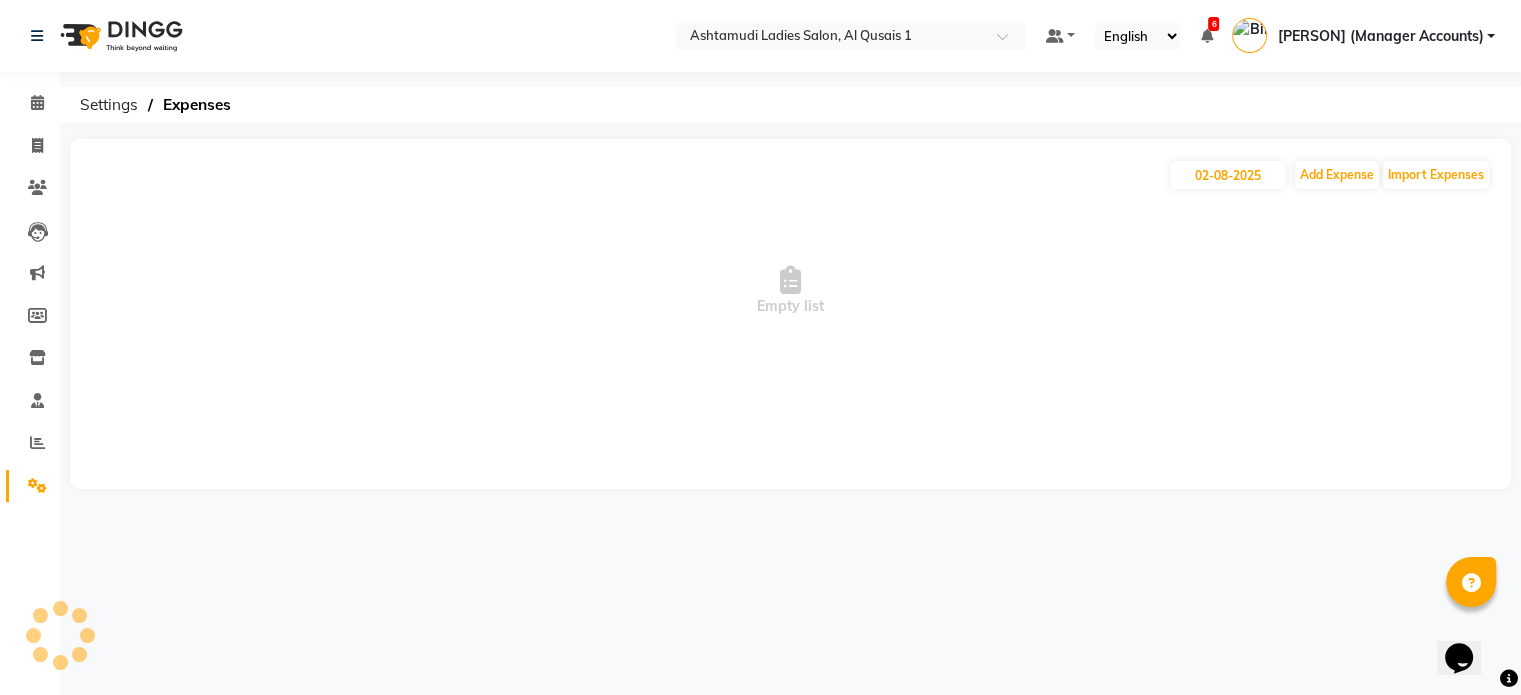 scroll, scrollTop: 0, scrollLeft: 0, axis: both 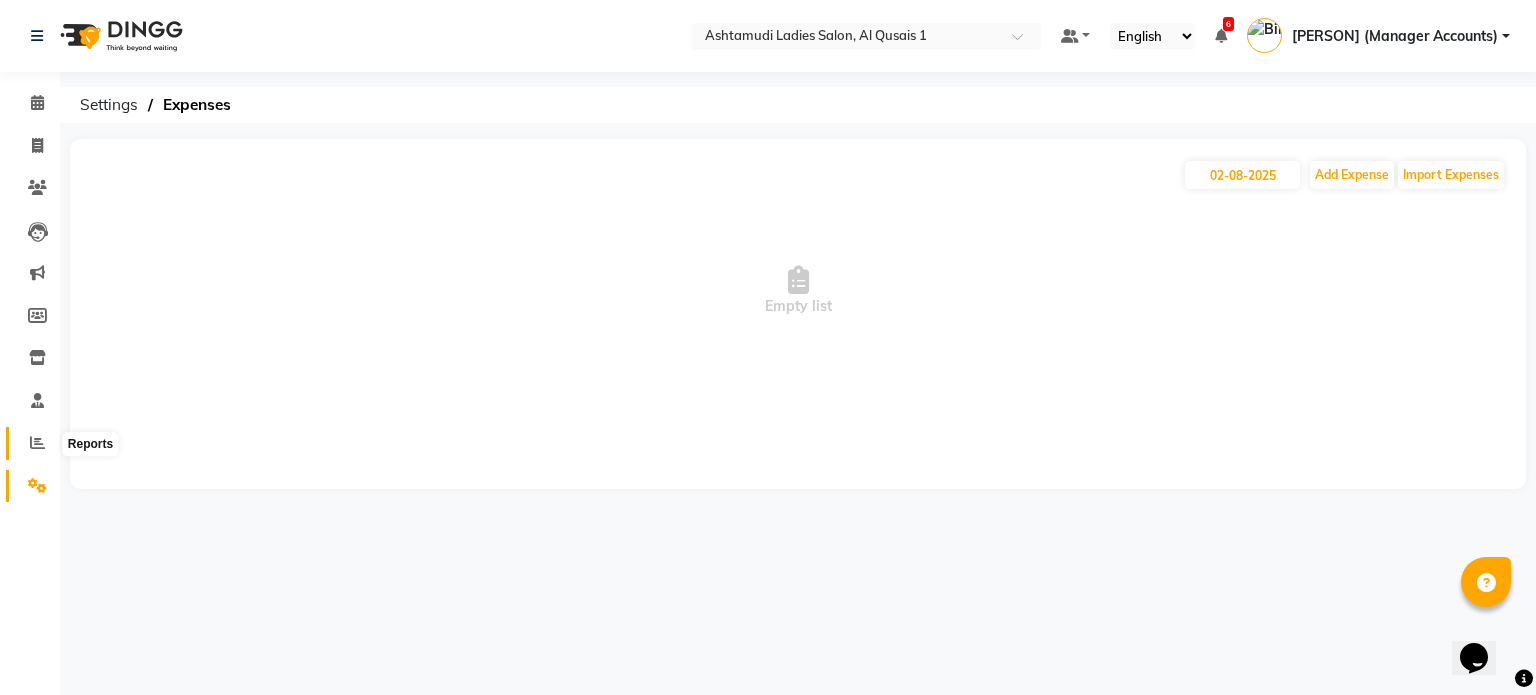 click 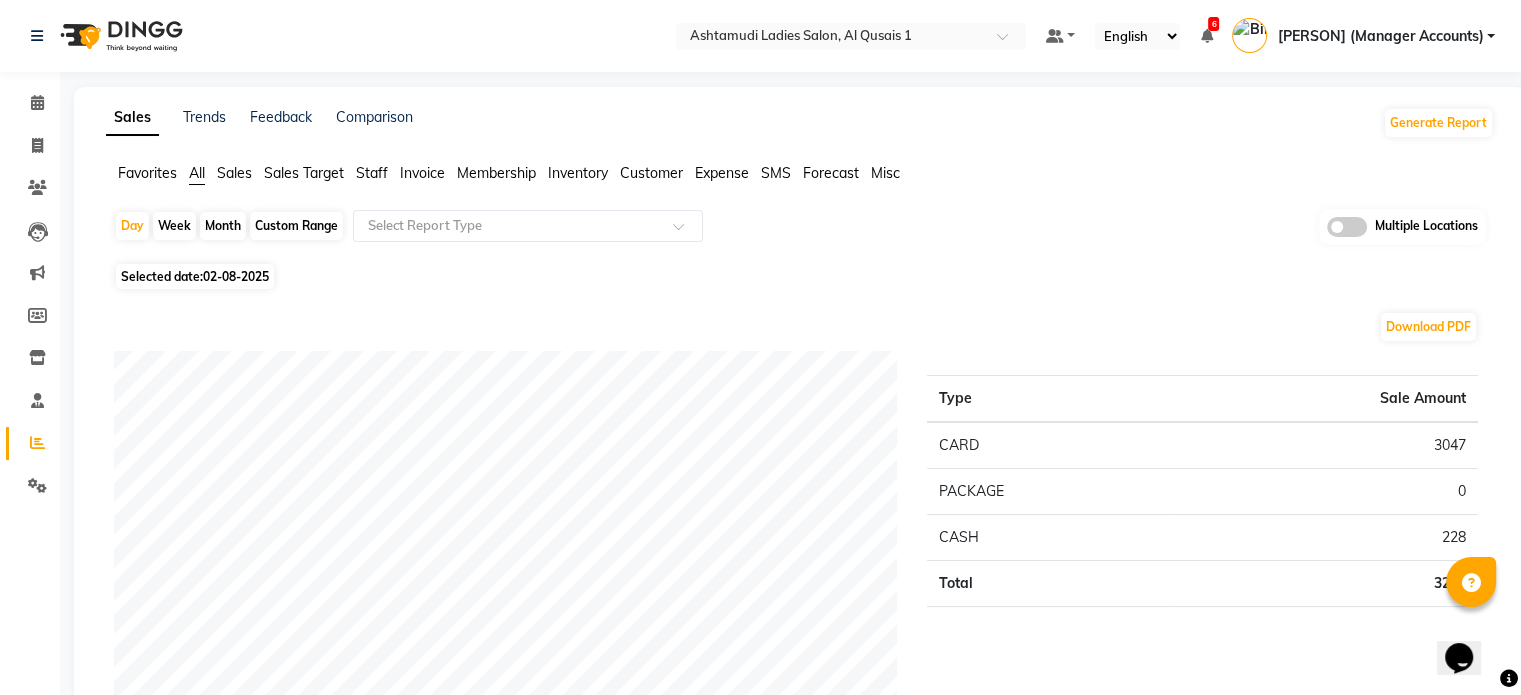click on "Expense" 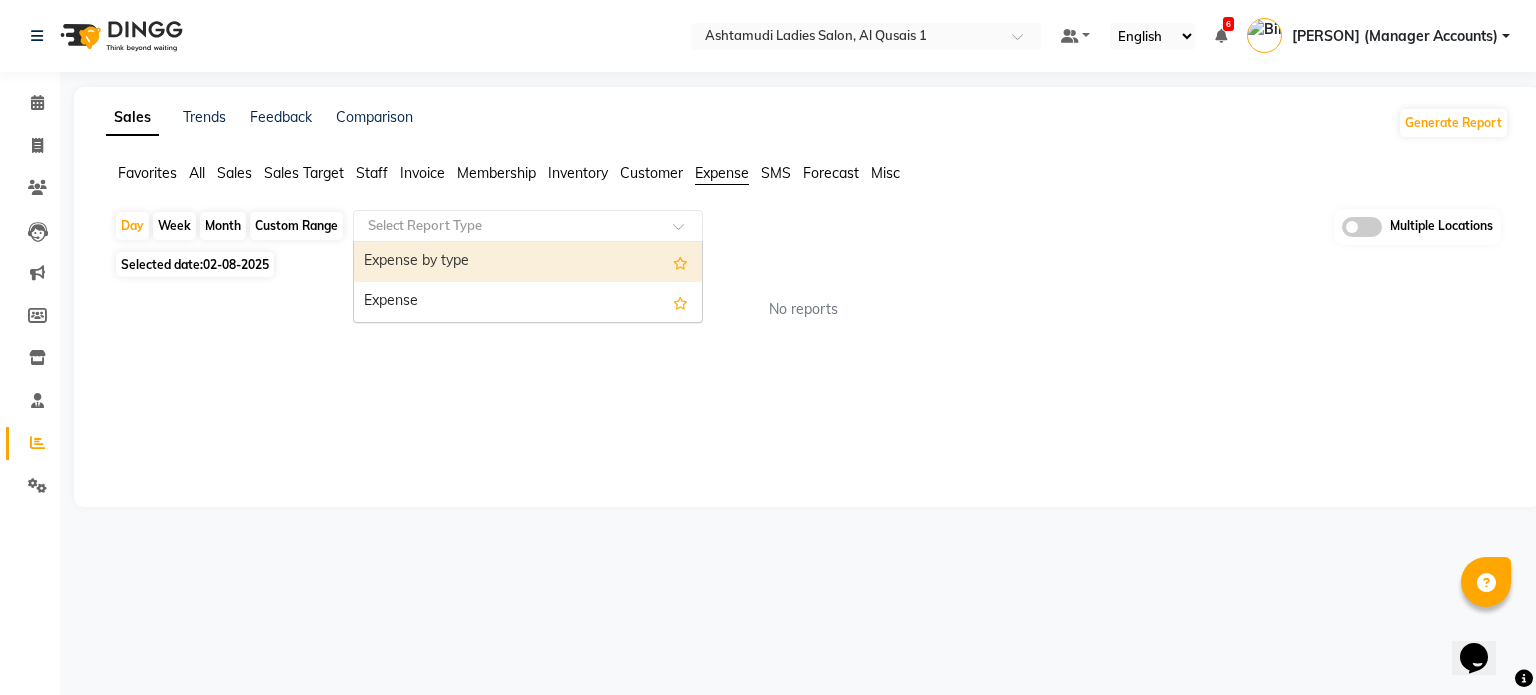 click 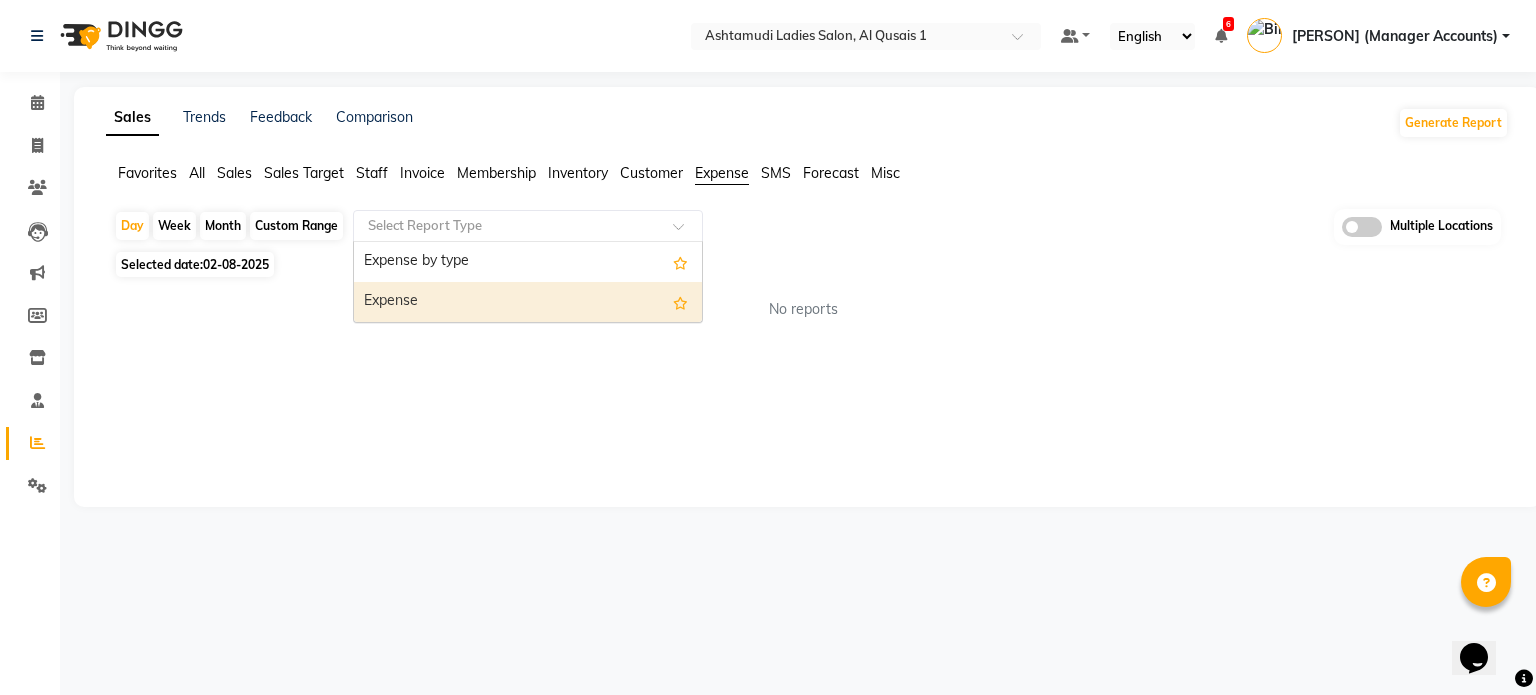 click on "Expense" at bounding box center (528, 302) 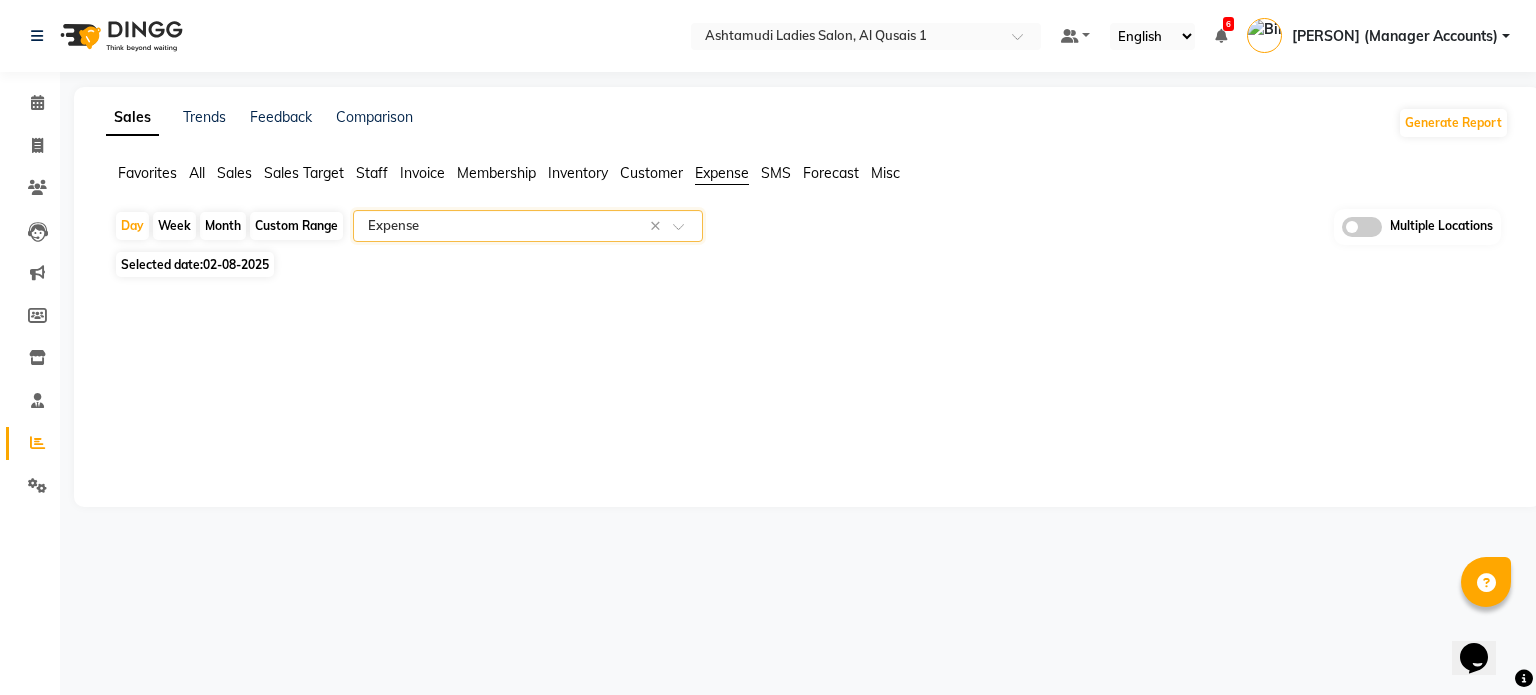 click on "Month" 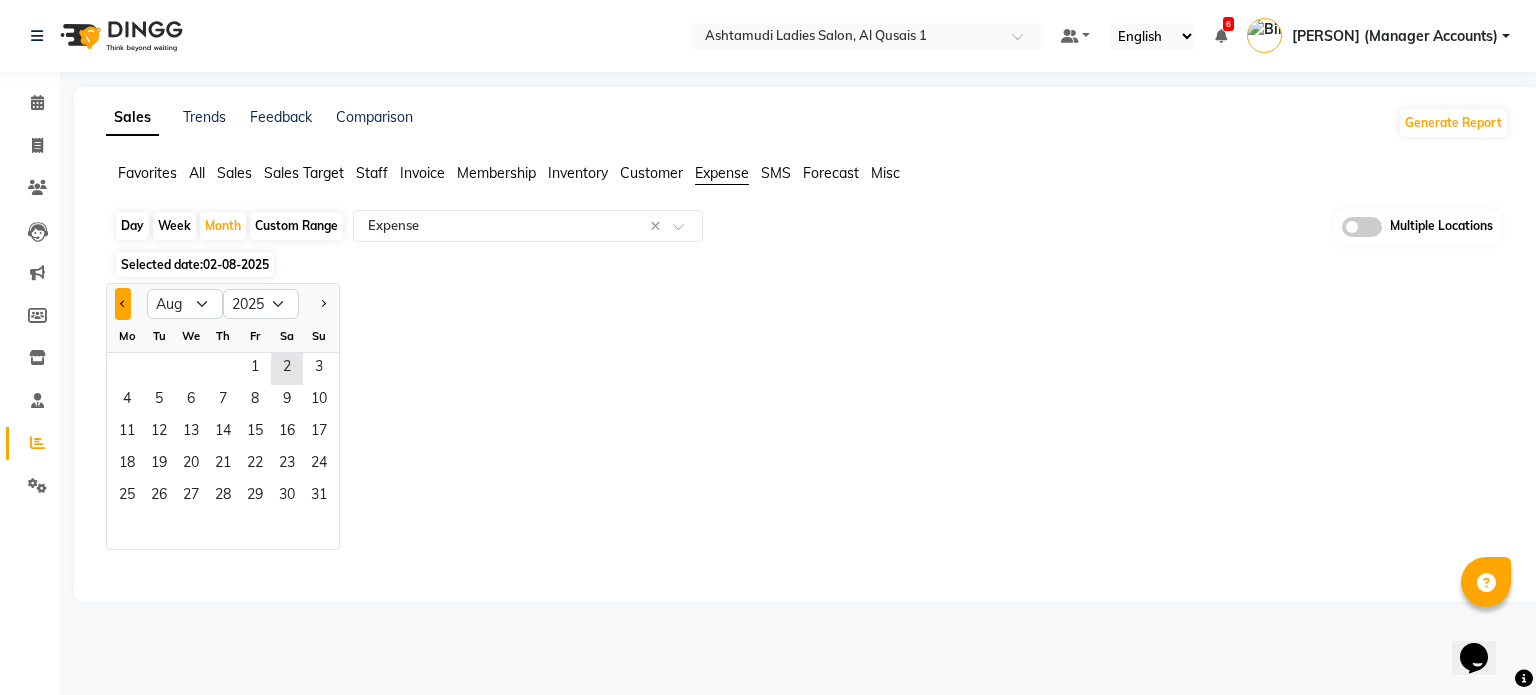 click 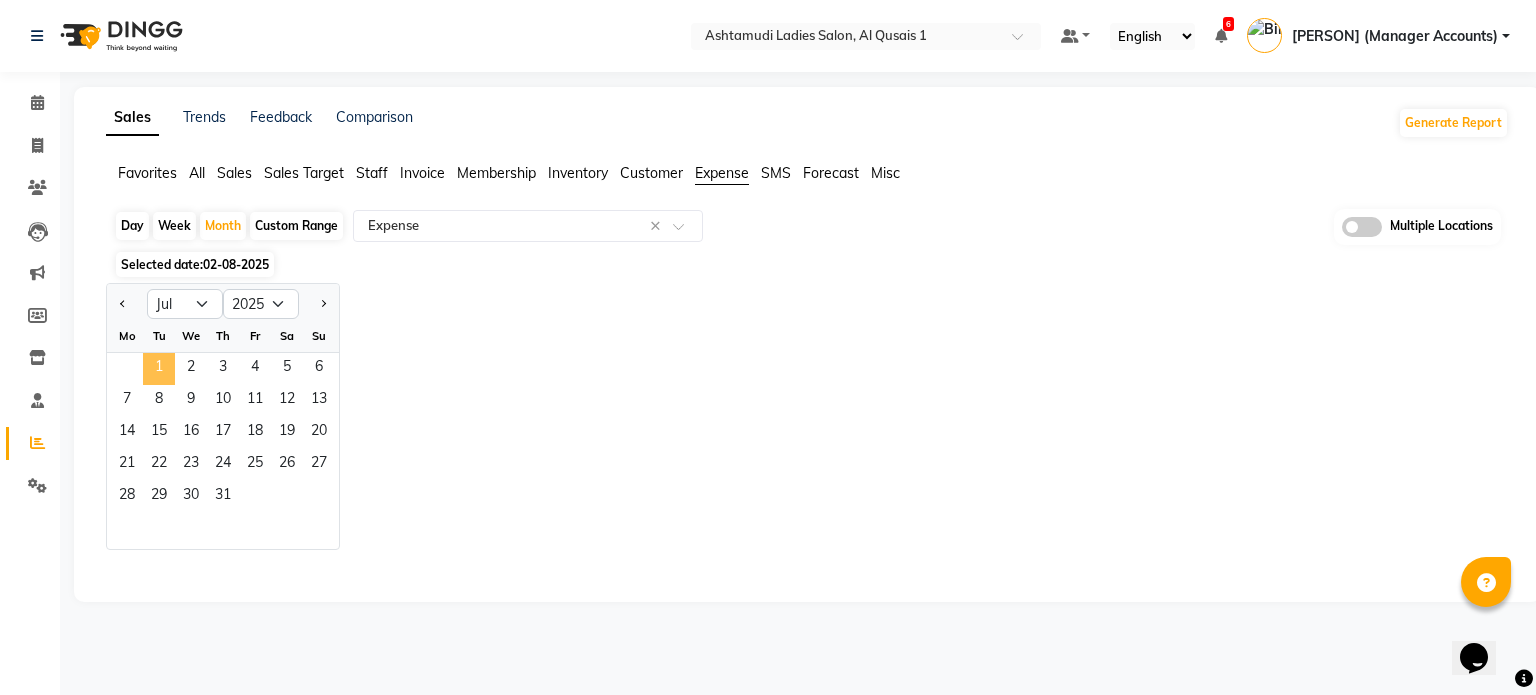 click on "1" 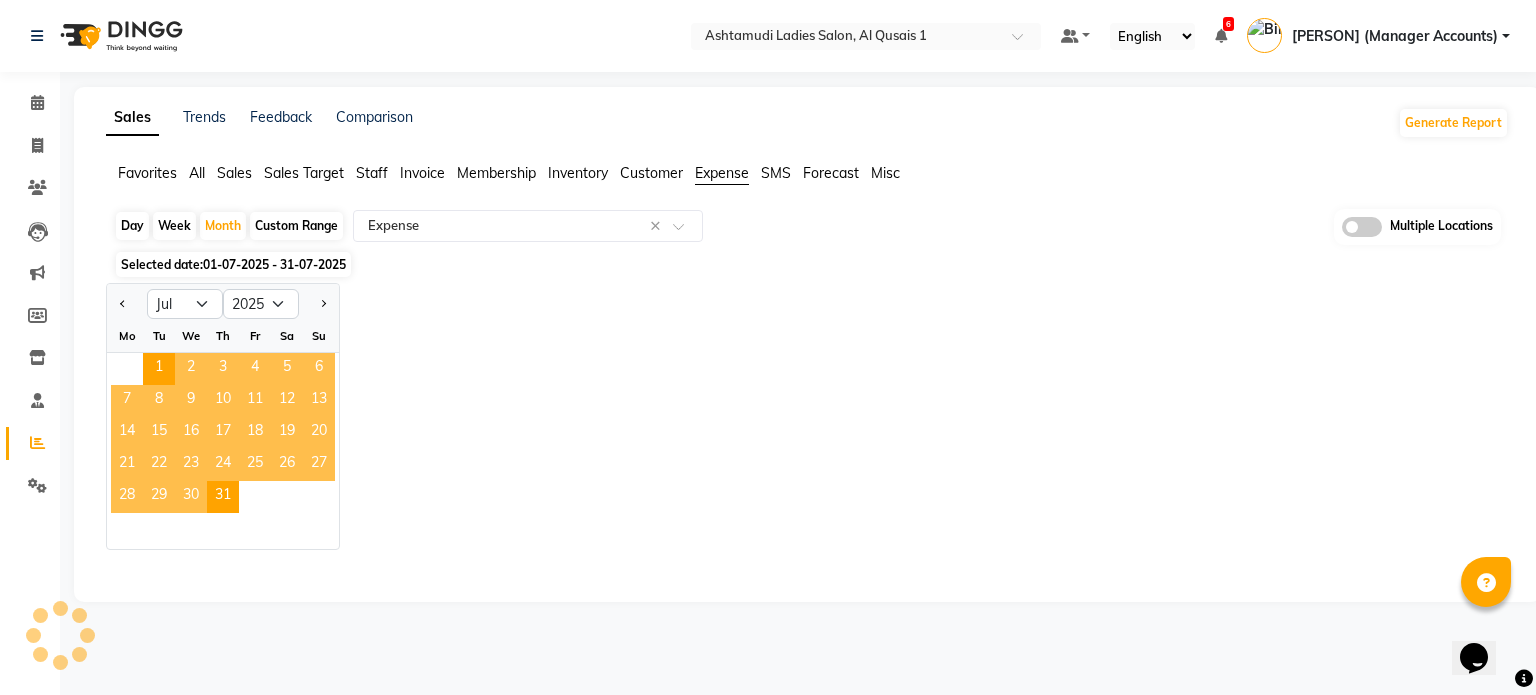 select on "full_report" 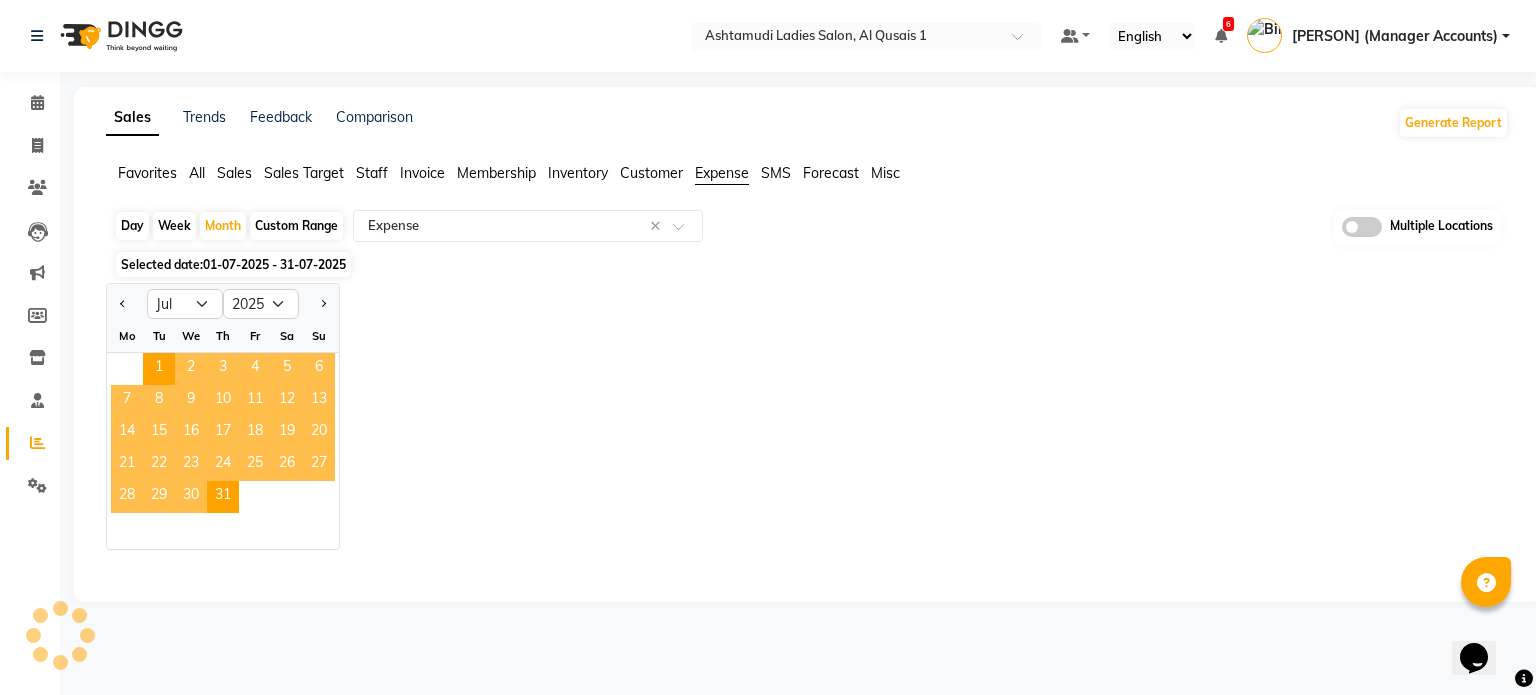 select on "csv" 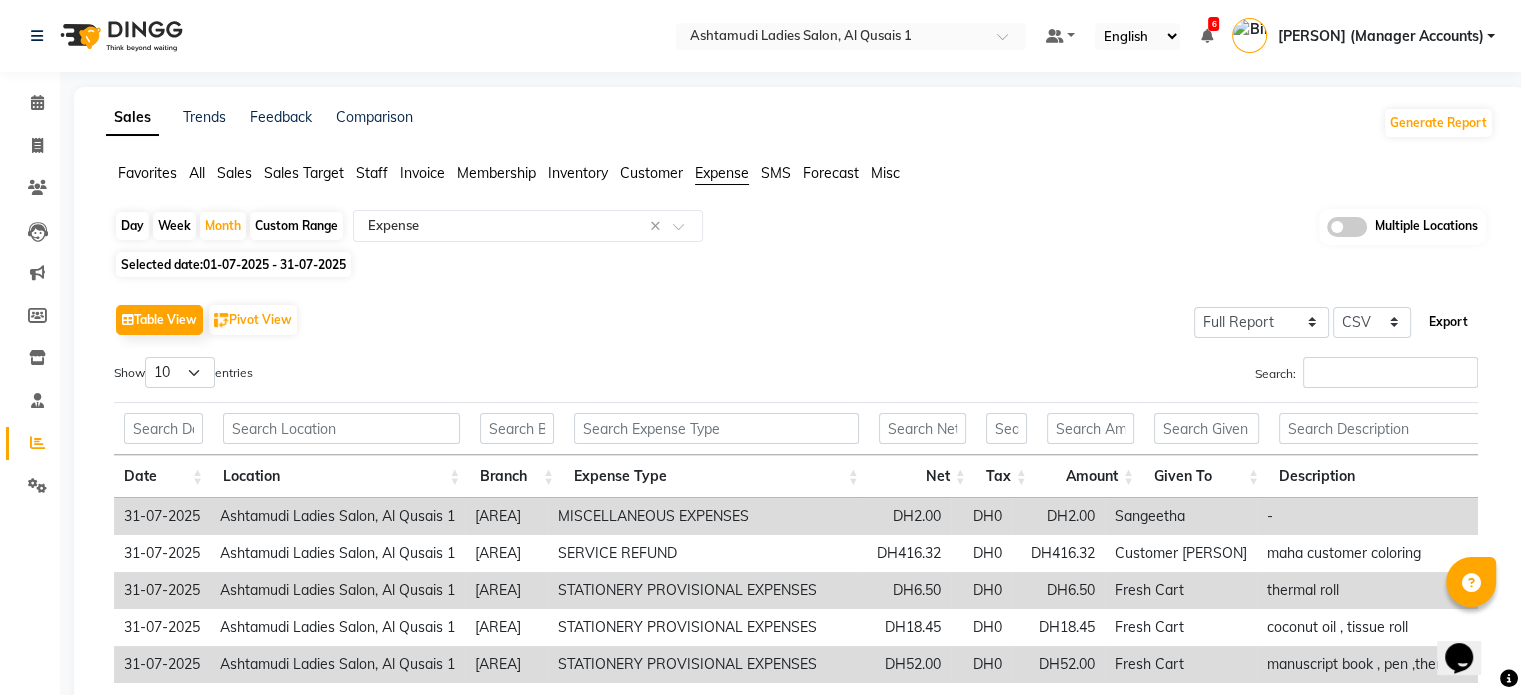 click on "Export" 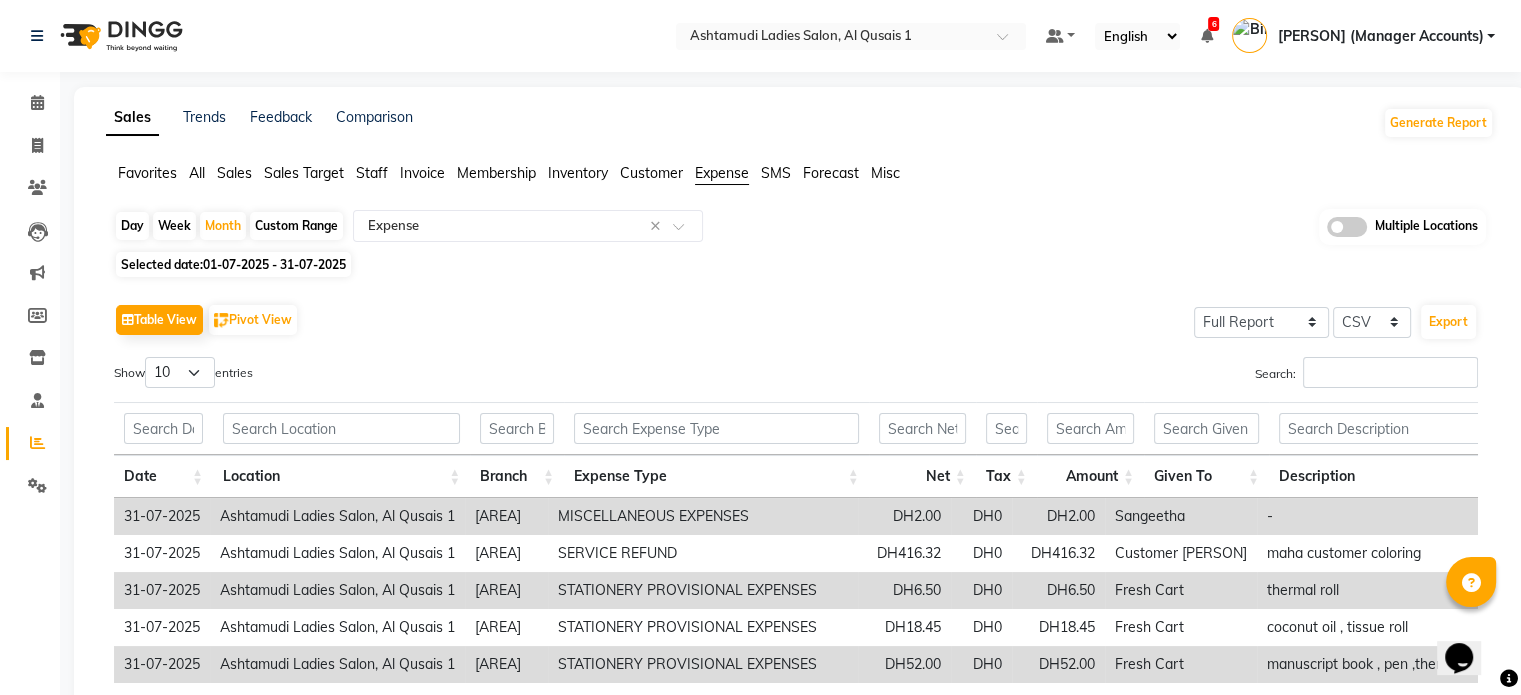 click 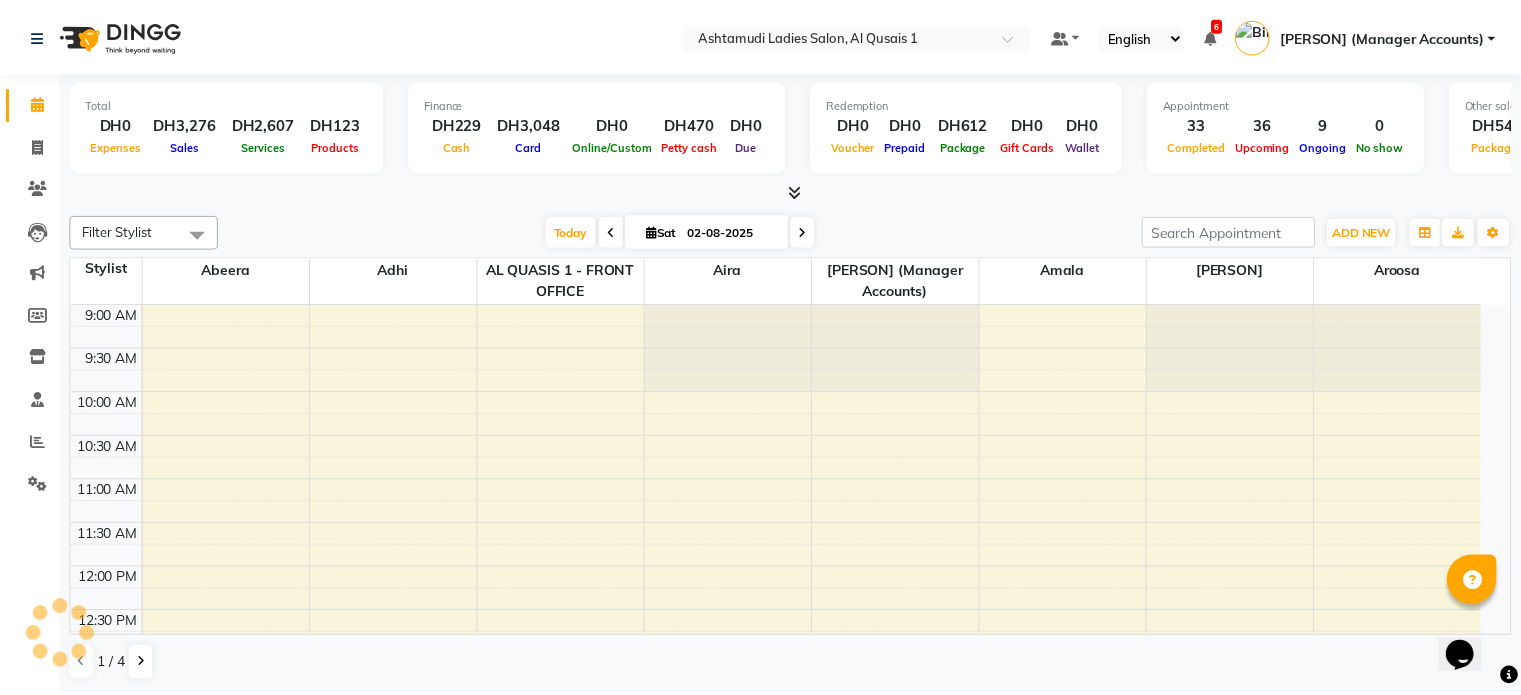 scroll, scrollTop: 436, scrollLeft: 0, axis: vertical 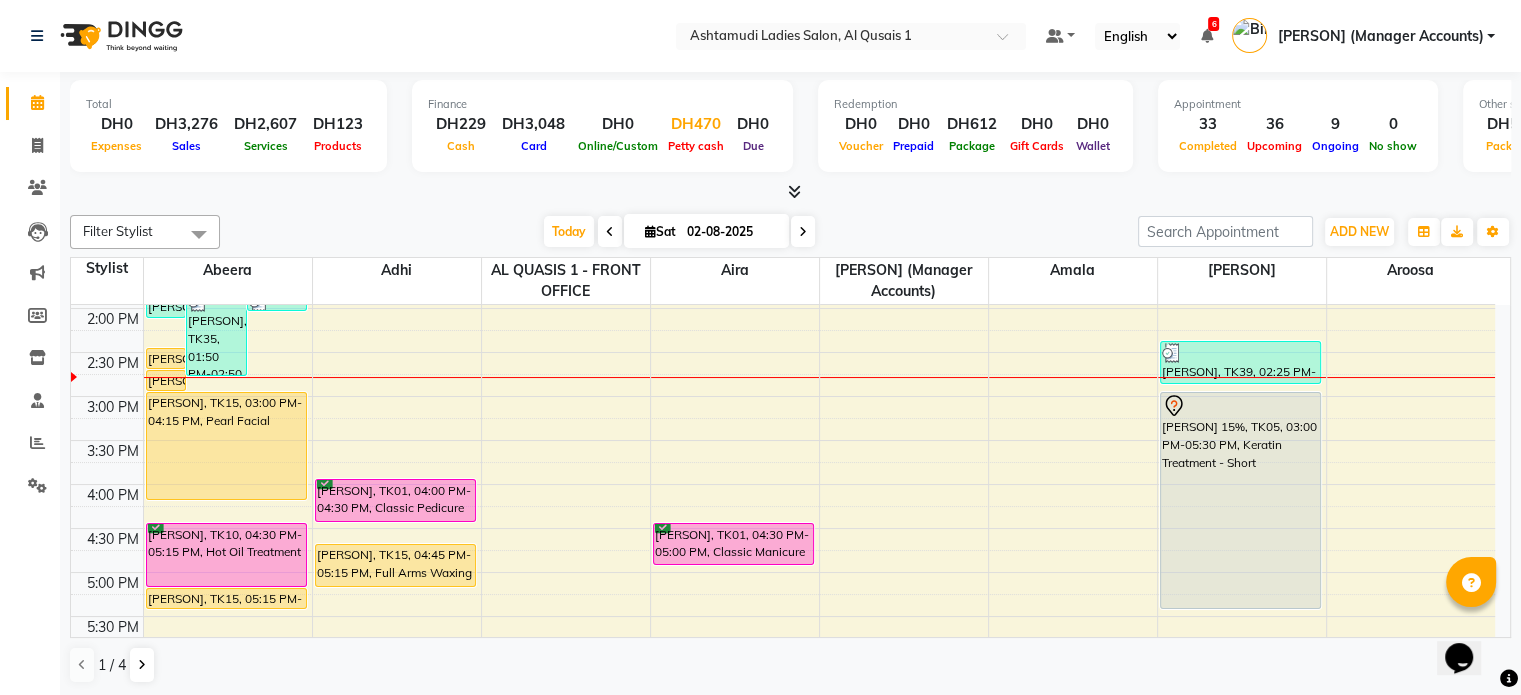 click on "DH470" at bounding box center [696, 124] 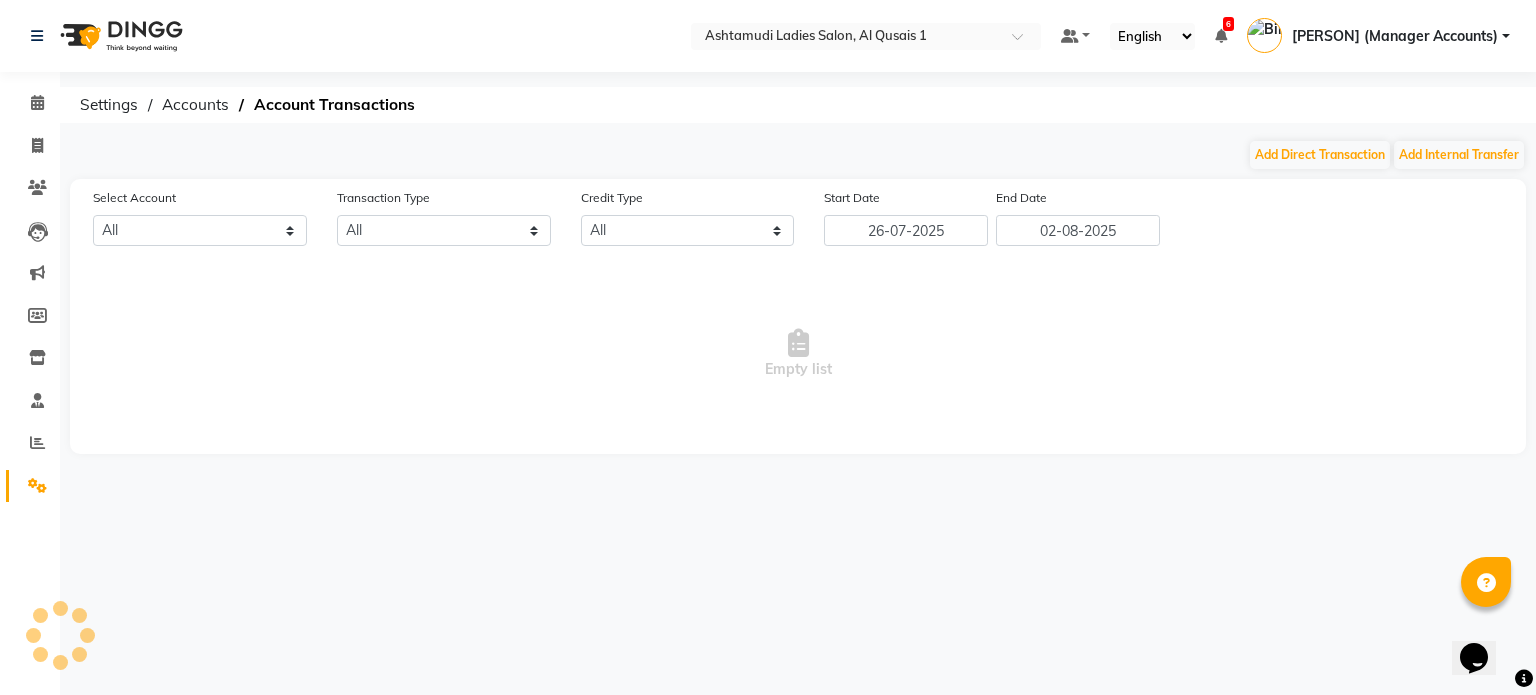 select on "5905" 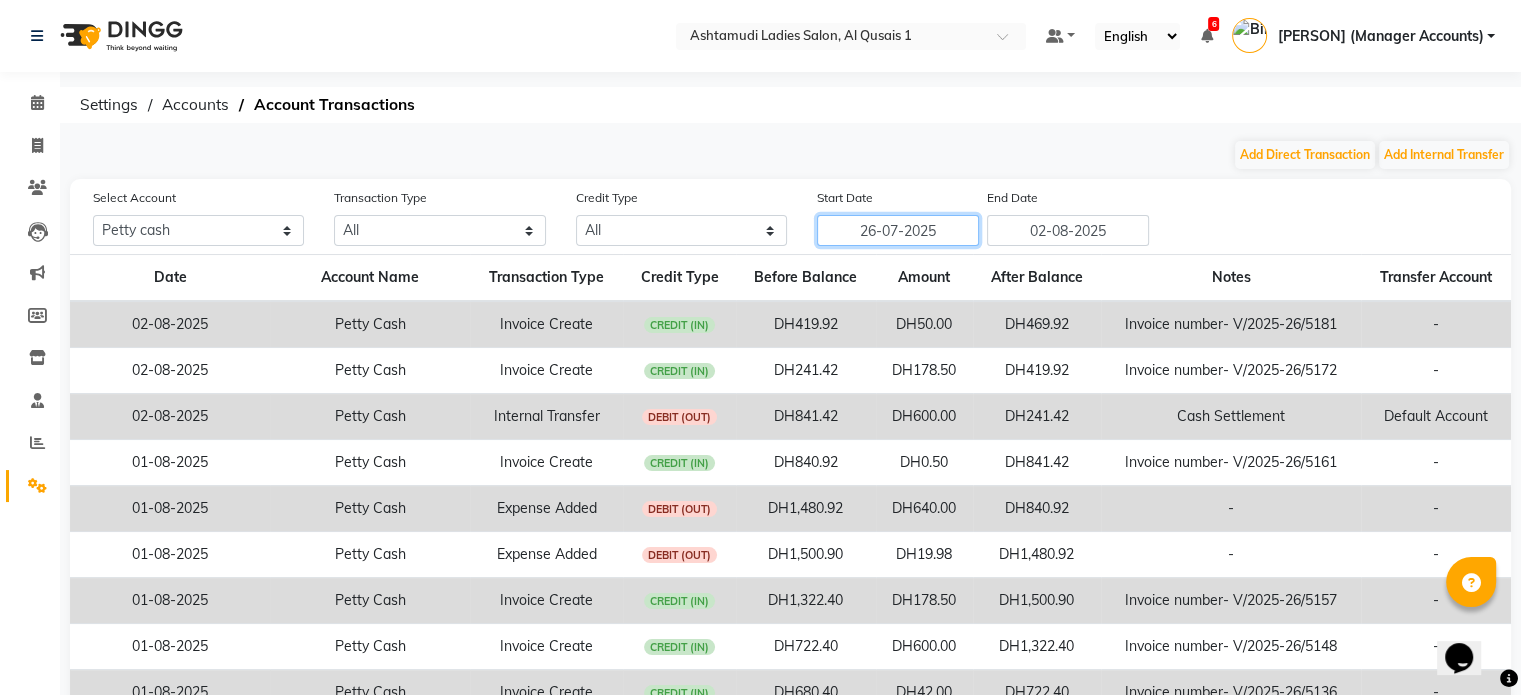 click on "26-07-2025" 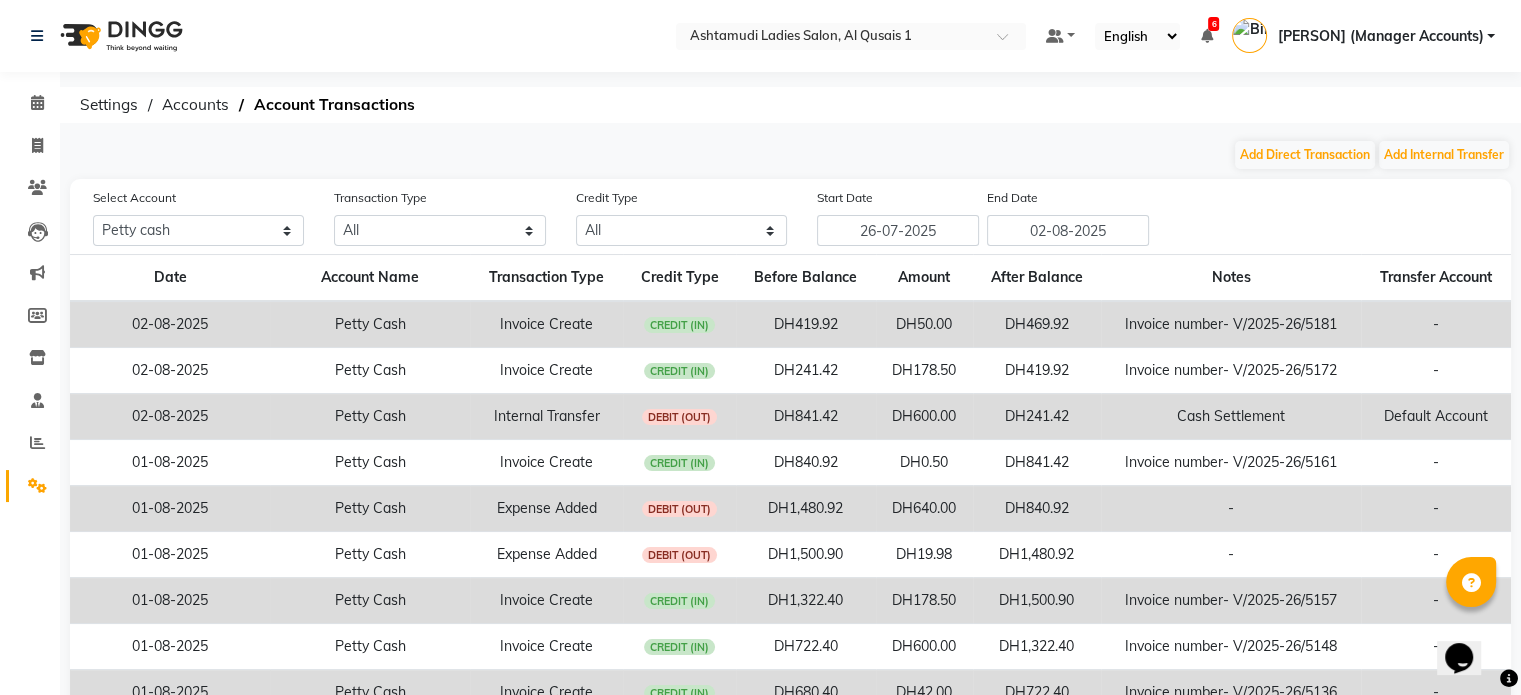 select on "7" 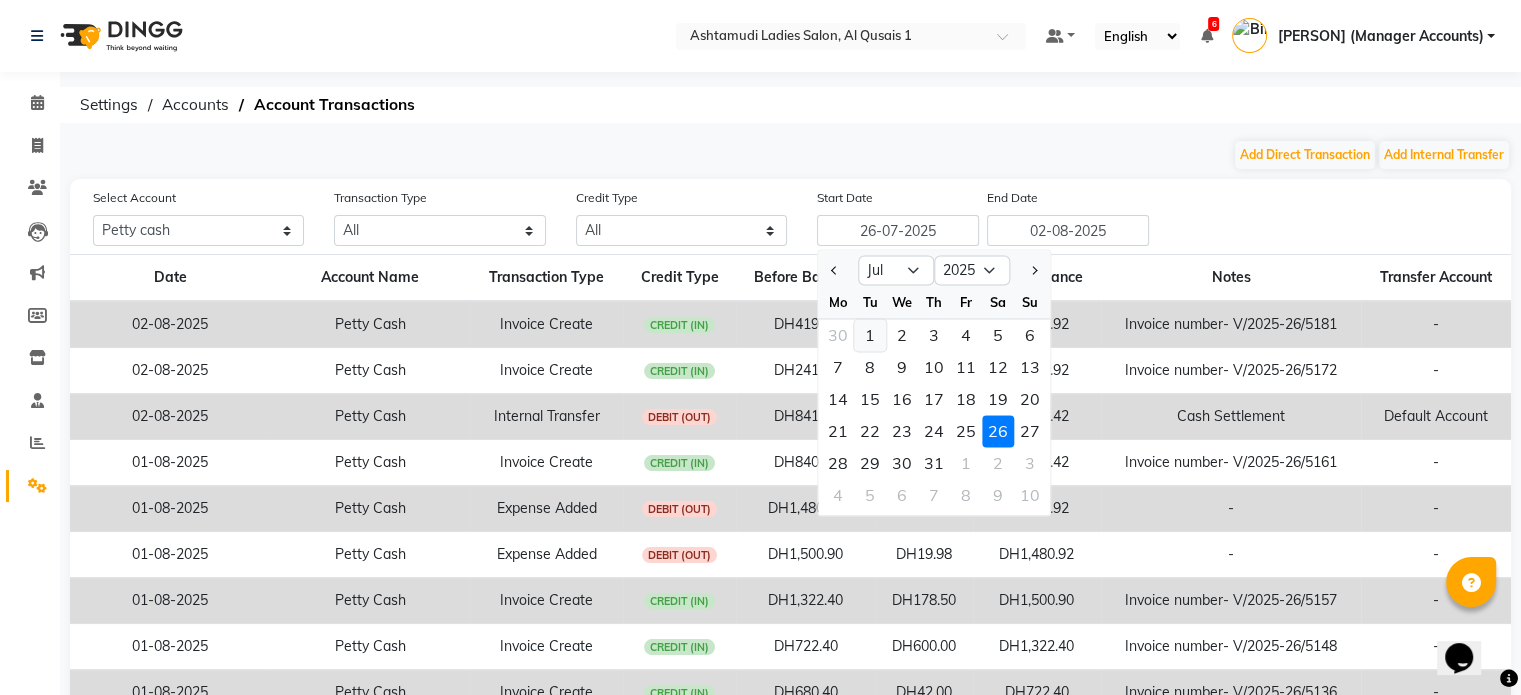 click on "1" 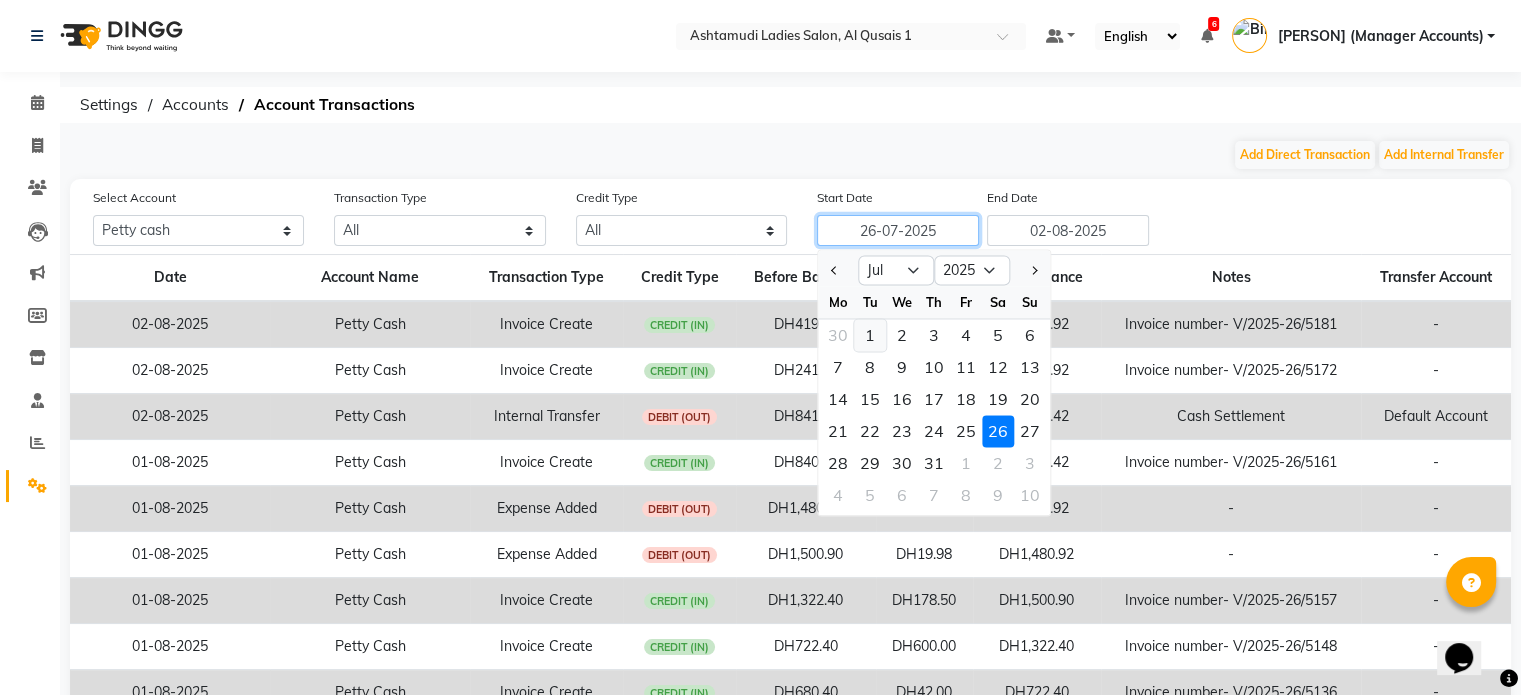 type on "01-07-2025" 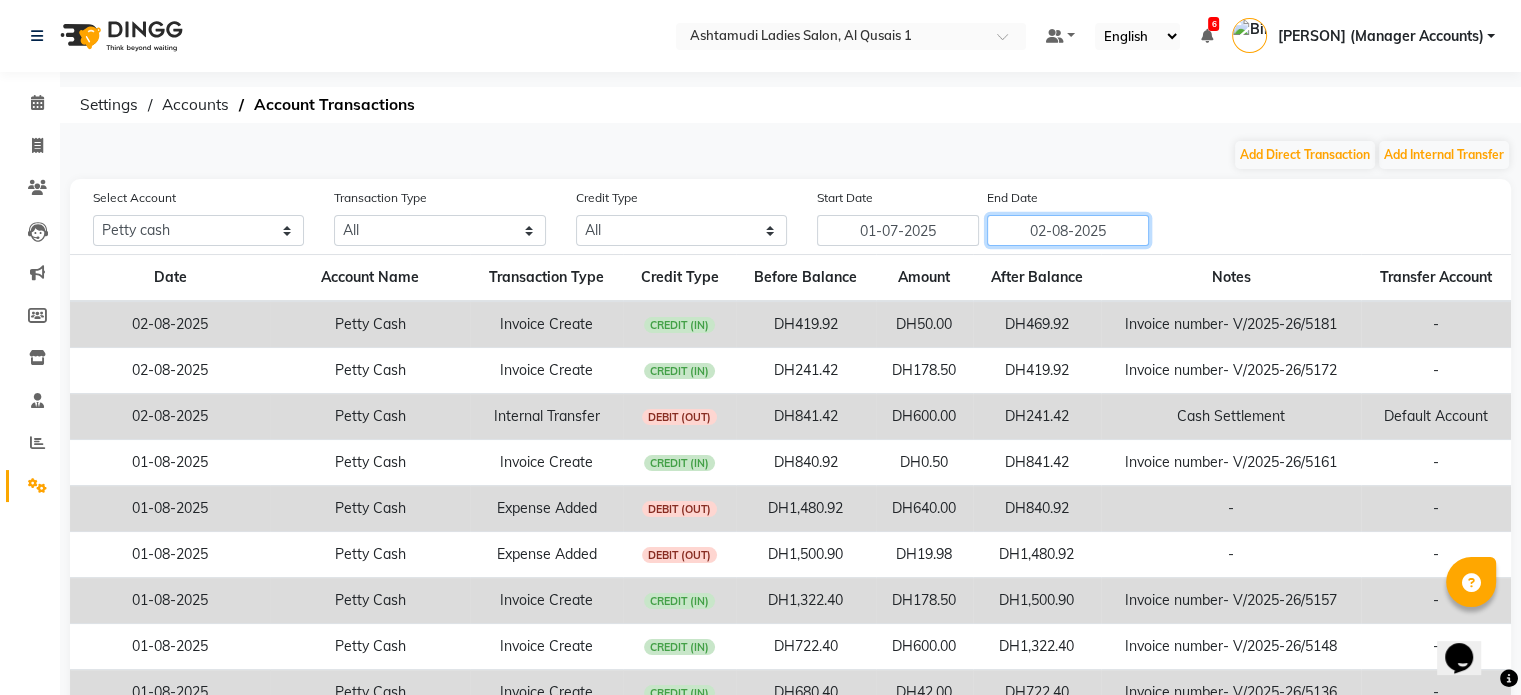 click on "02-08-2025" 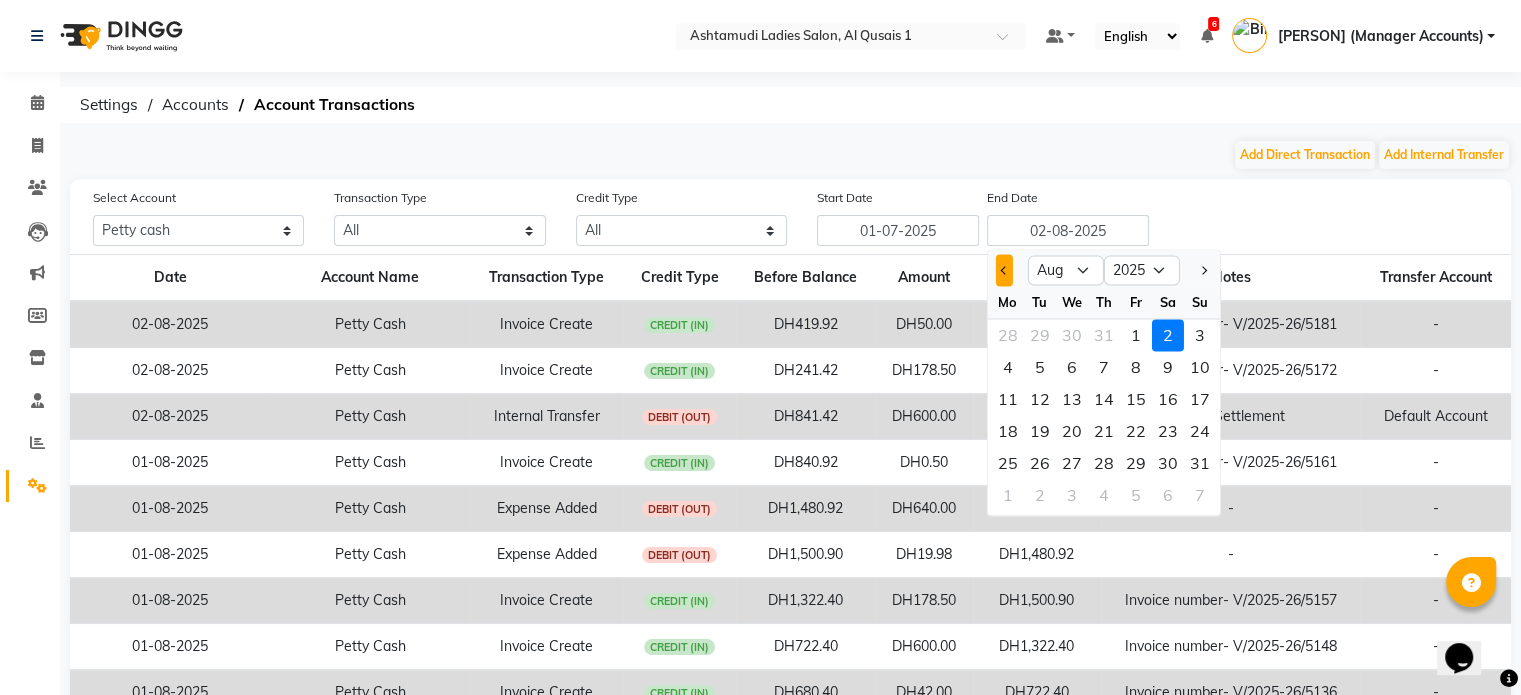 click 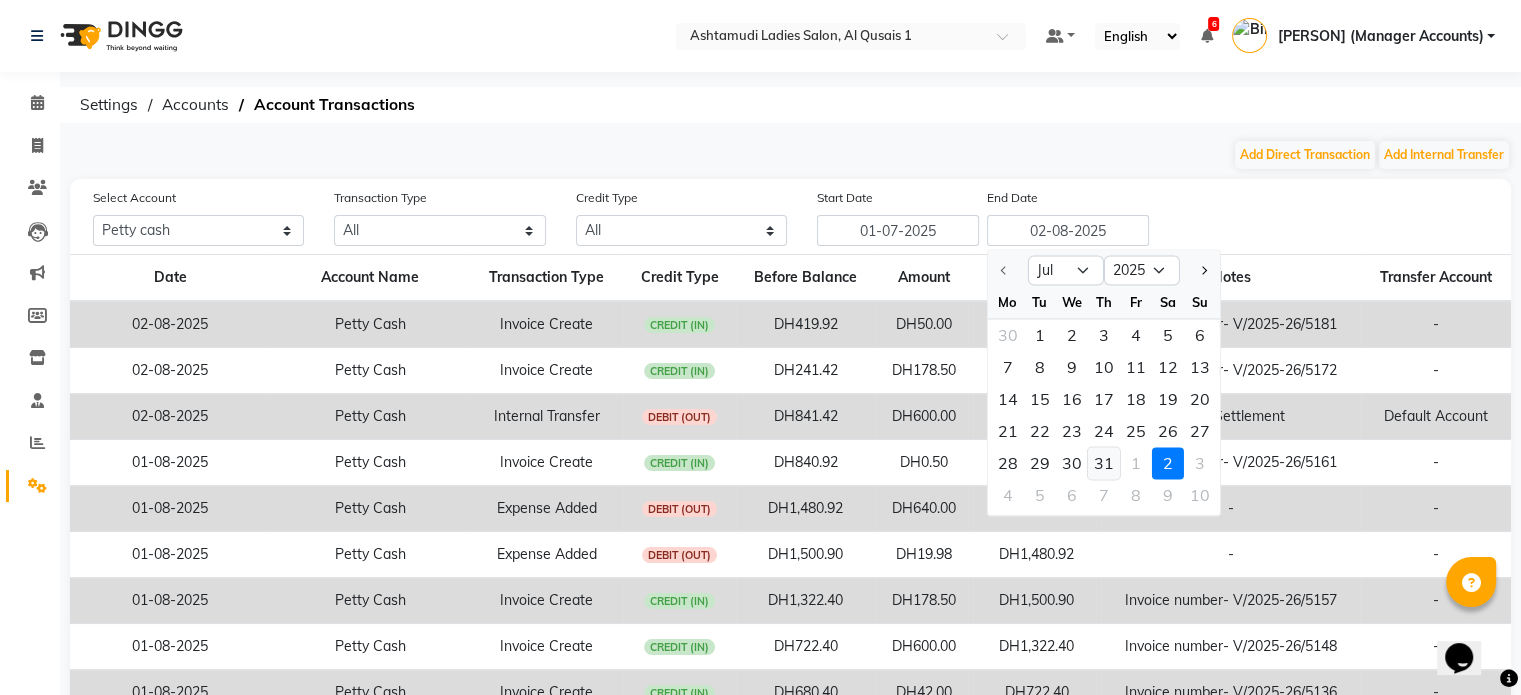 click on "31" 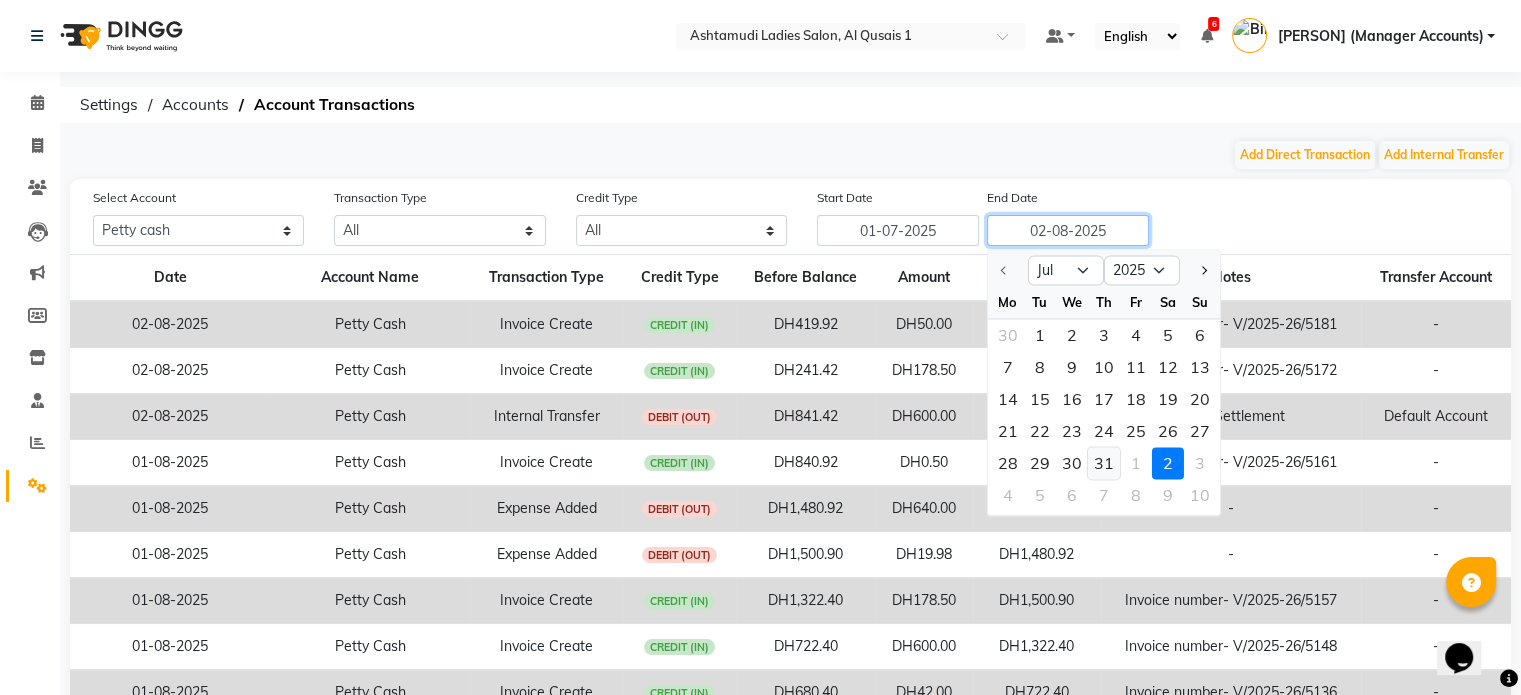 type on "31-07-2025" 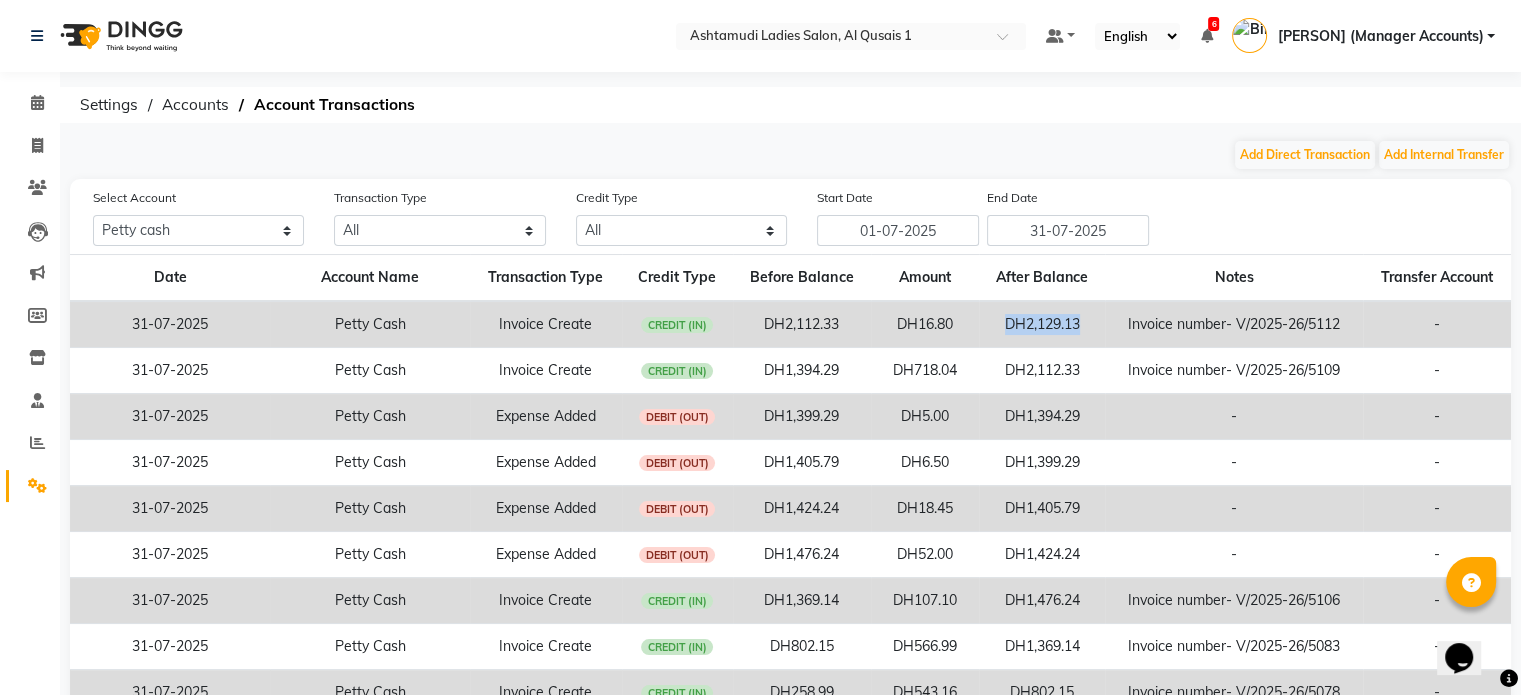 drag, startPoint x: 1095, startPoint y: 329, endPoint x: 991, endPoint y: 324, distance: 104.120125 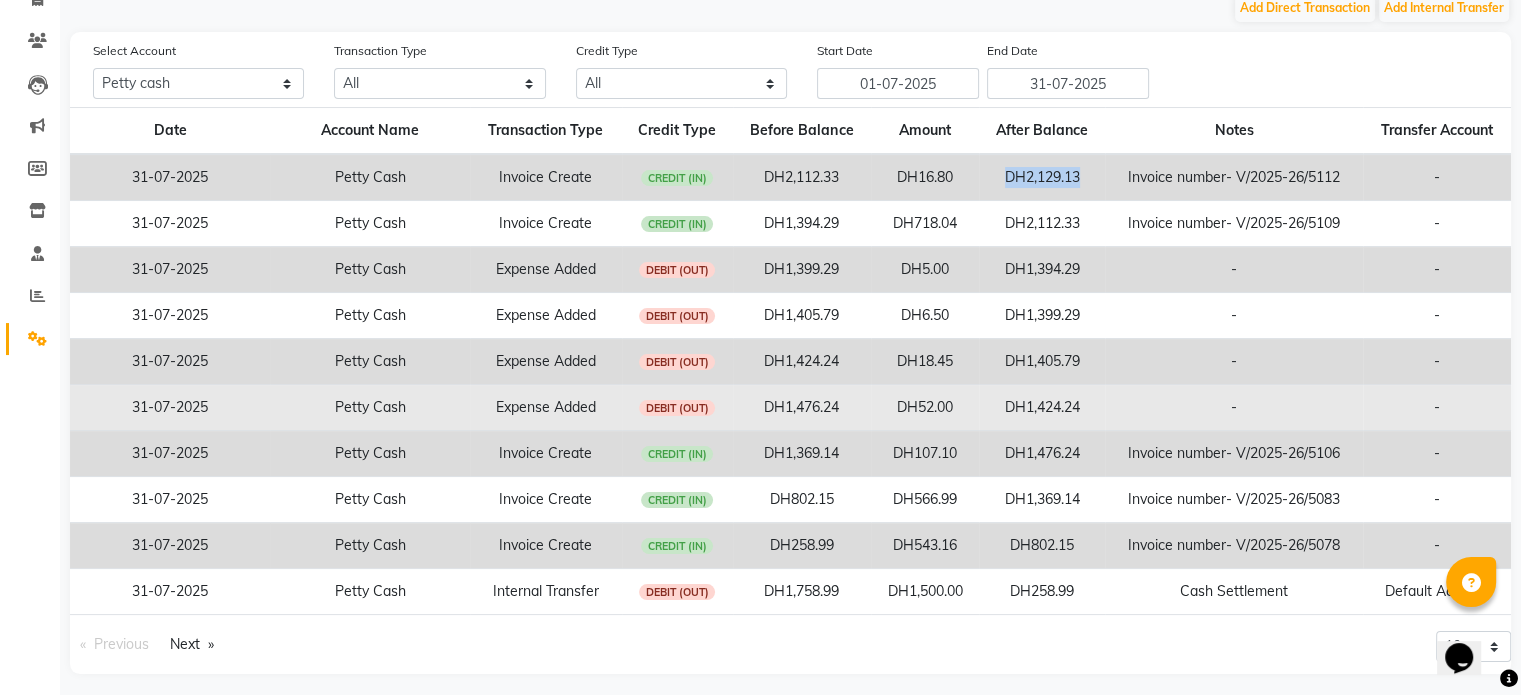 scroll, scrollTop: 154, scrollLeft: 0, axis: vertical 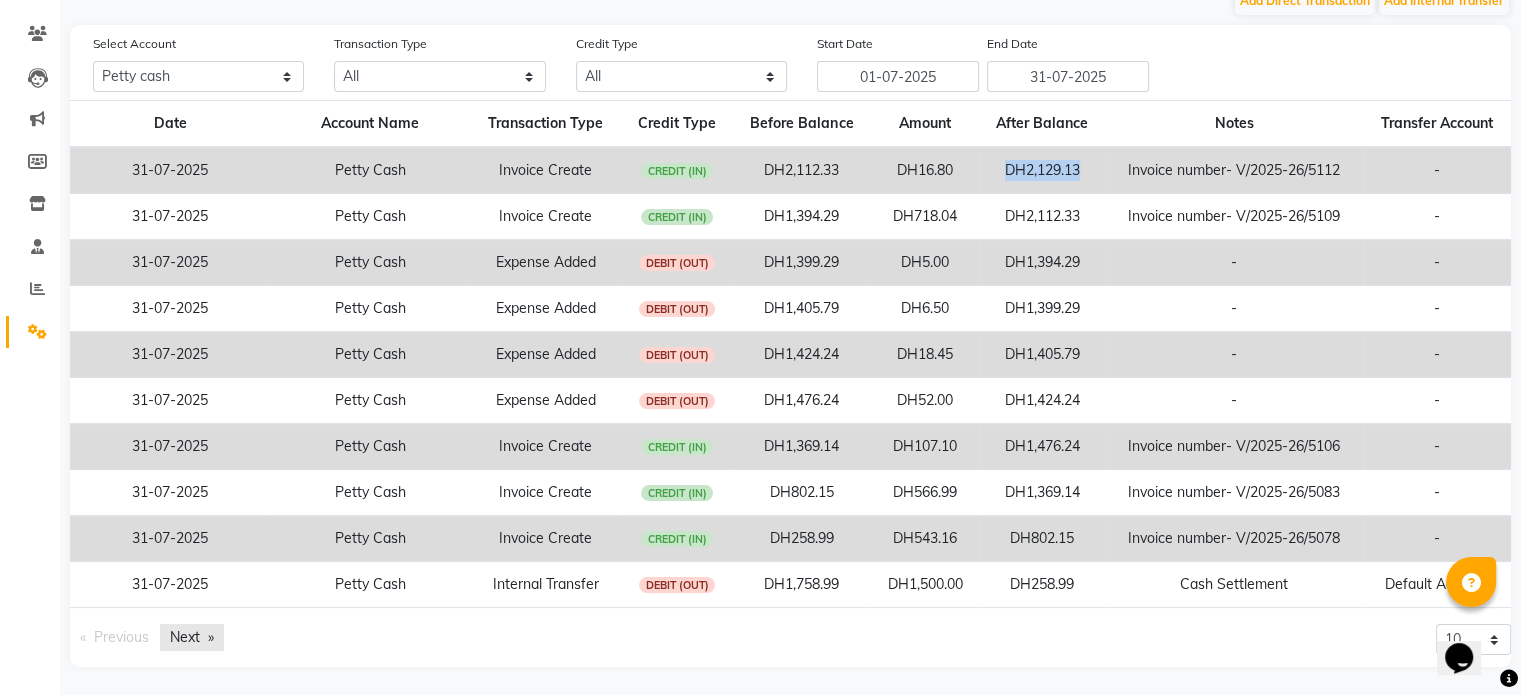 click on "Next  page" 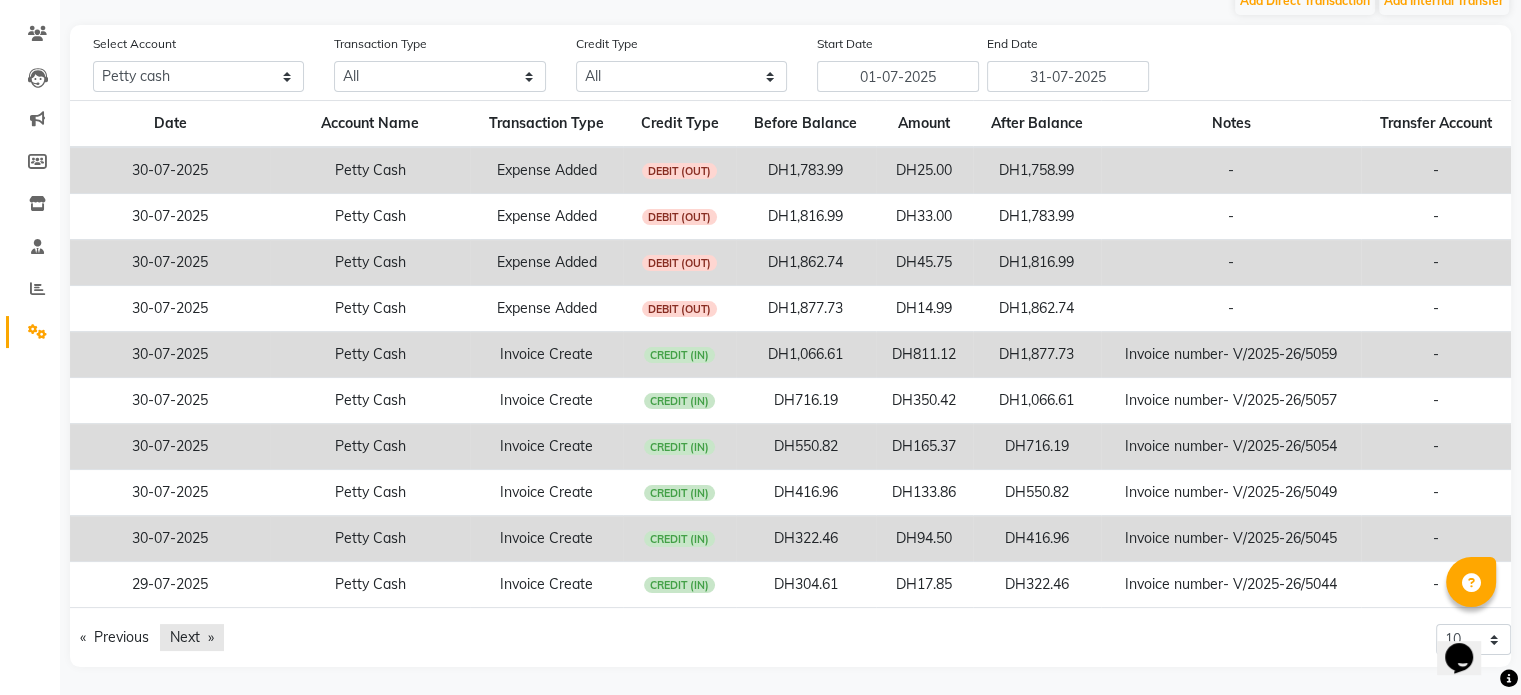 click on "Next  page" 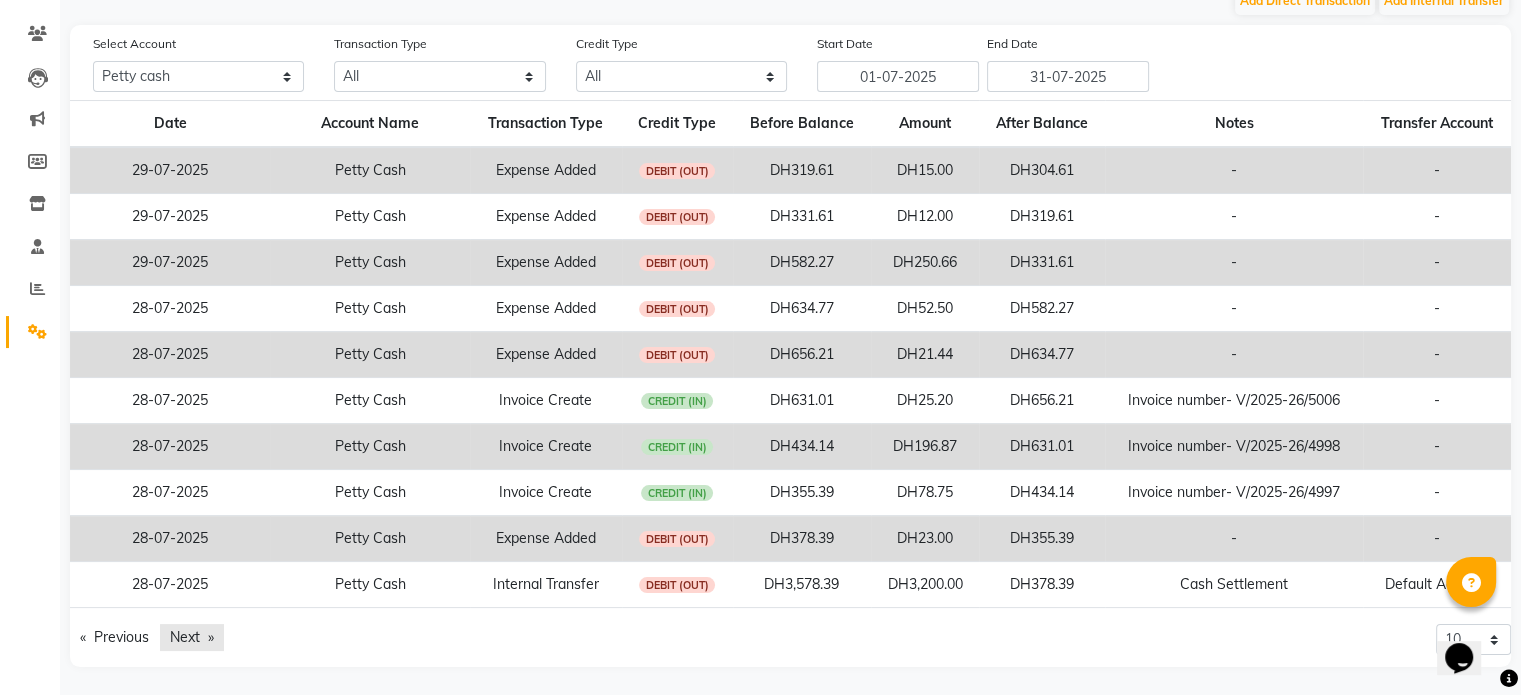 click on "Next  page" 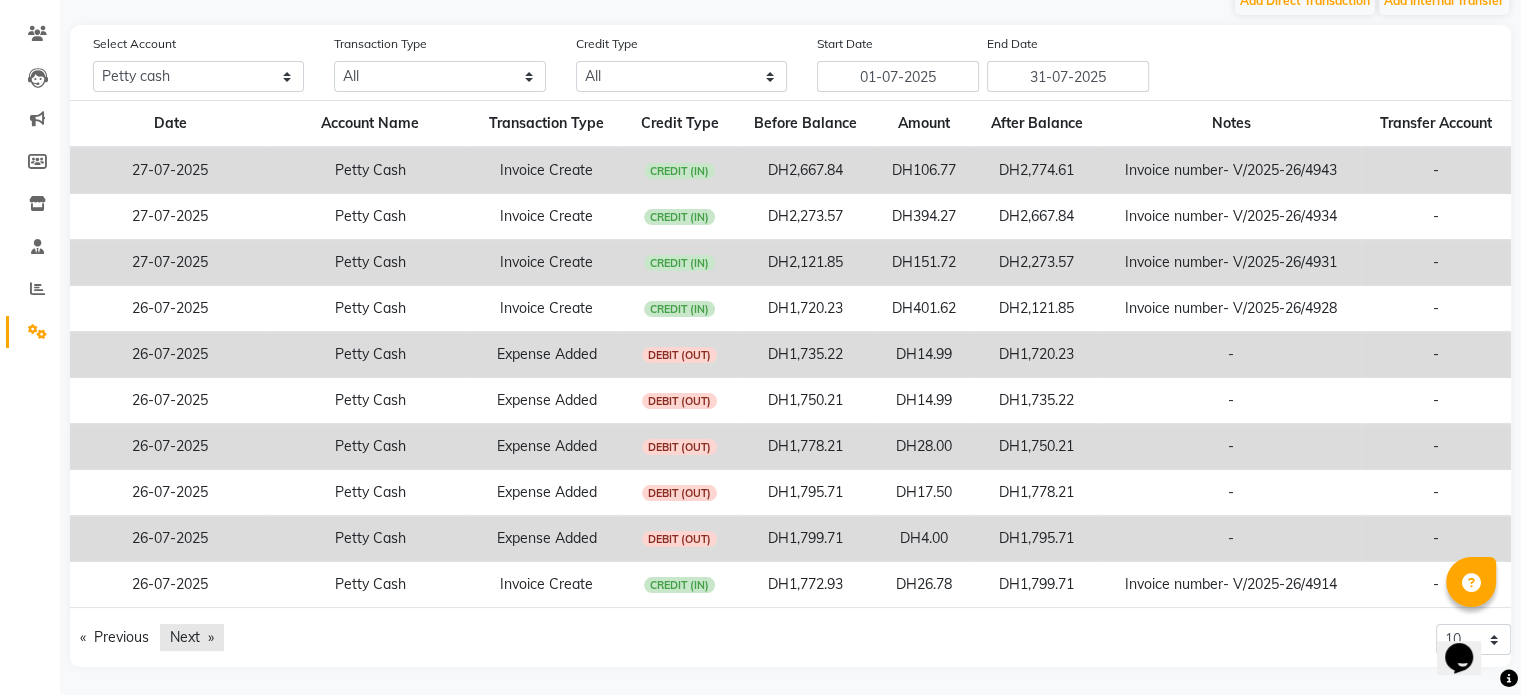 click on "Next  page" 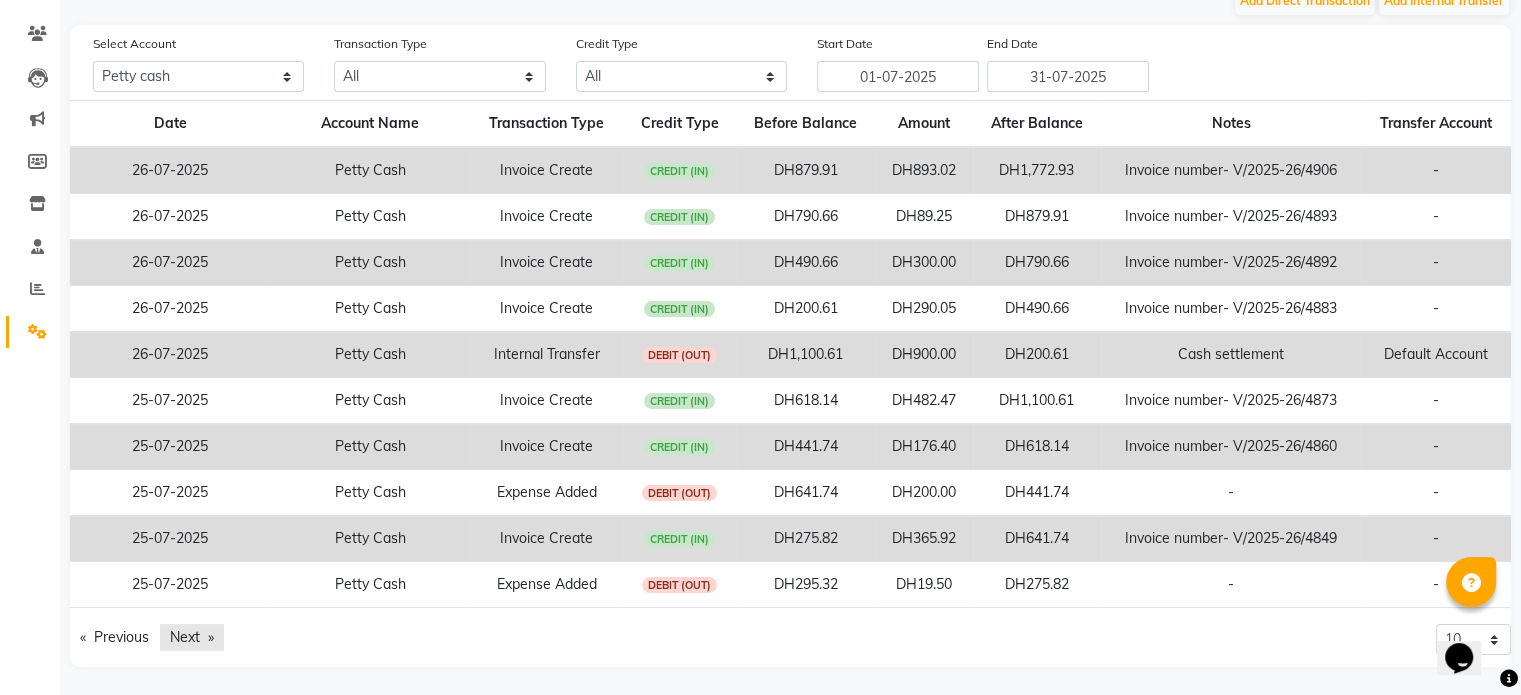 click on "Next  page" 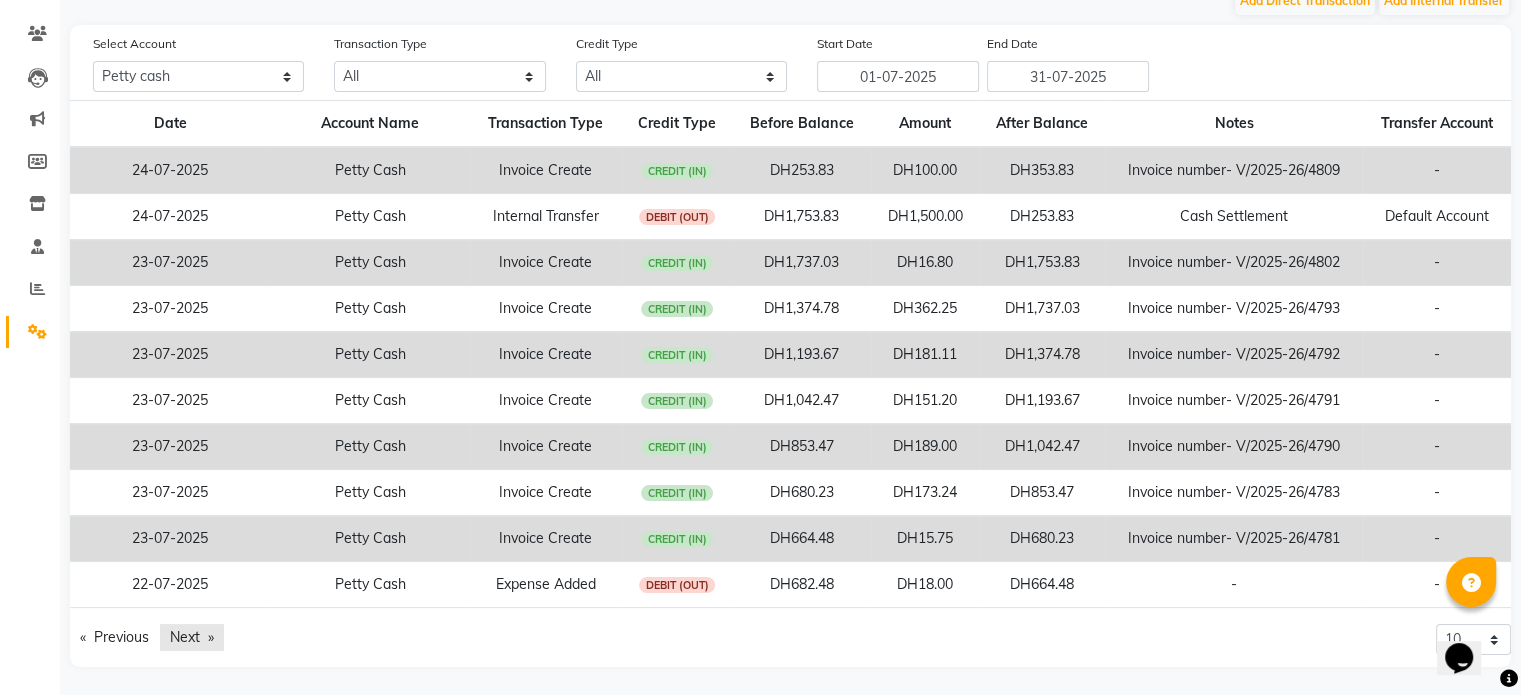 click on "Next  page" 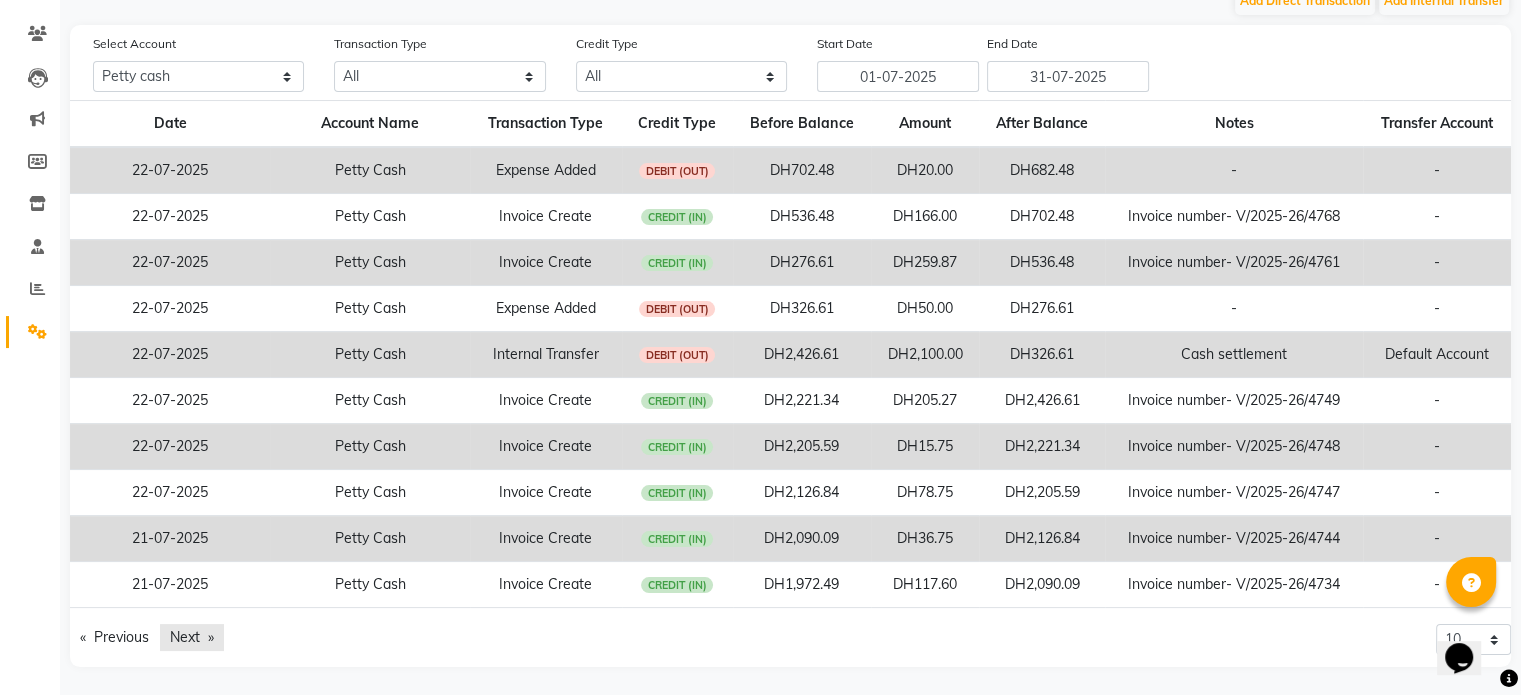 click on "Next  page" 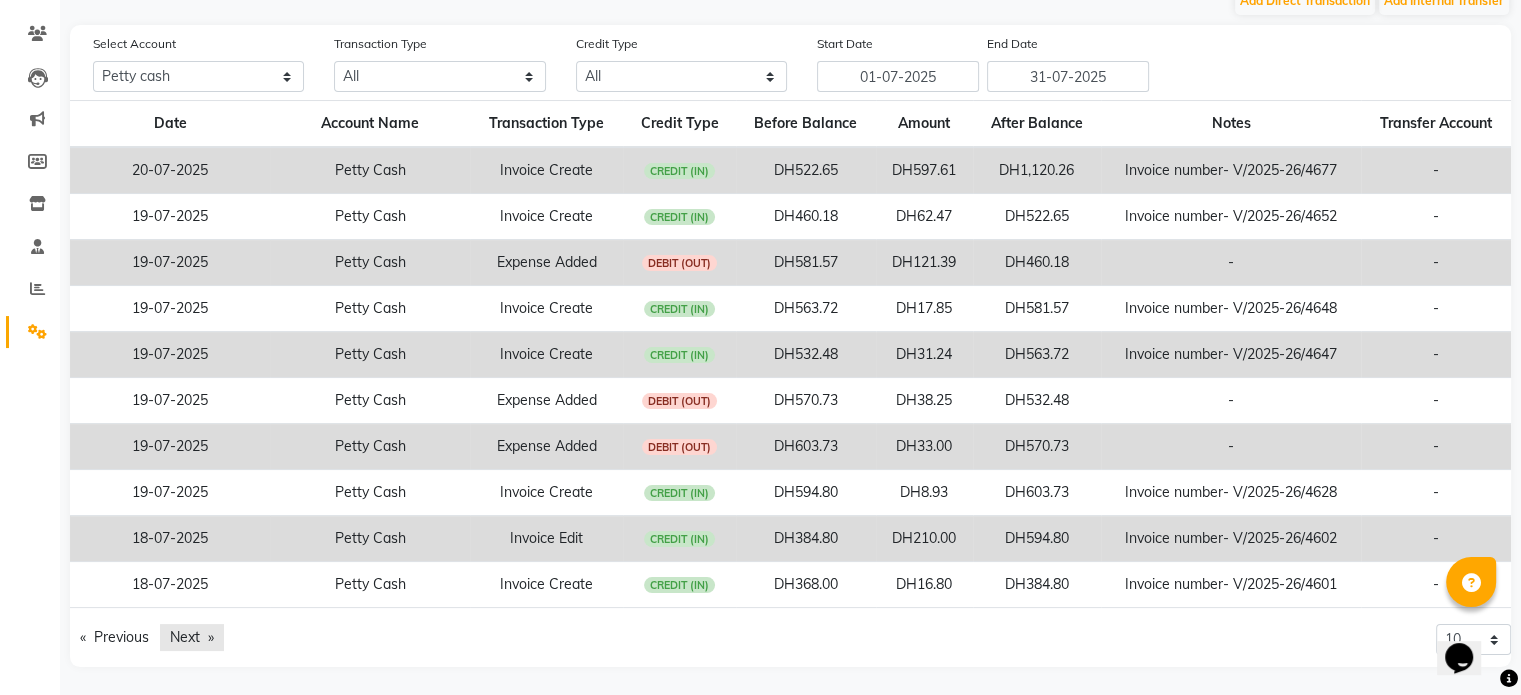 click on "Next  page" 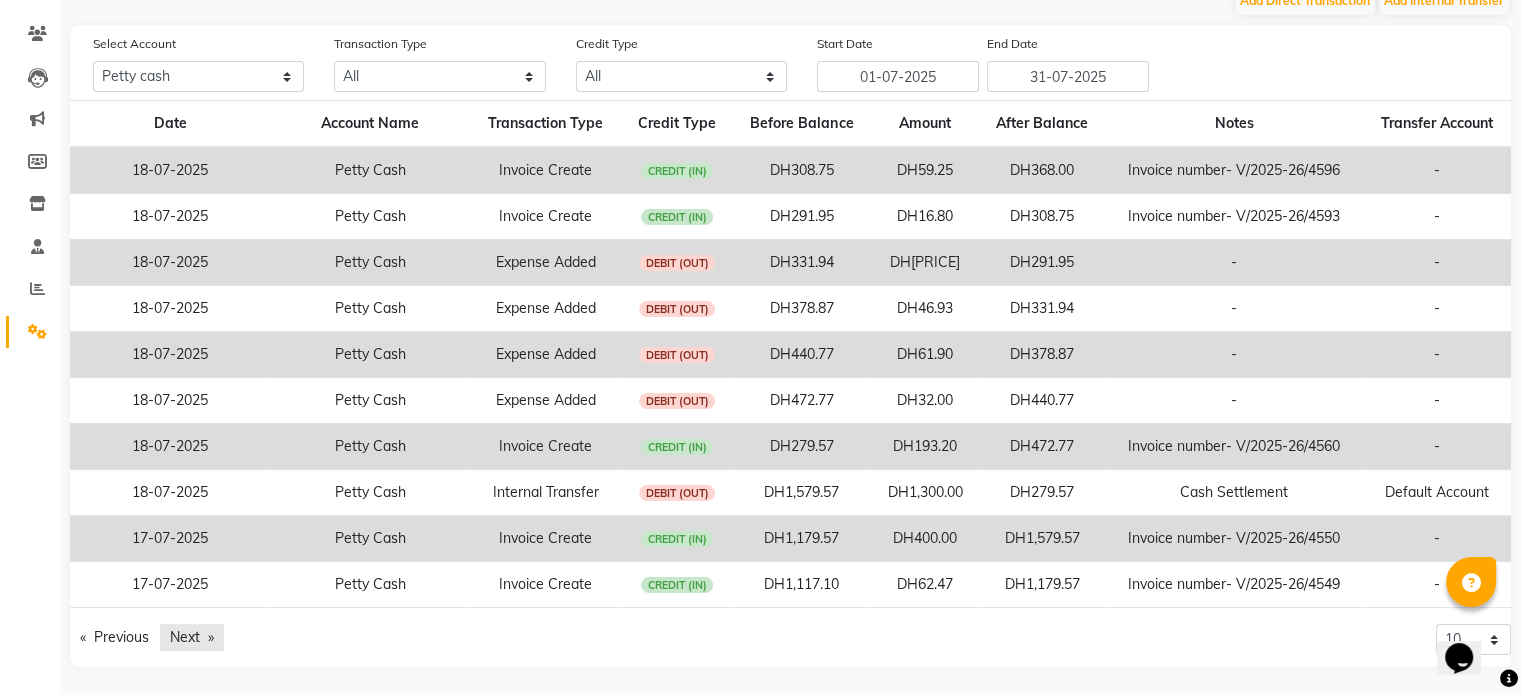 click on "Next  page" 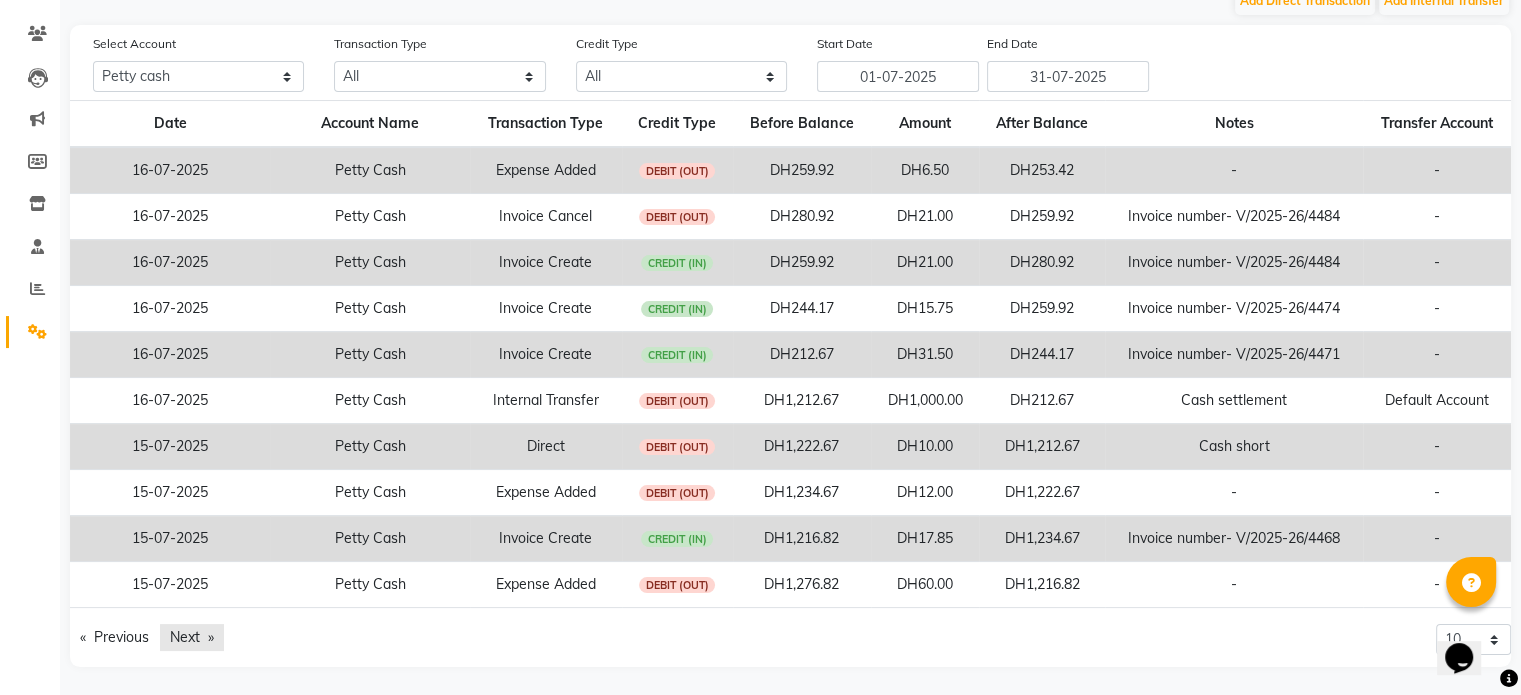 click on "Next  page" 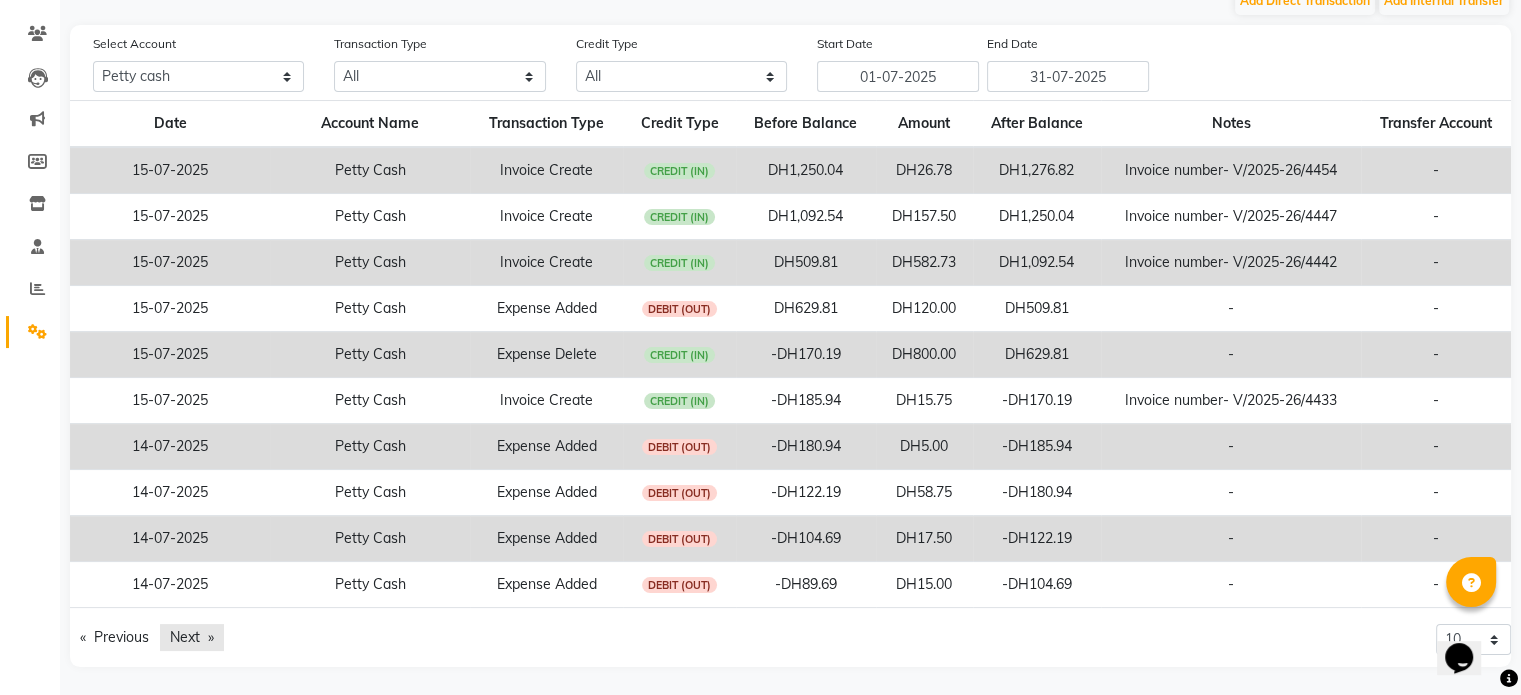 click on "Next  page" 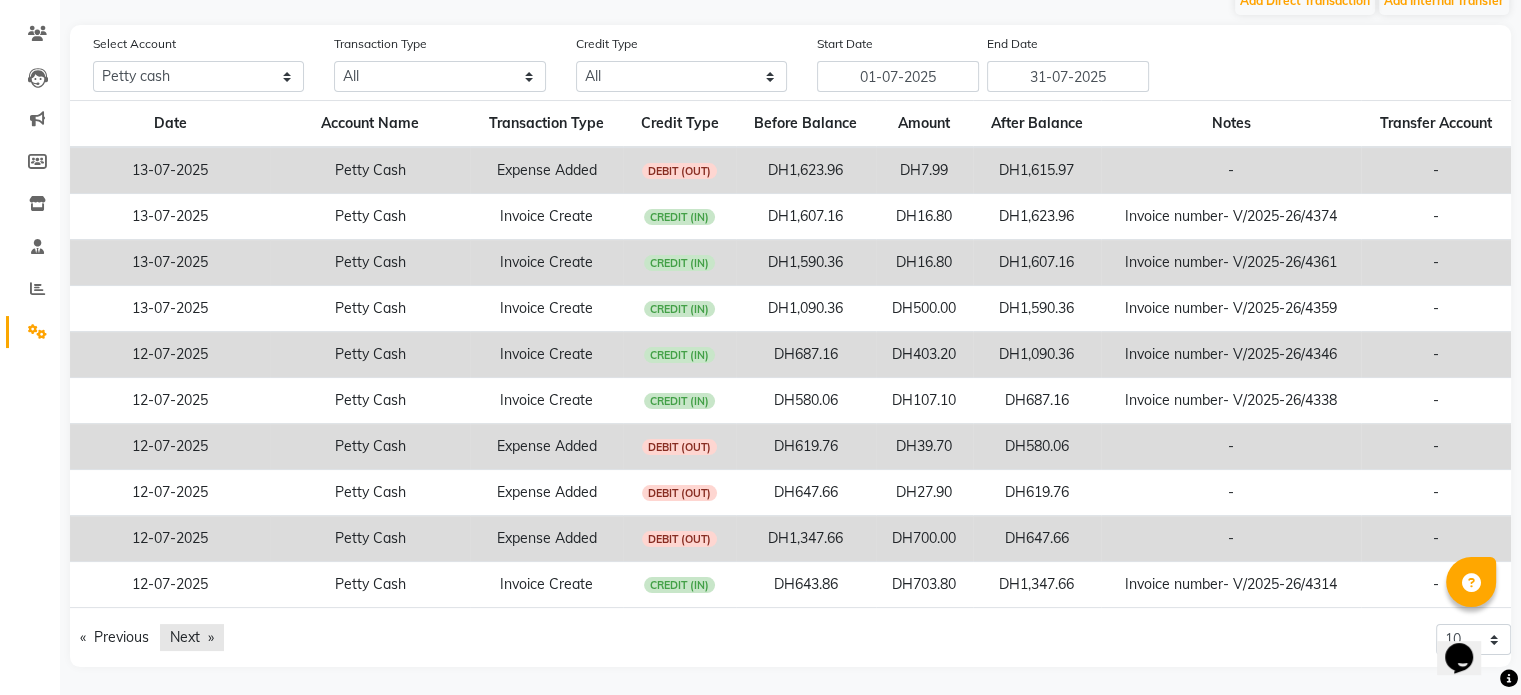click on "Next  page" 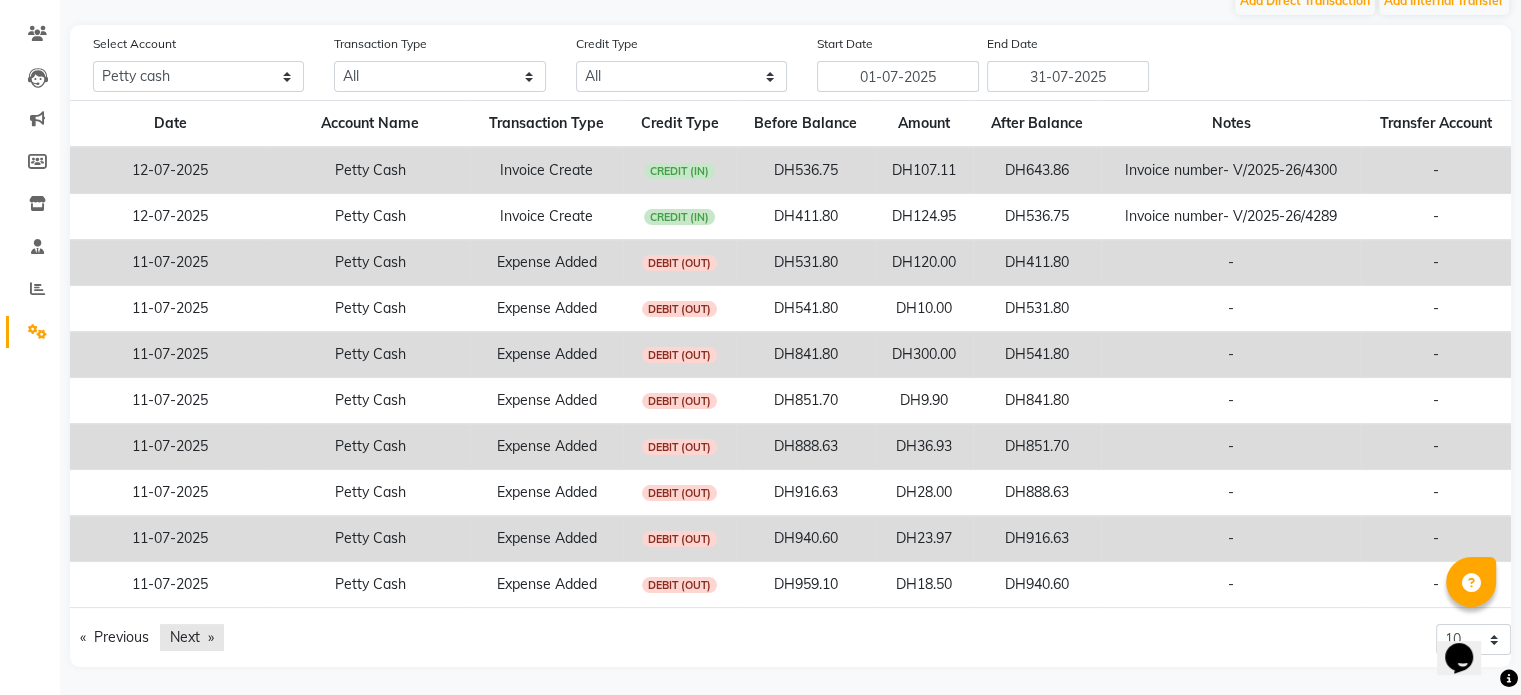 click on "Next  page" 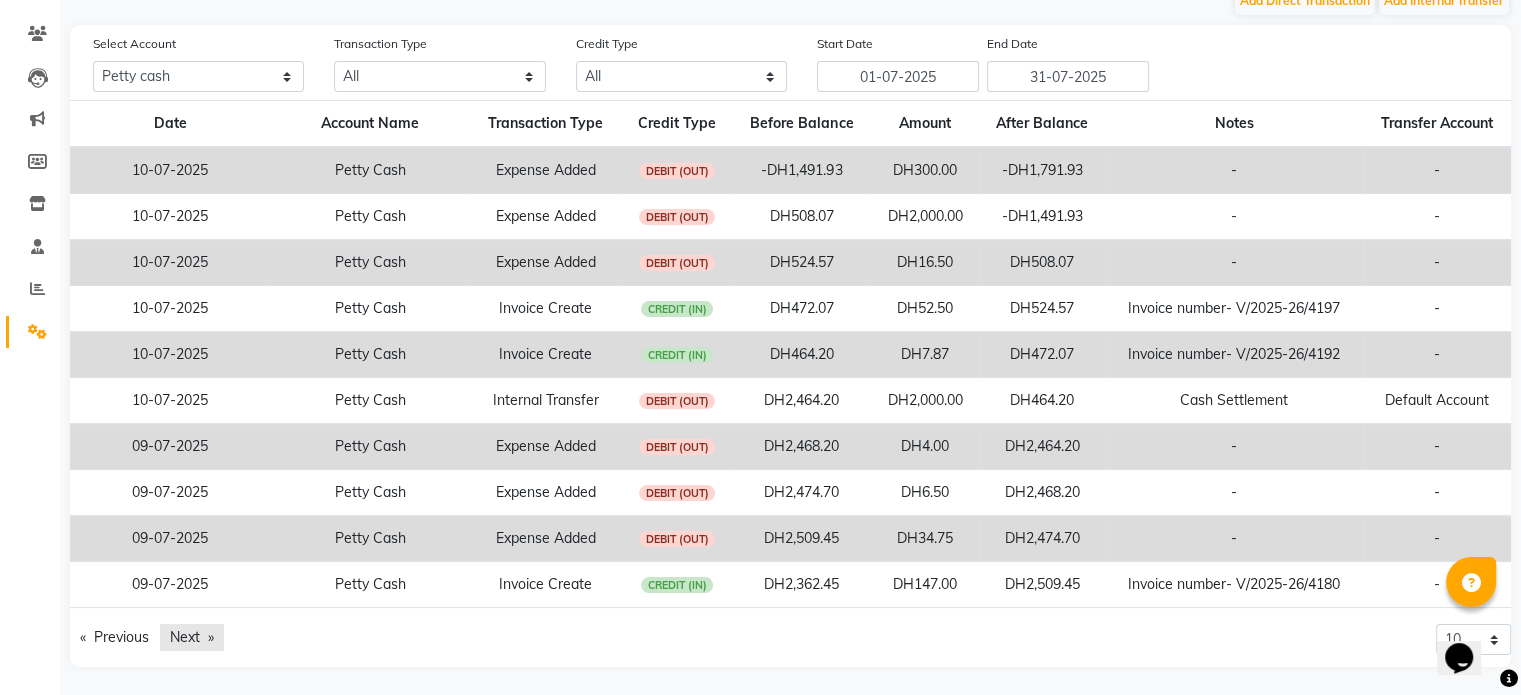 click on "Next  page" 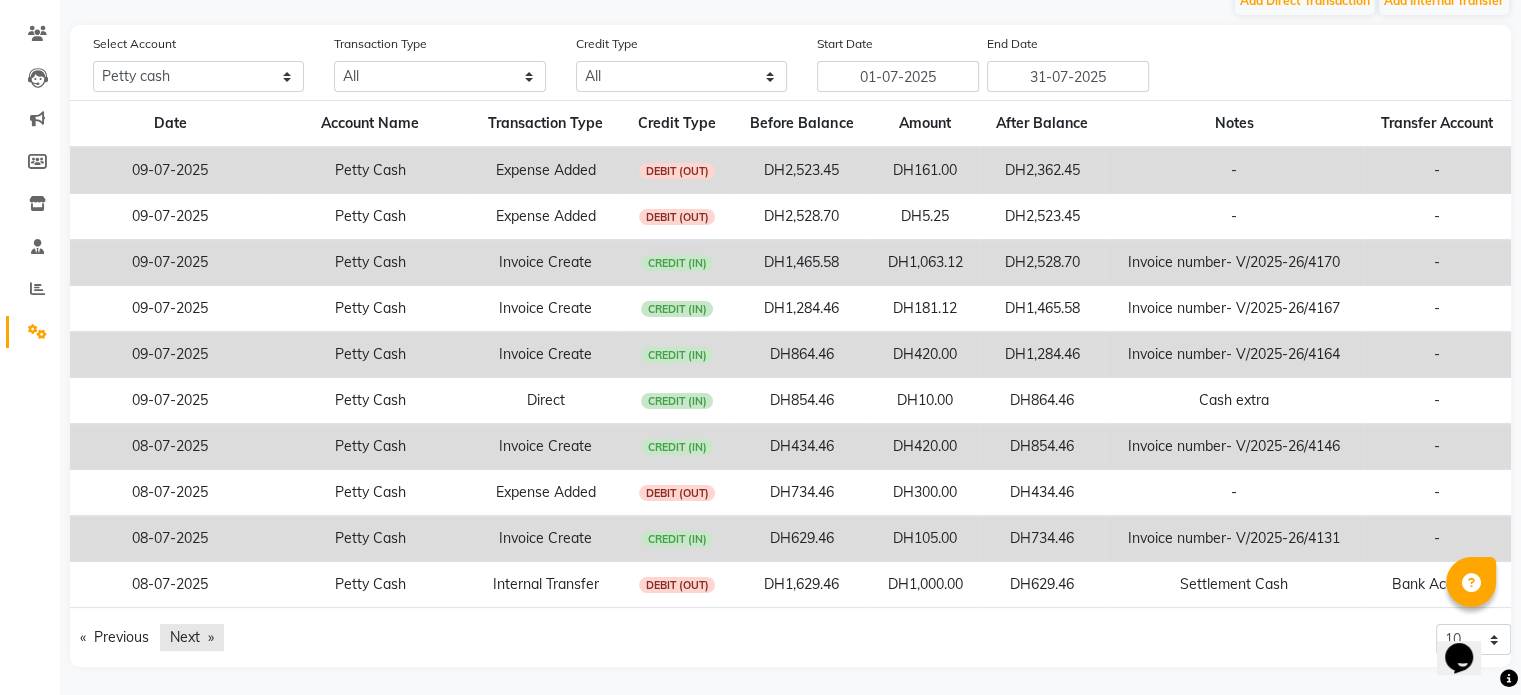 click on "Next  page" 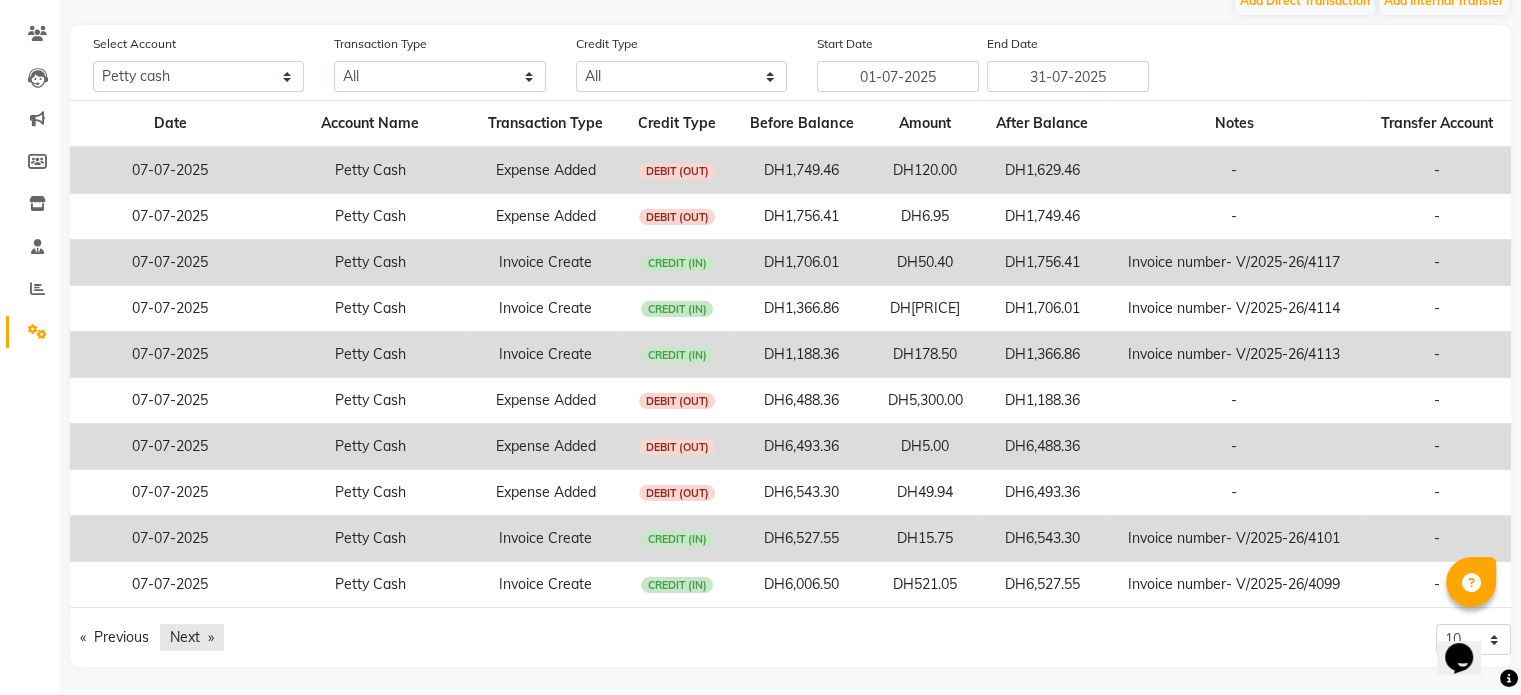 click on "Next  page" 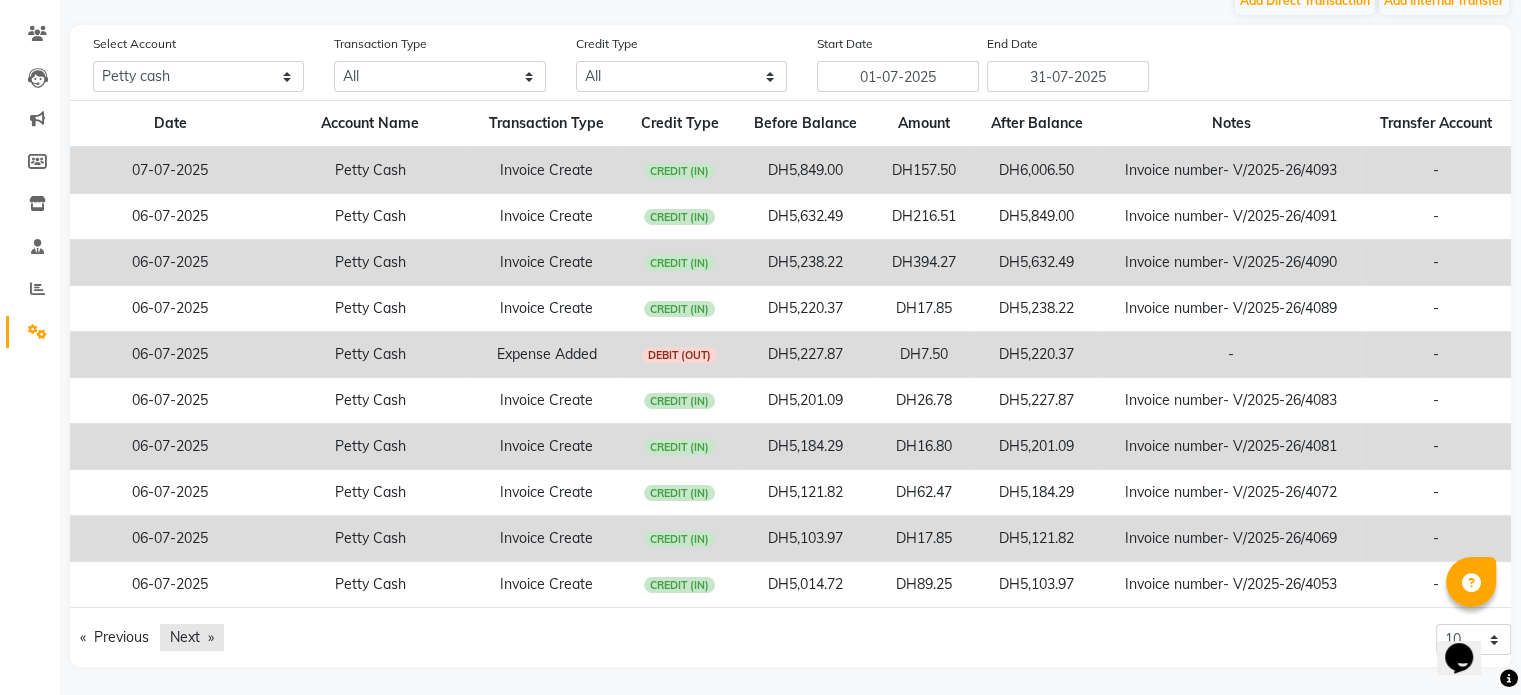 click on "Next  page" 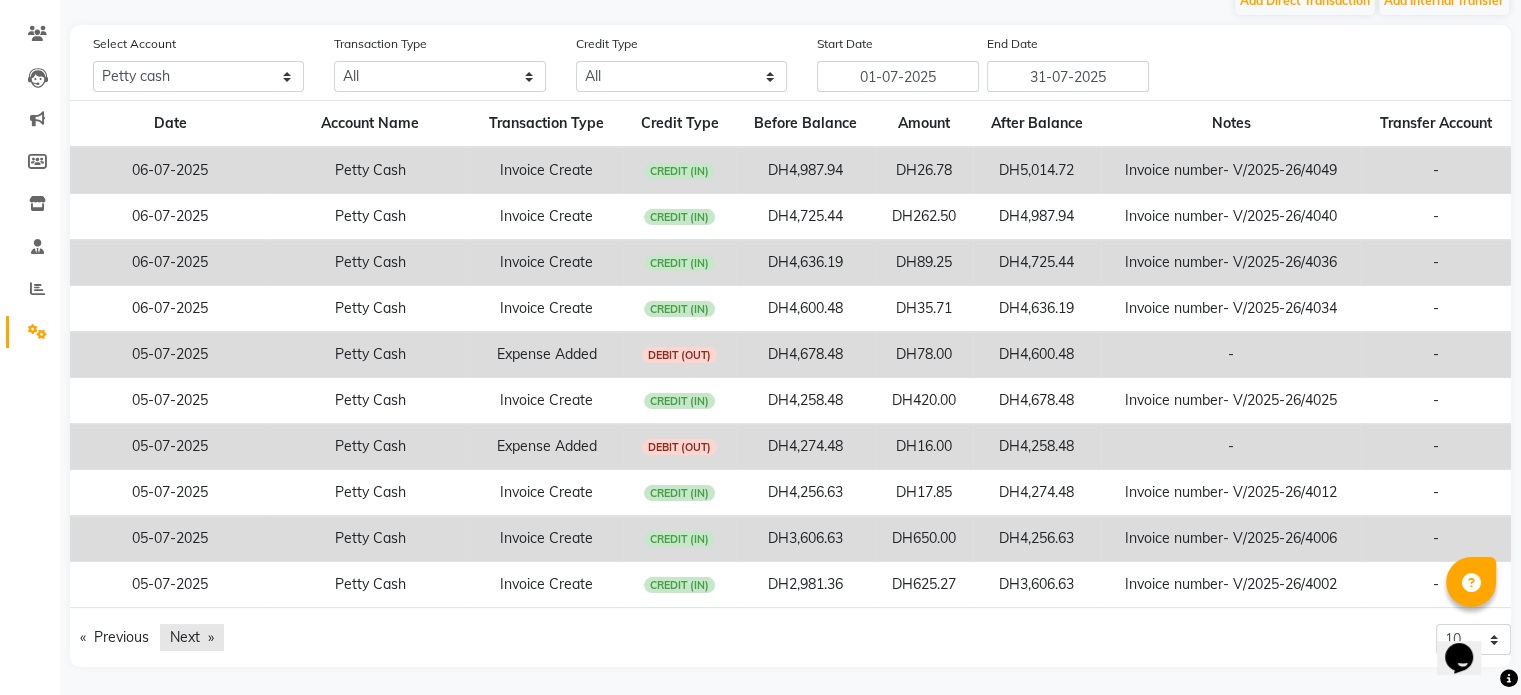 click on "Next  page" 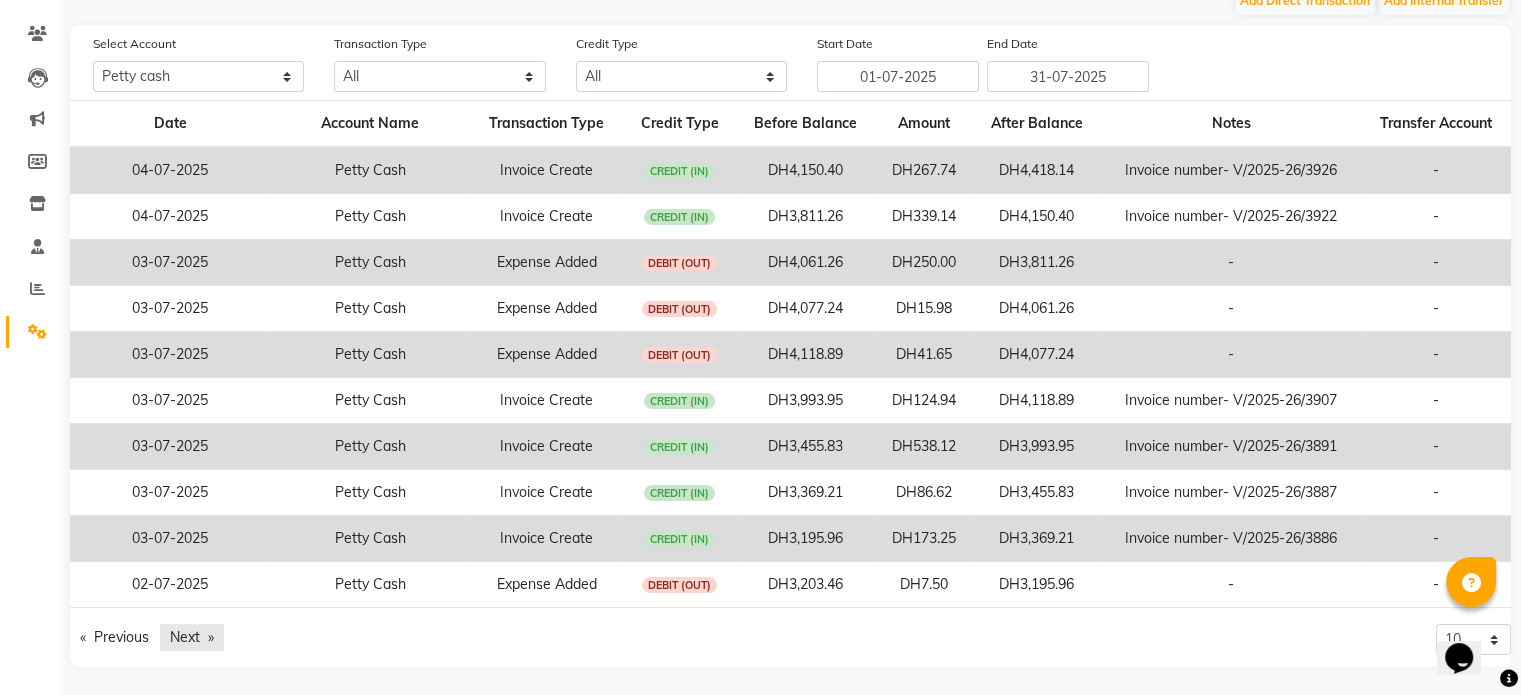 click on "Next  page" 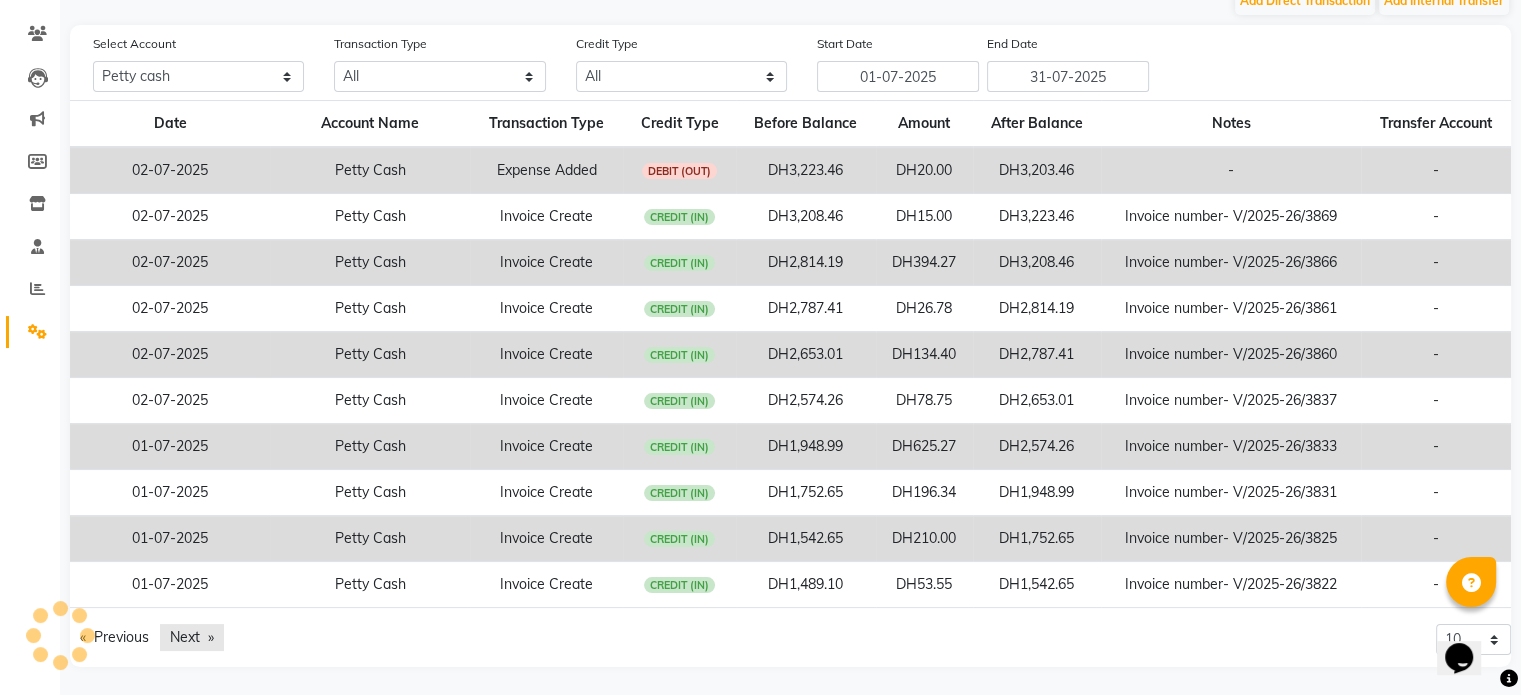 click on "Next  page" 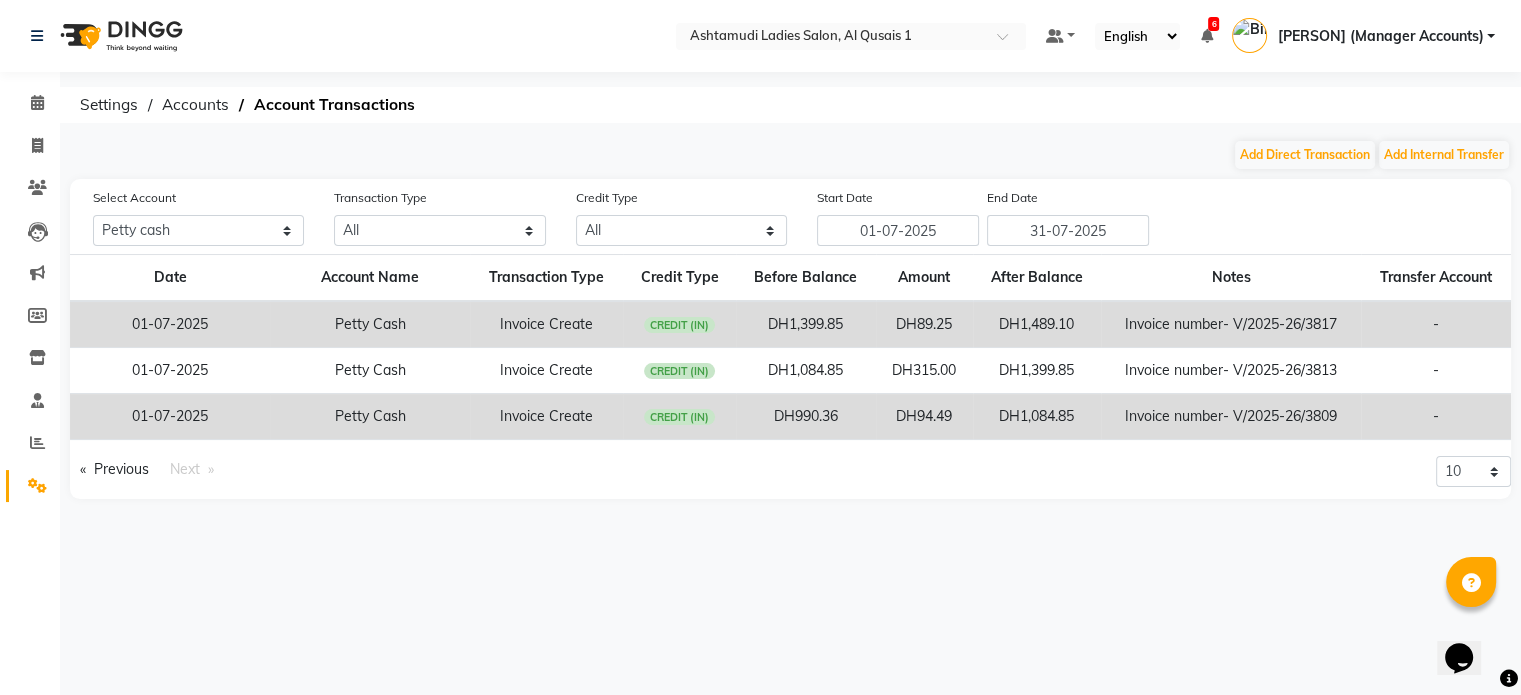 scroll, scrollTop: 0, scrollLeft: 0, axis: both 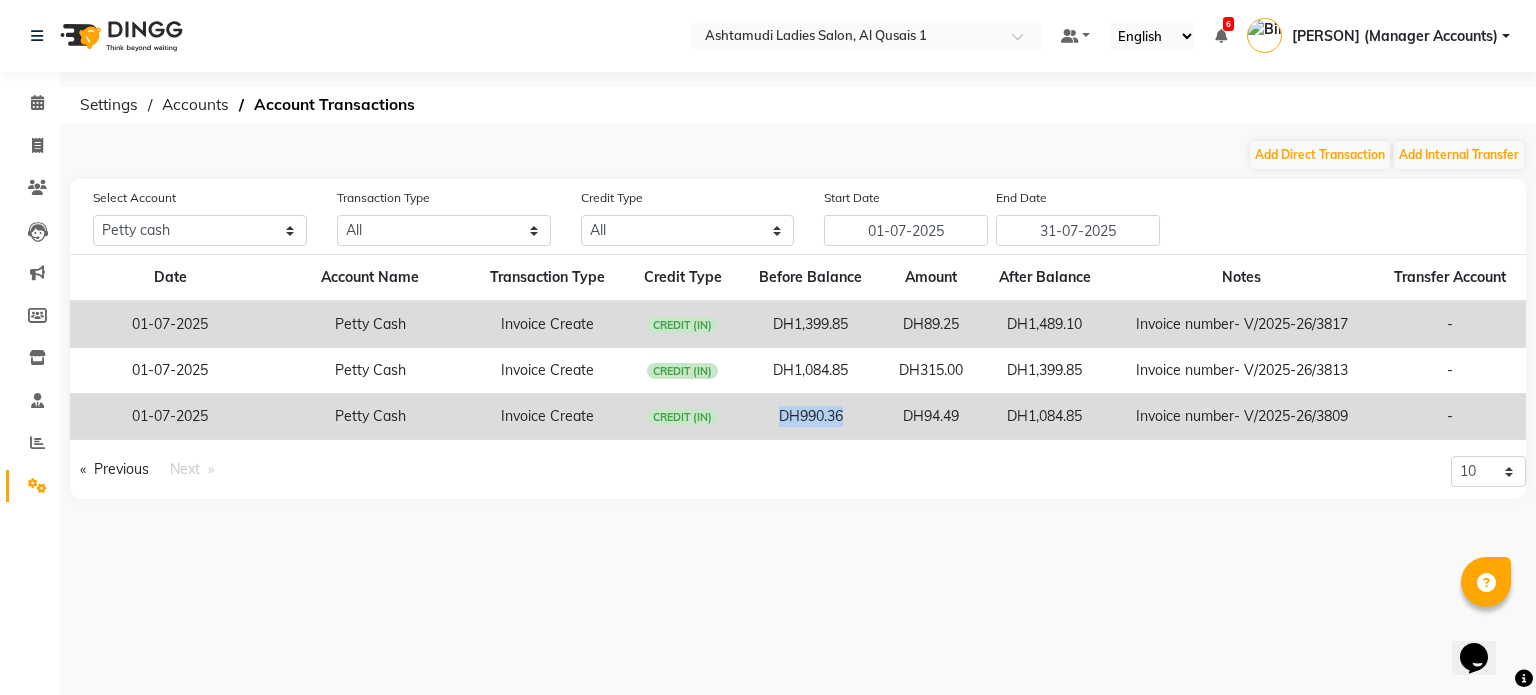 drag, startPoint x: 844, startPoint y: 415, endPoint x: 772, endPoint y: 419, distance: 72.11102 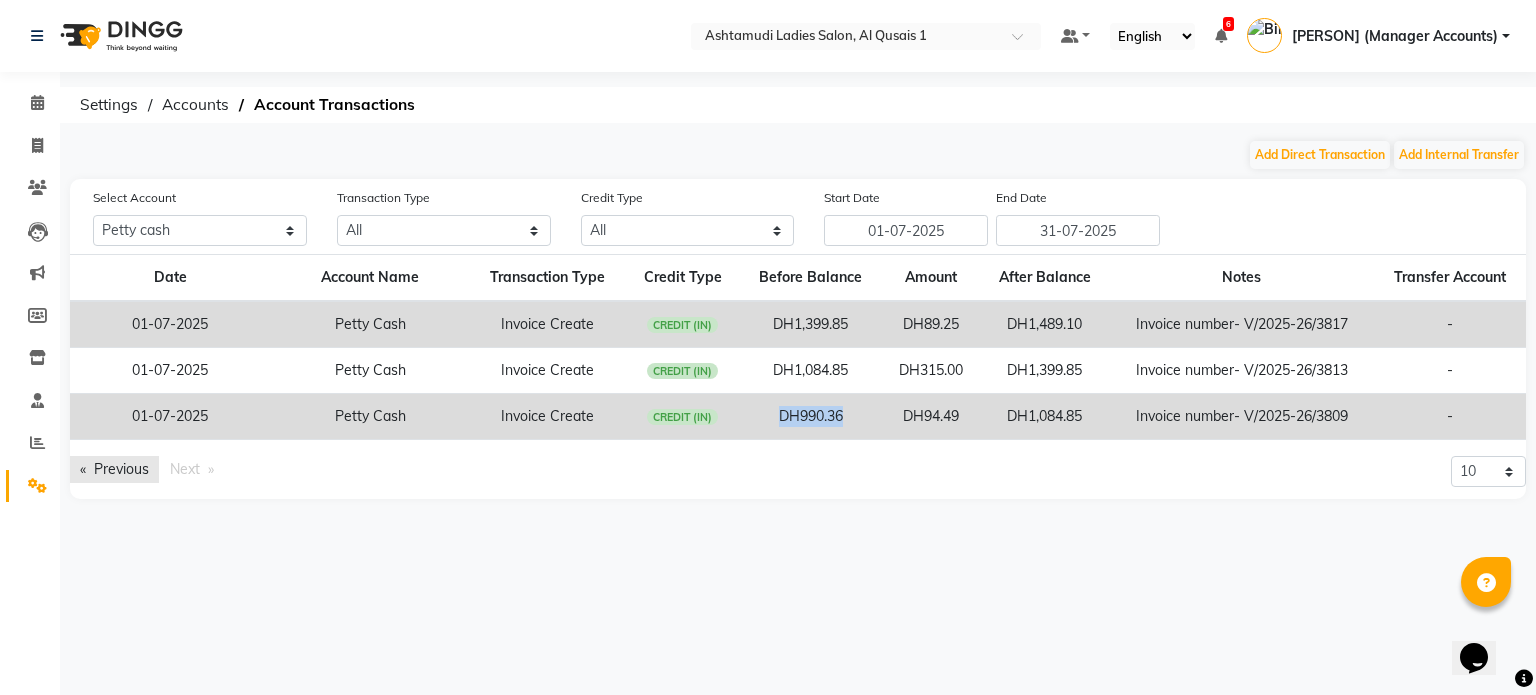 click on "Previous  page" 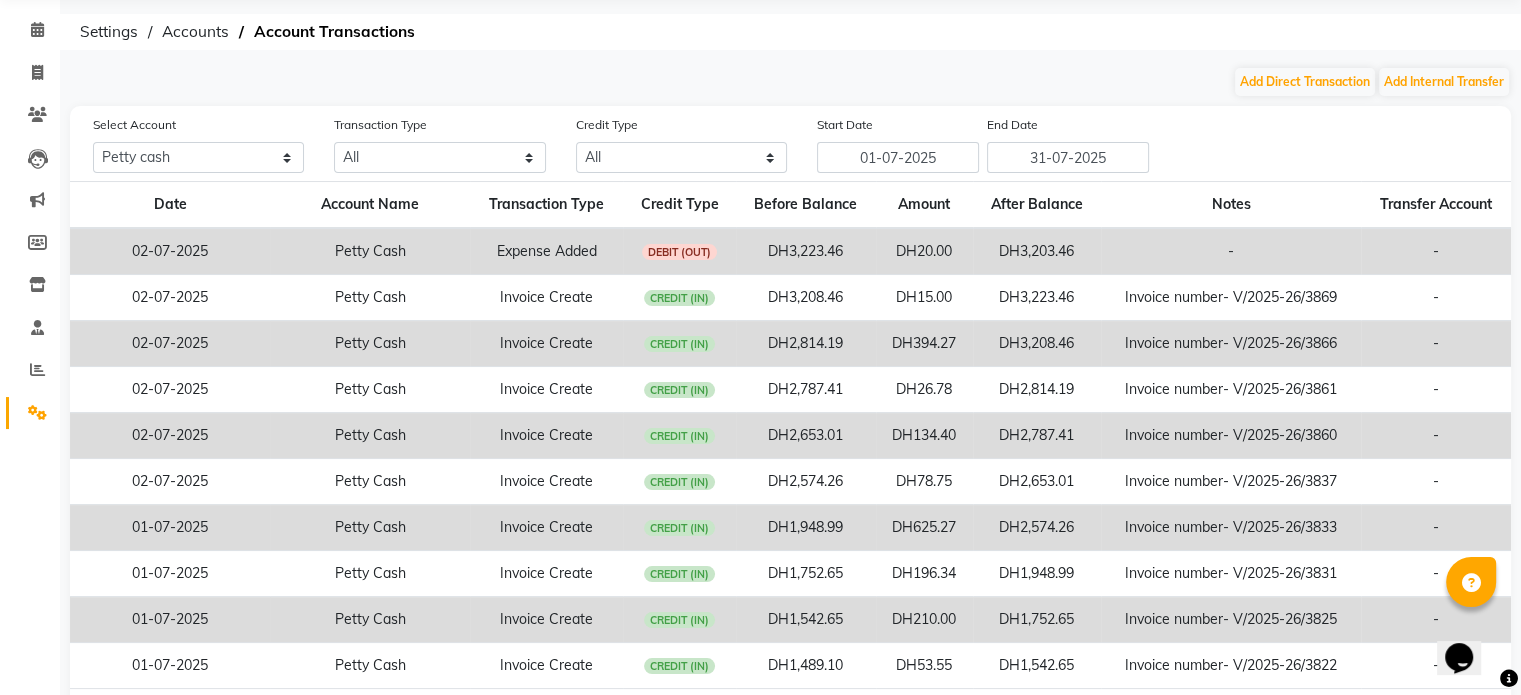 scroll, scrollTop: 154, scrollLeft: 0, axis: vertical 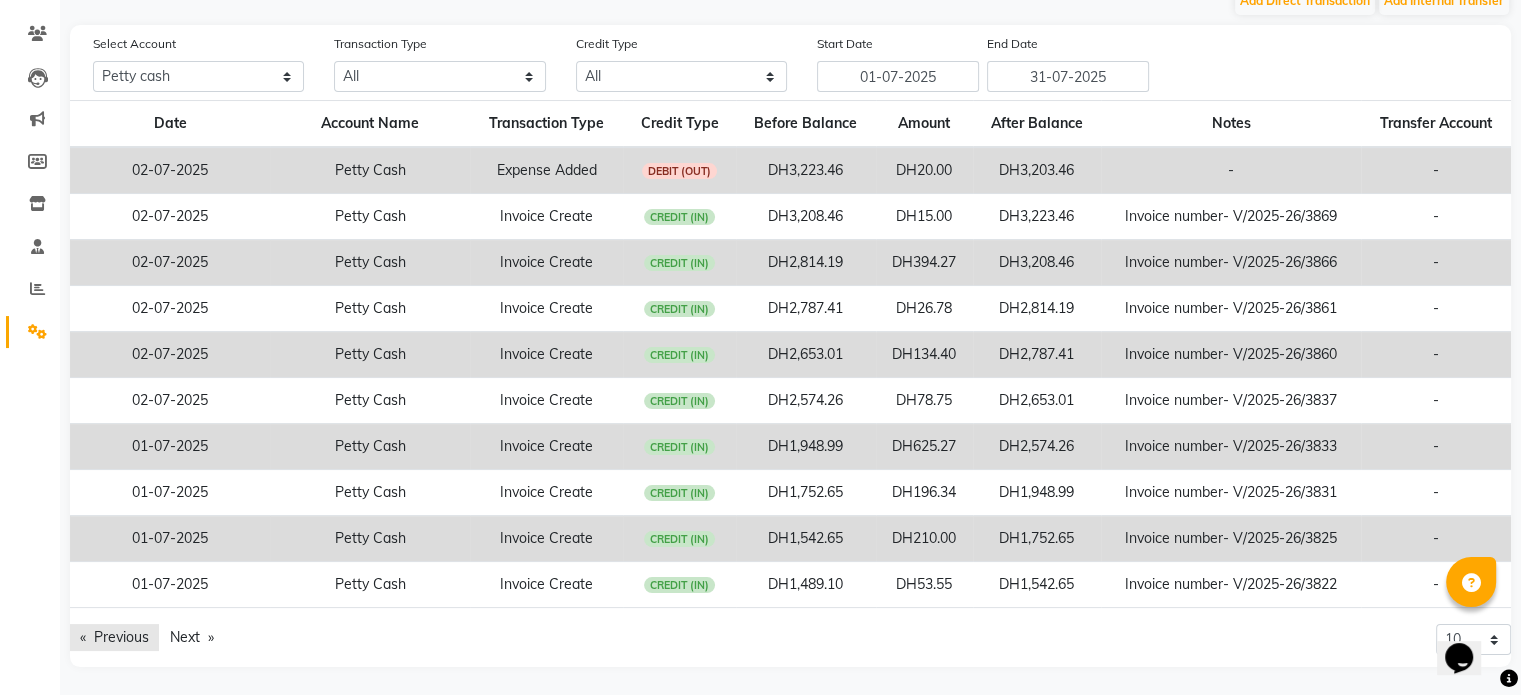 click on "Previous  page" 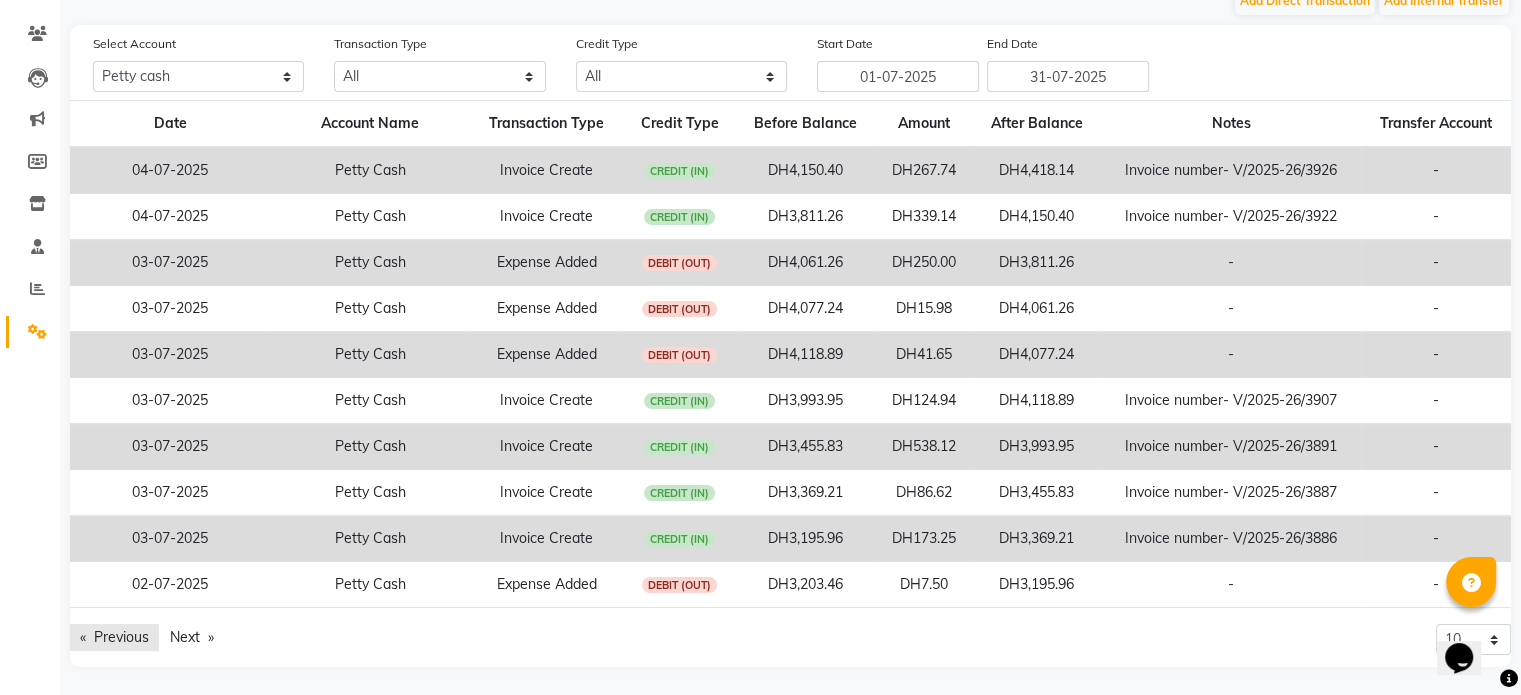 click on "Previous  page" 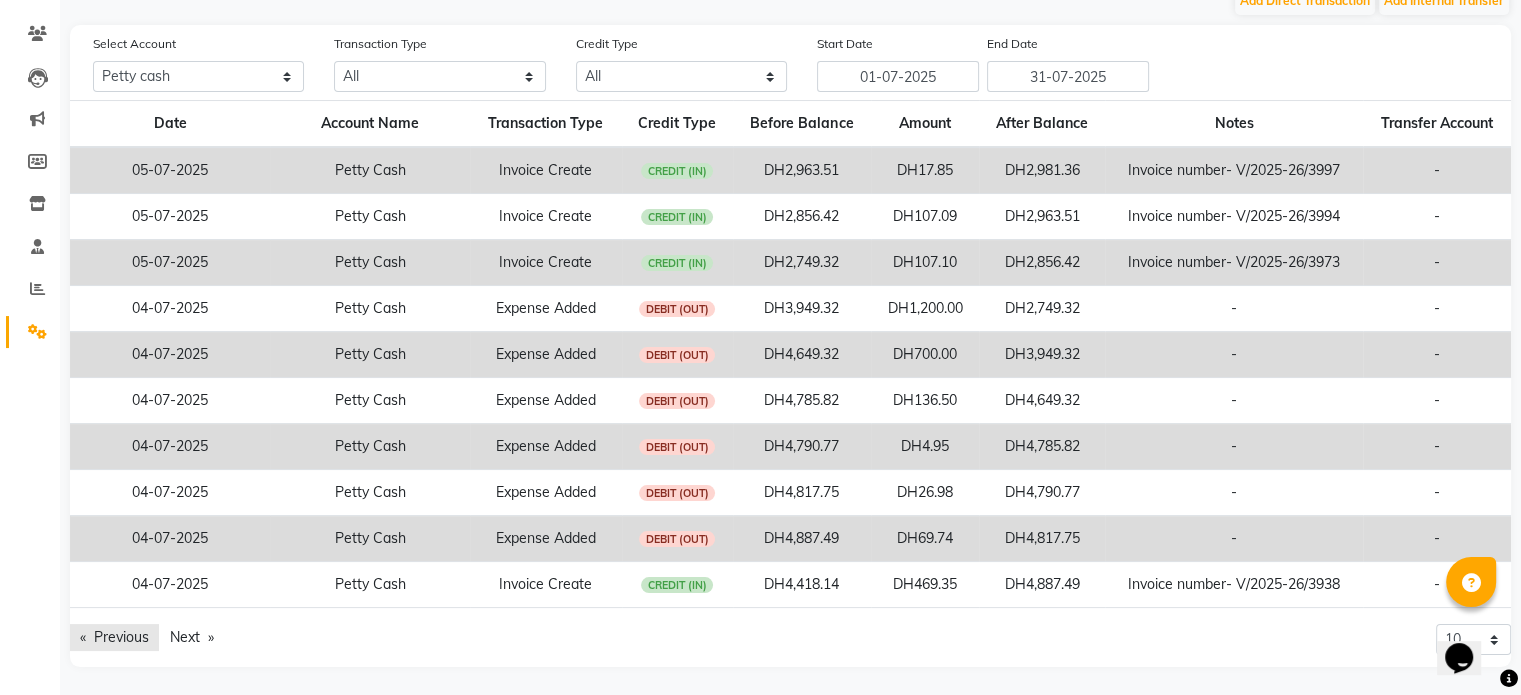 click on "Previous  page" 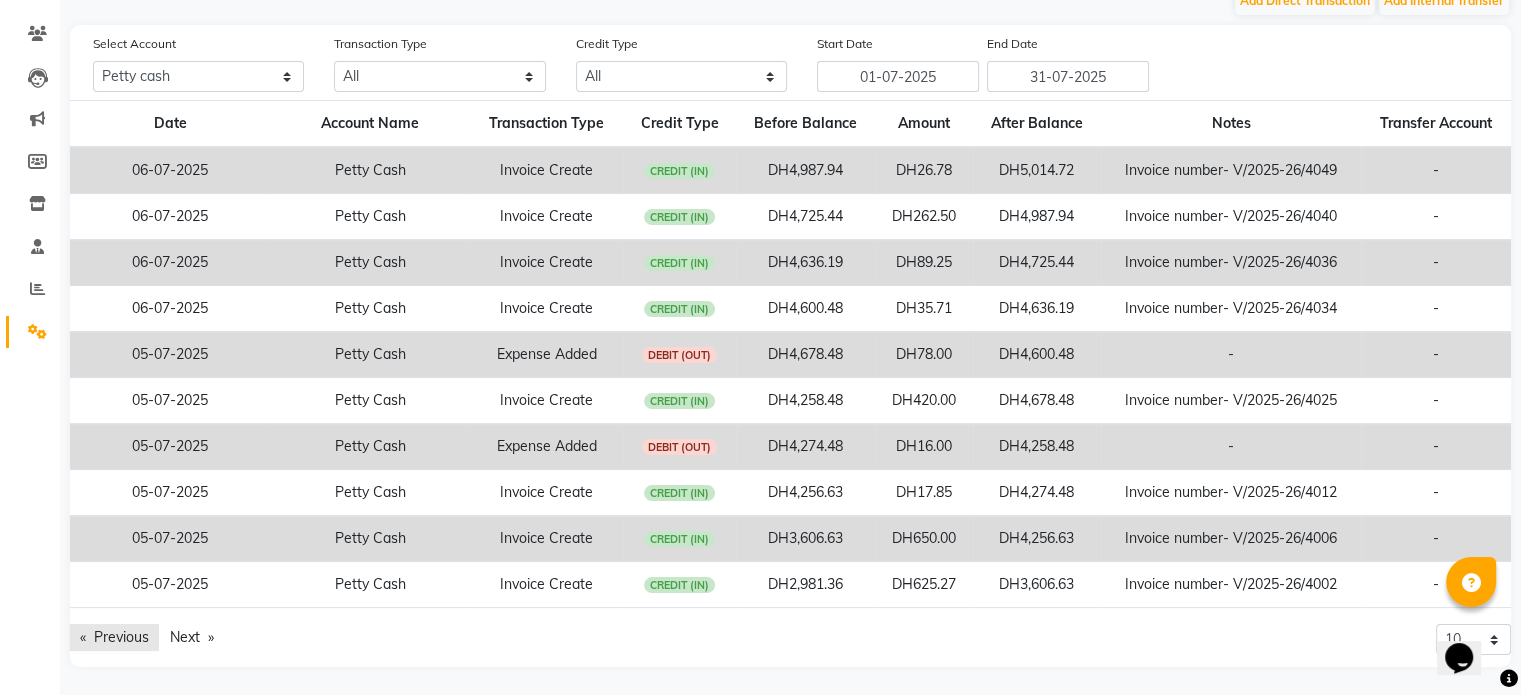 click on "Previous  page" 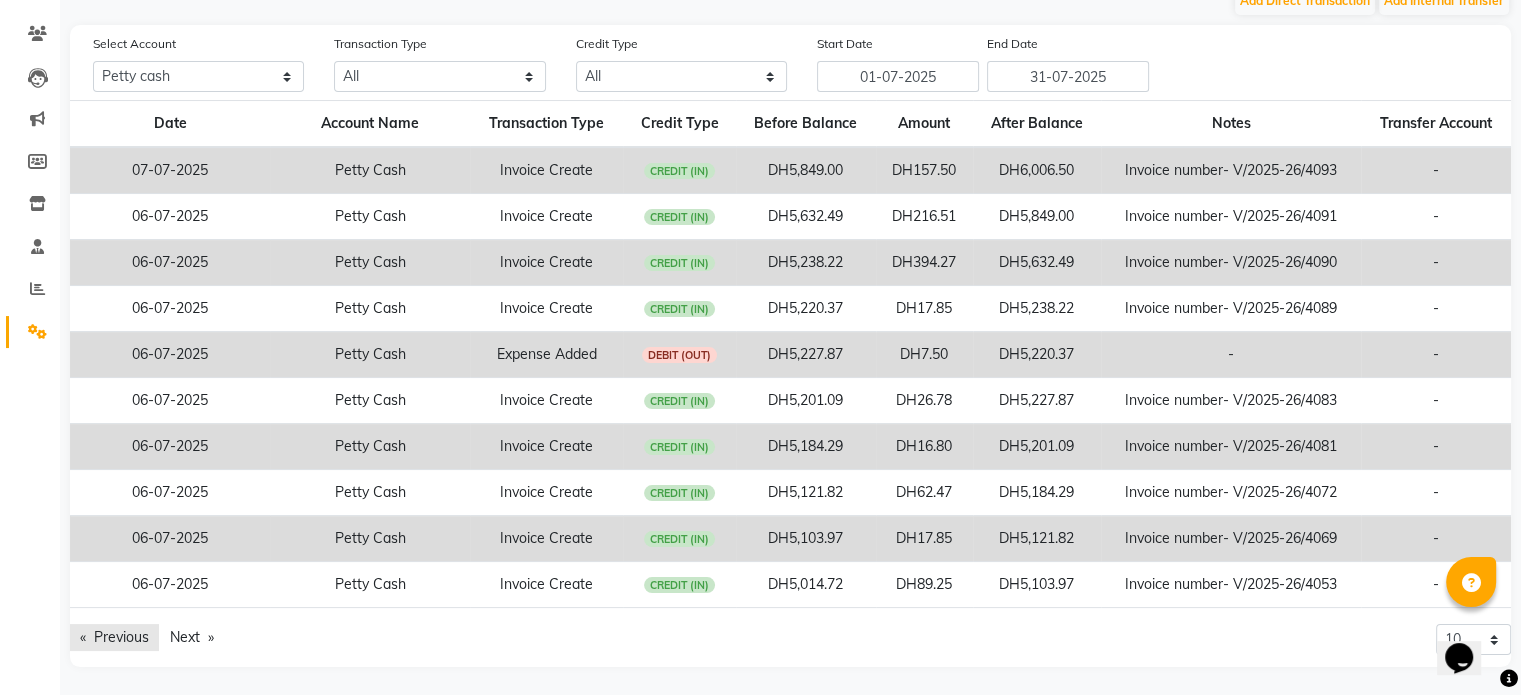 click on "Previous  page" 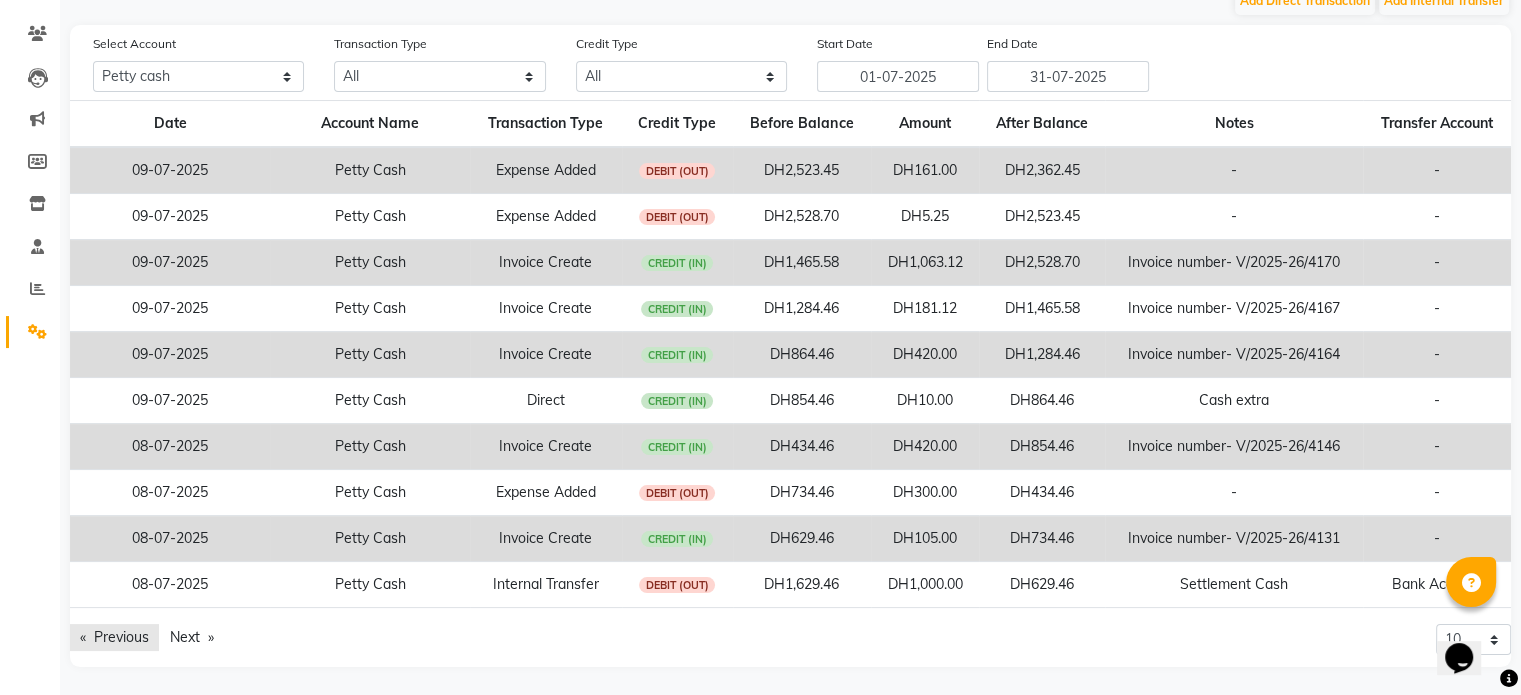 click on "Previous  page" 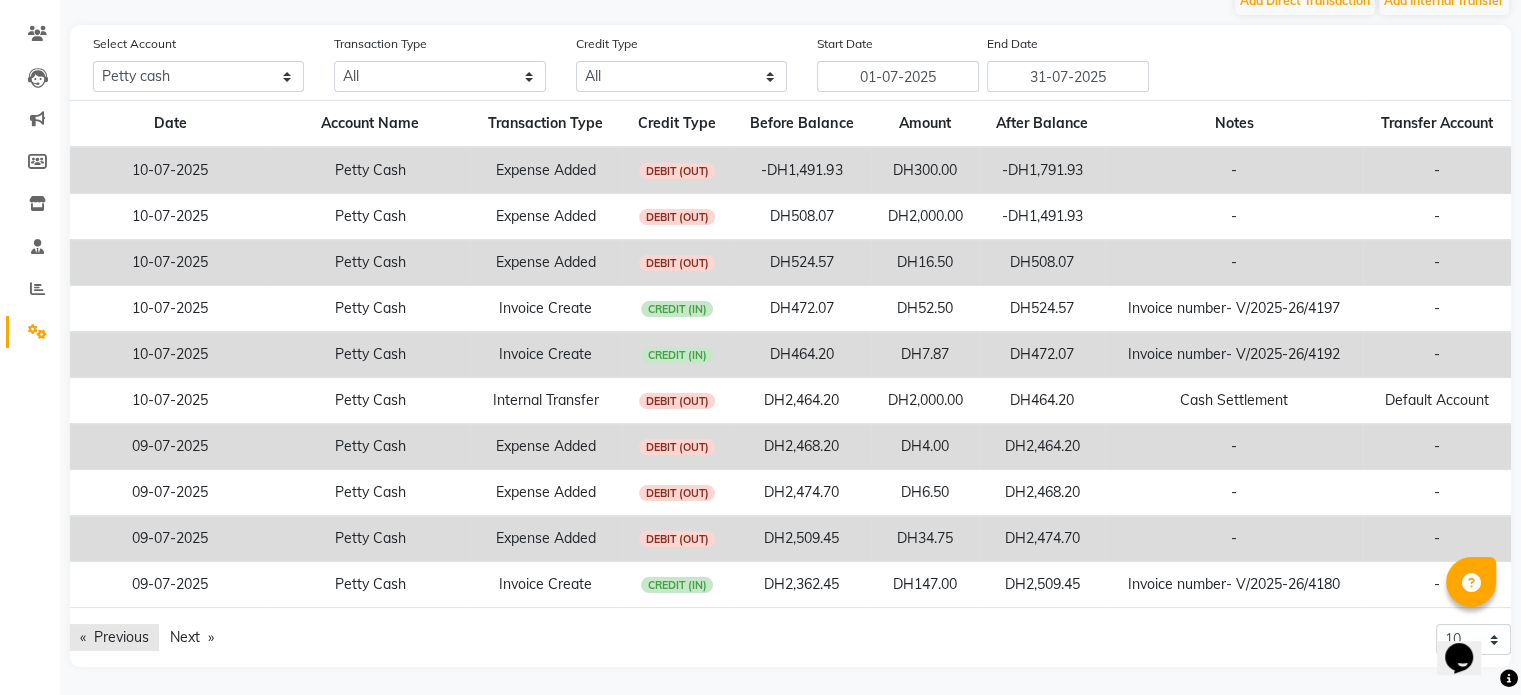 click on "Previous  page" 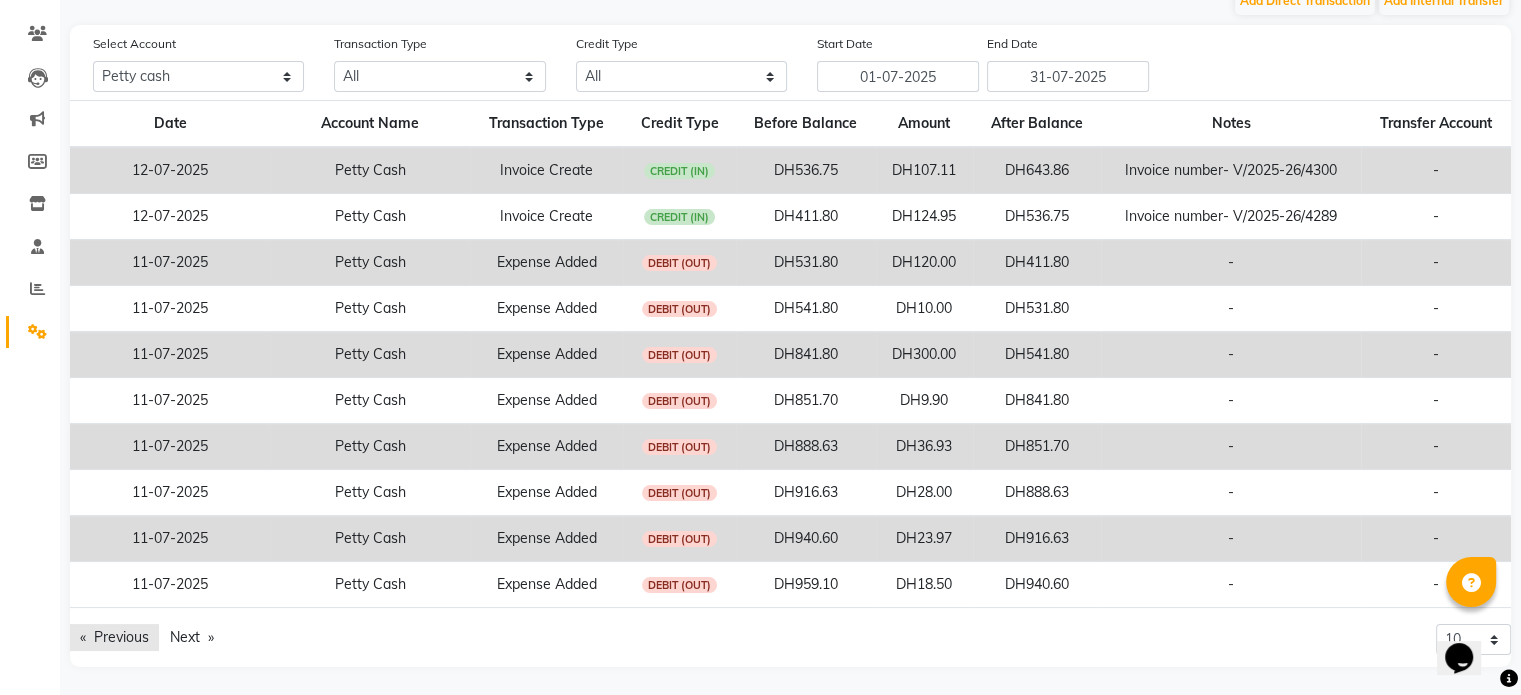 click on "Previous  page" 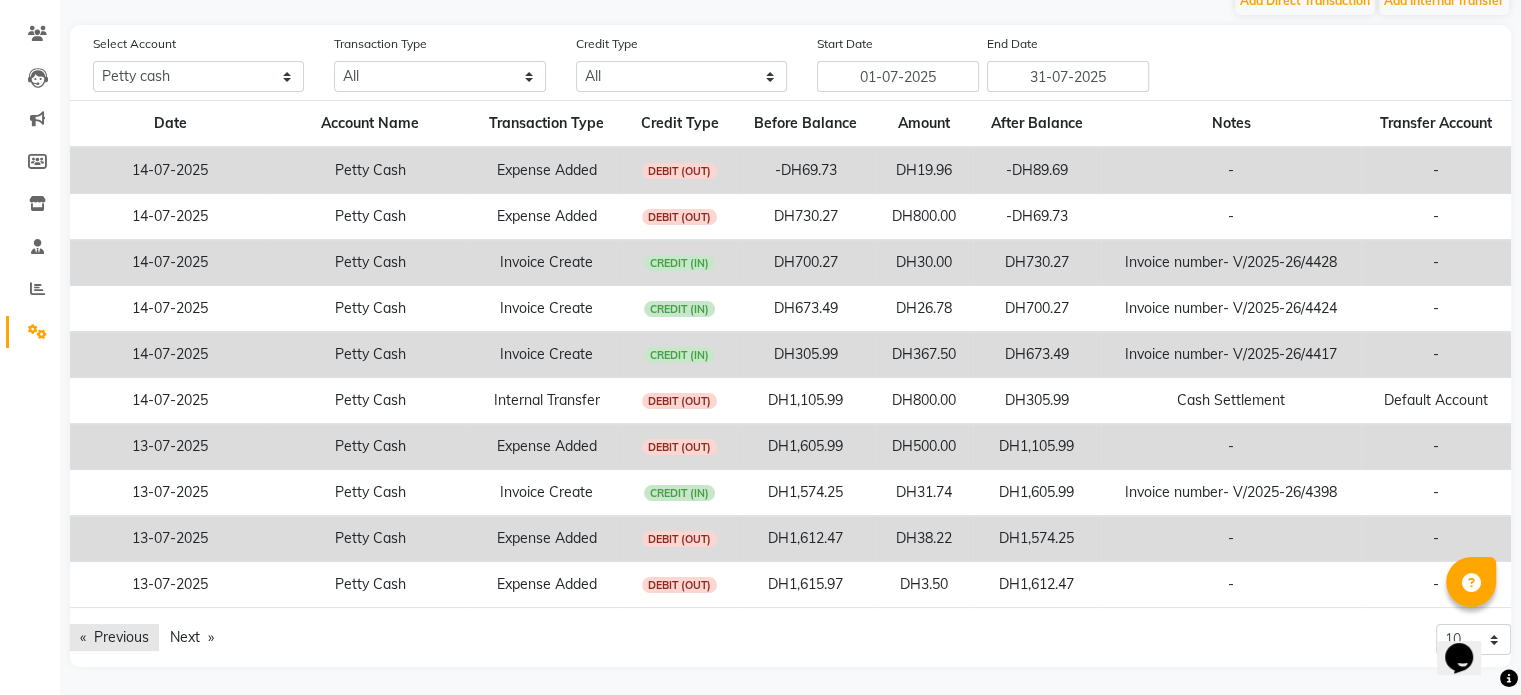 click on "Previous  page" 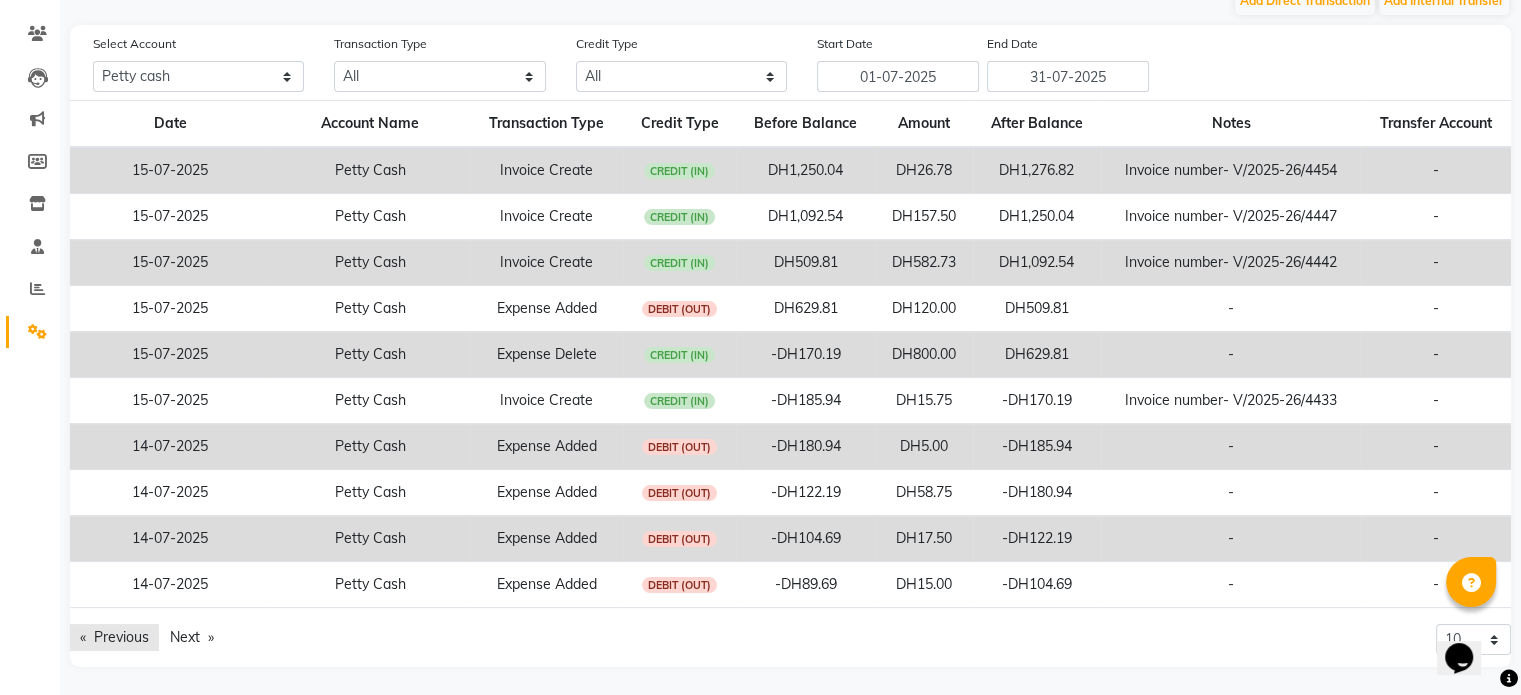 click on "Previous  page" 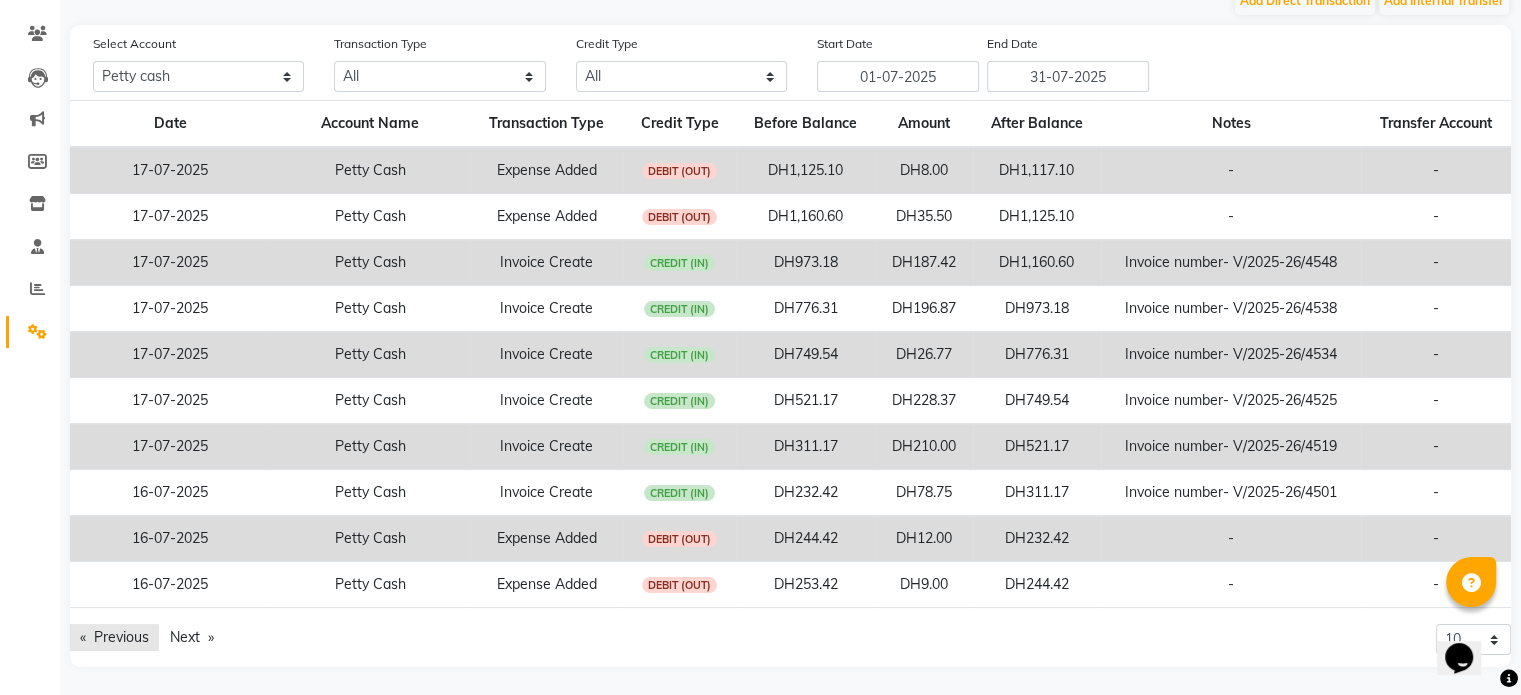 click on "Previous  page" 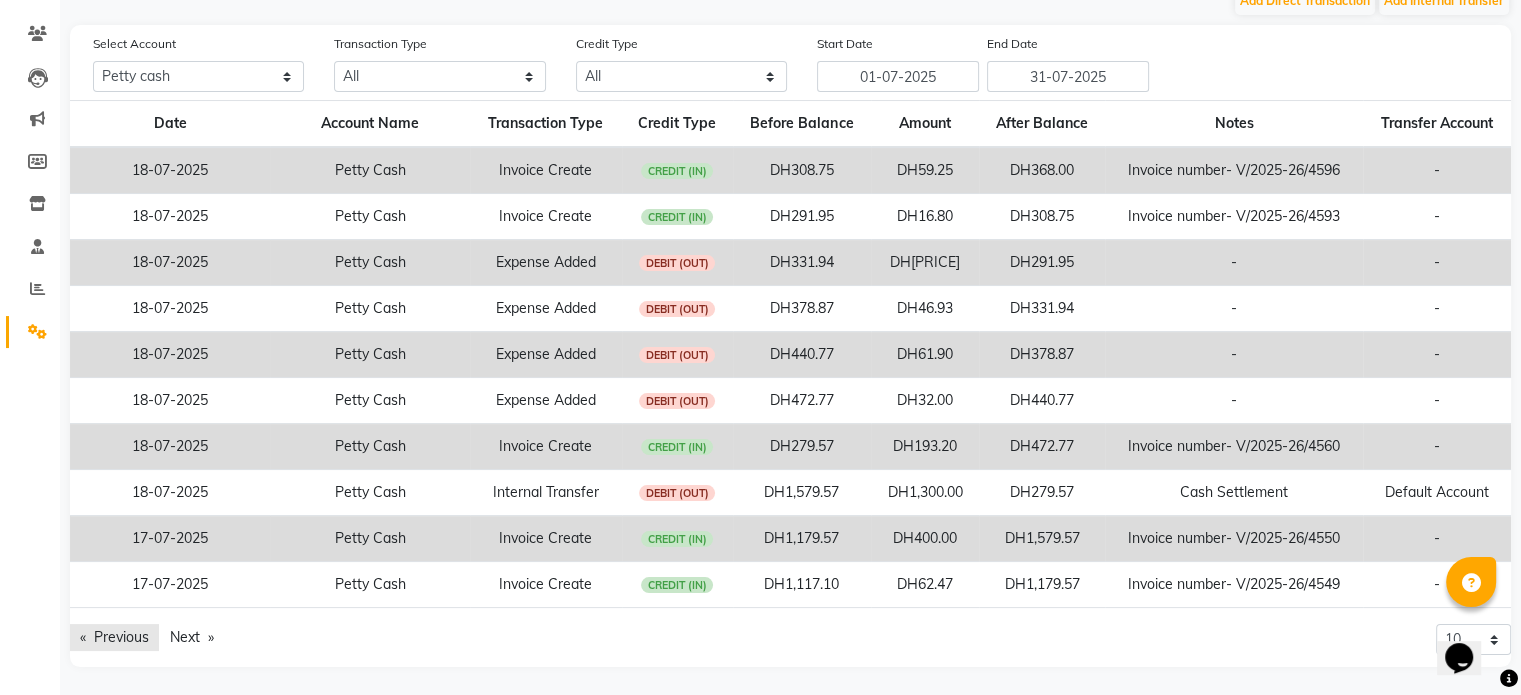 click on "Previous  page" 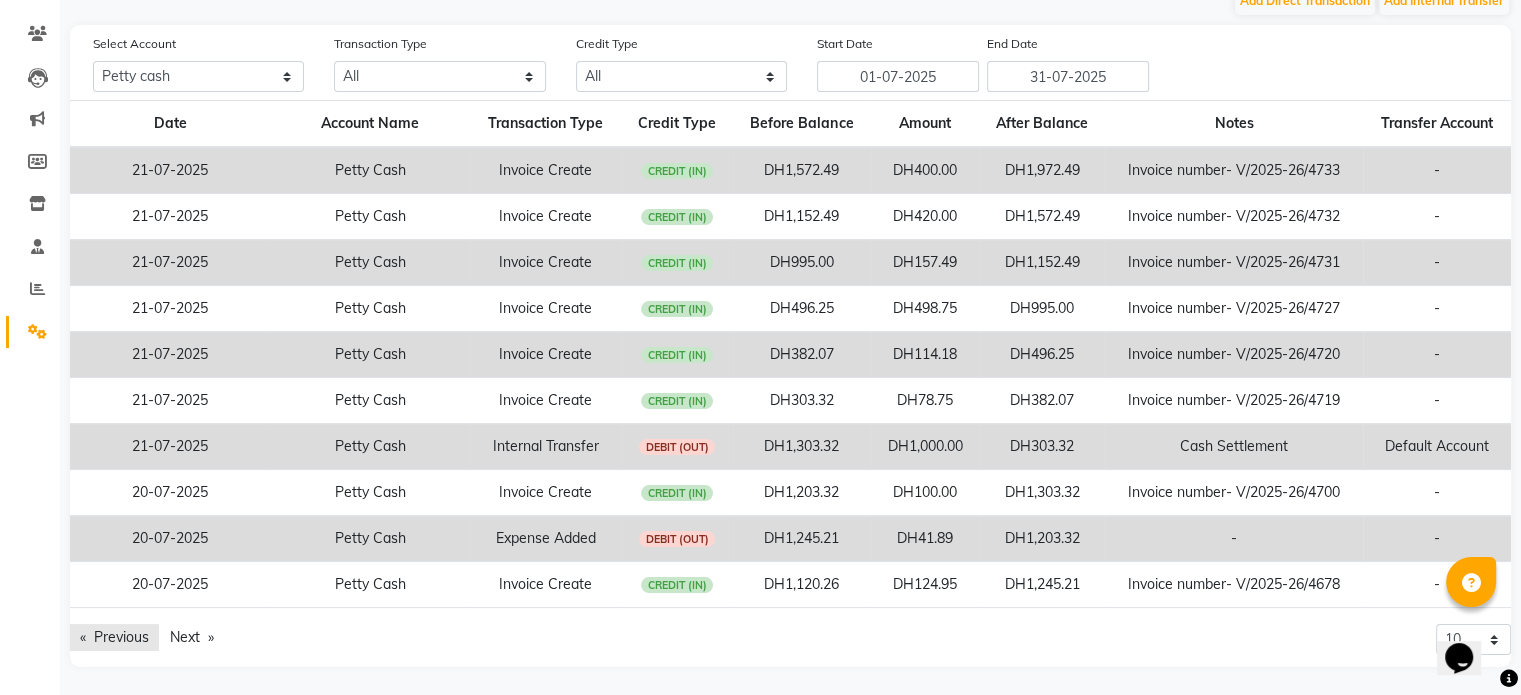 click on "Previous  page" 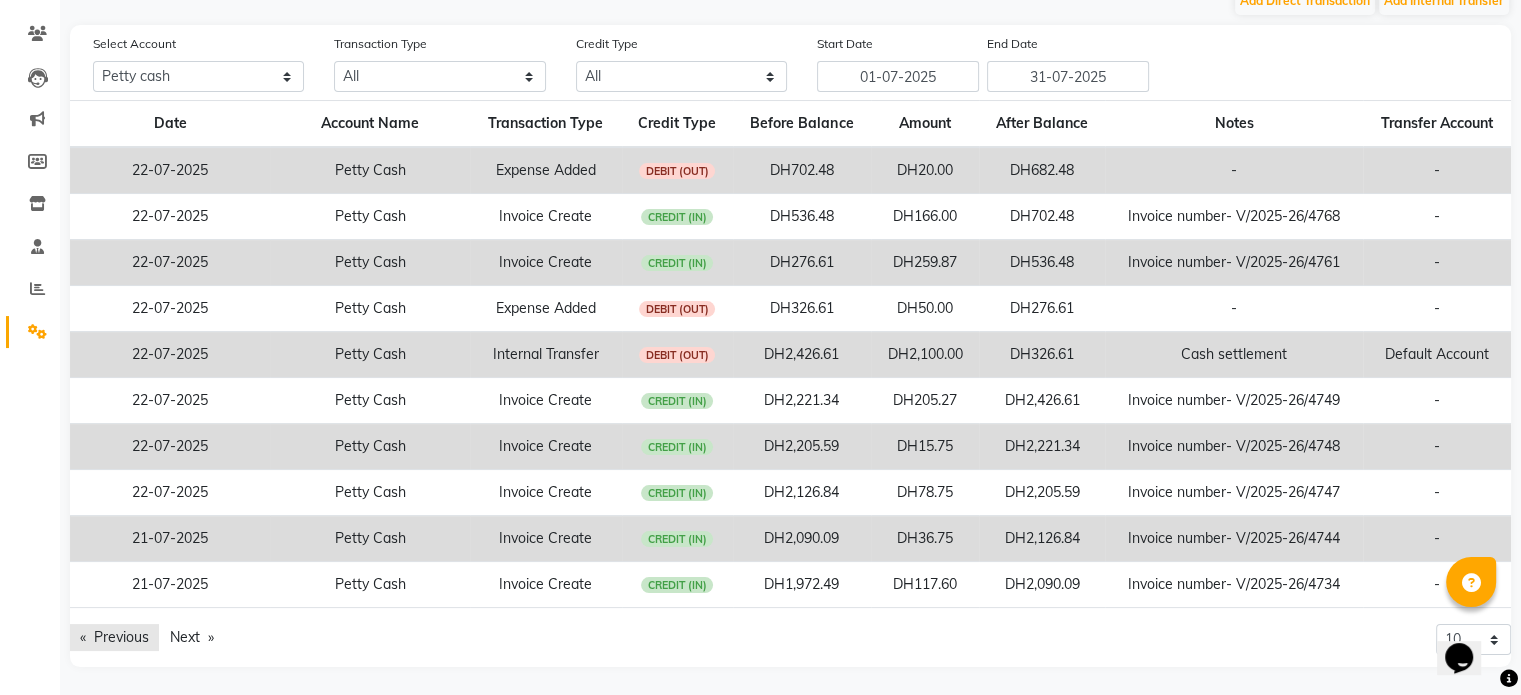click on "Previous  page" 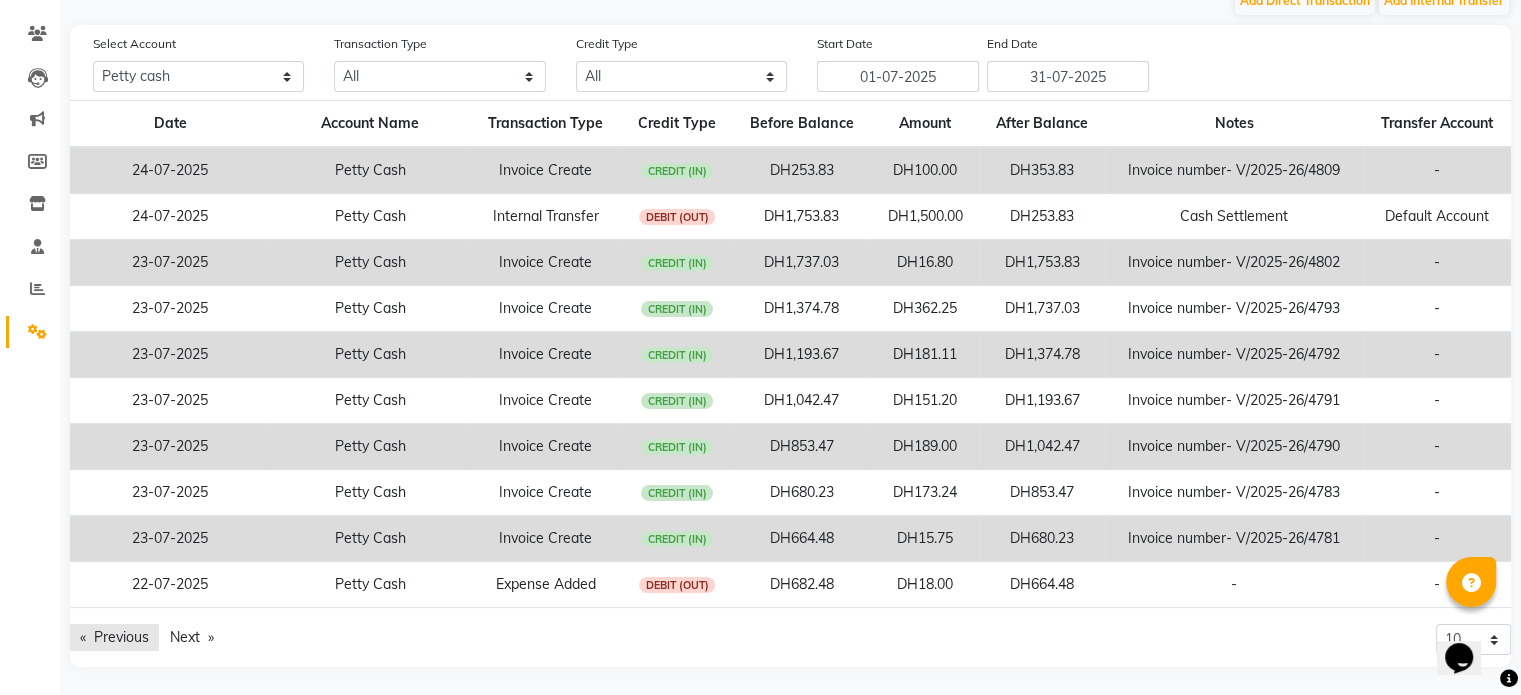 click on "Previous  page" 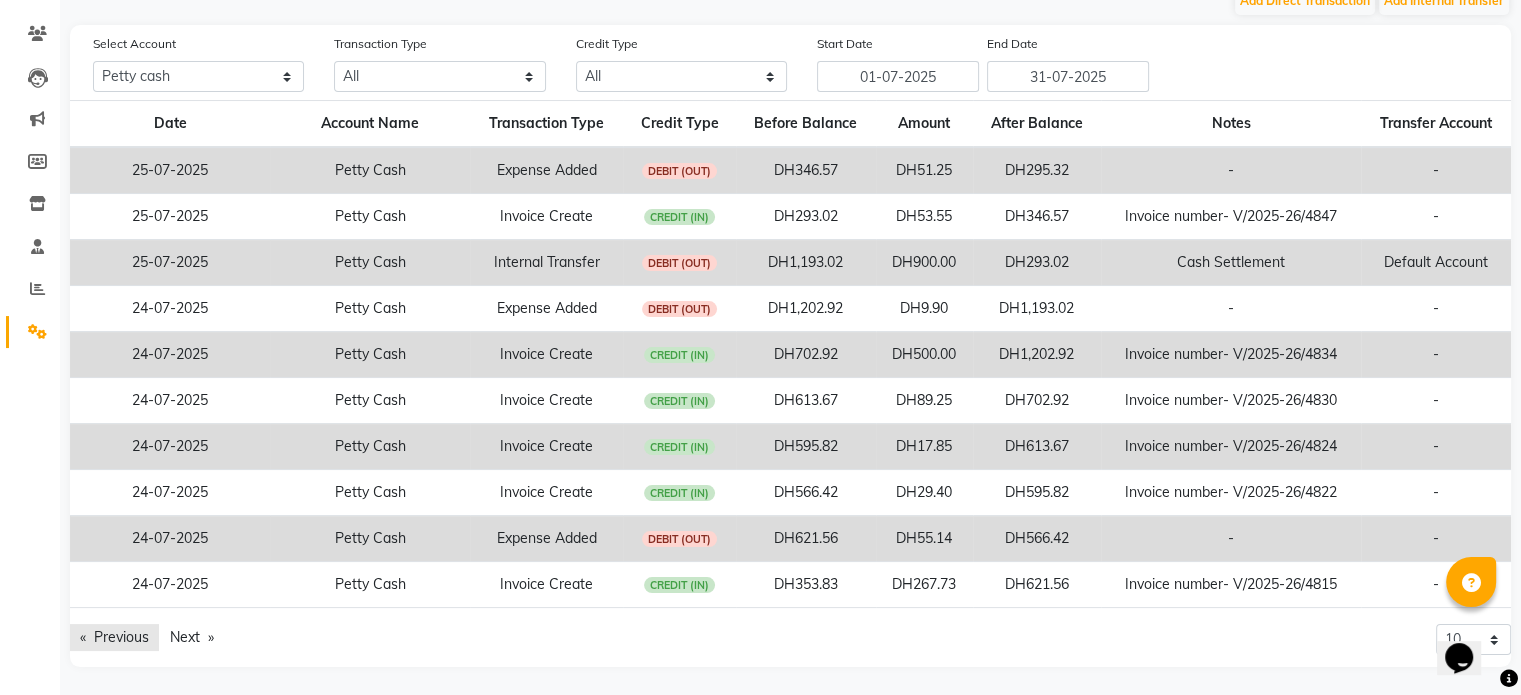 click on "Previous  page" 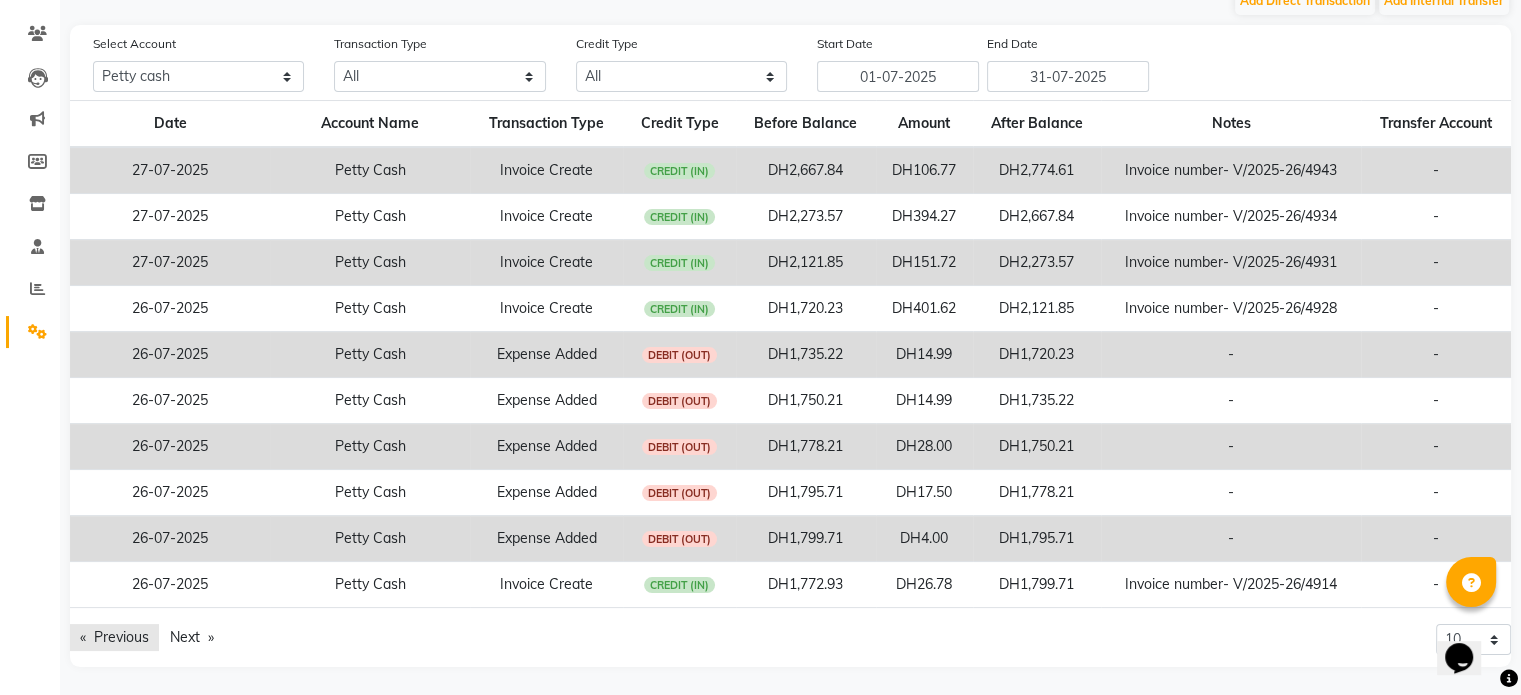 click on "Previous  page" 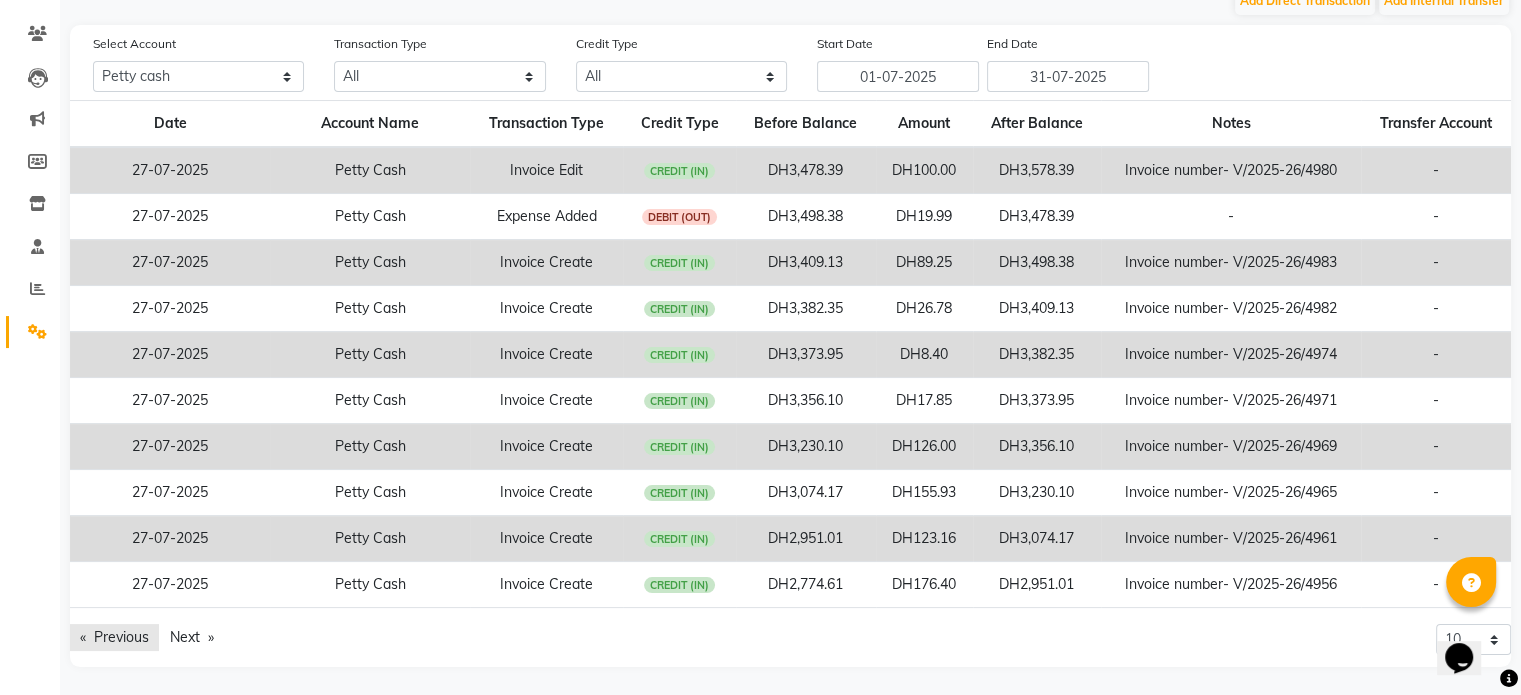 click on "Previous  page" 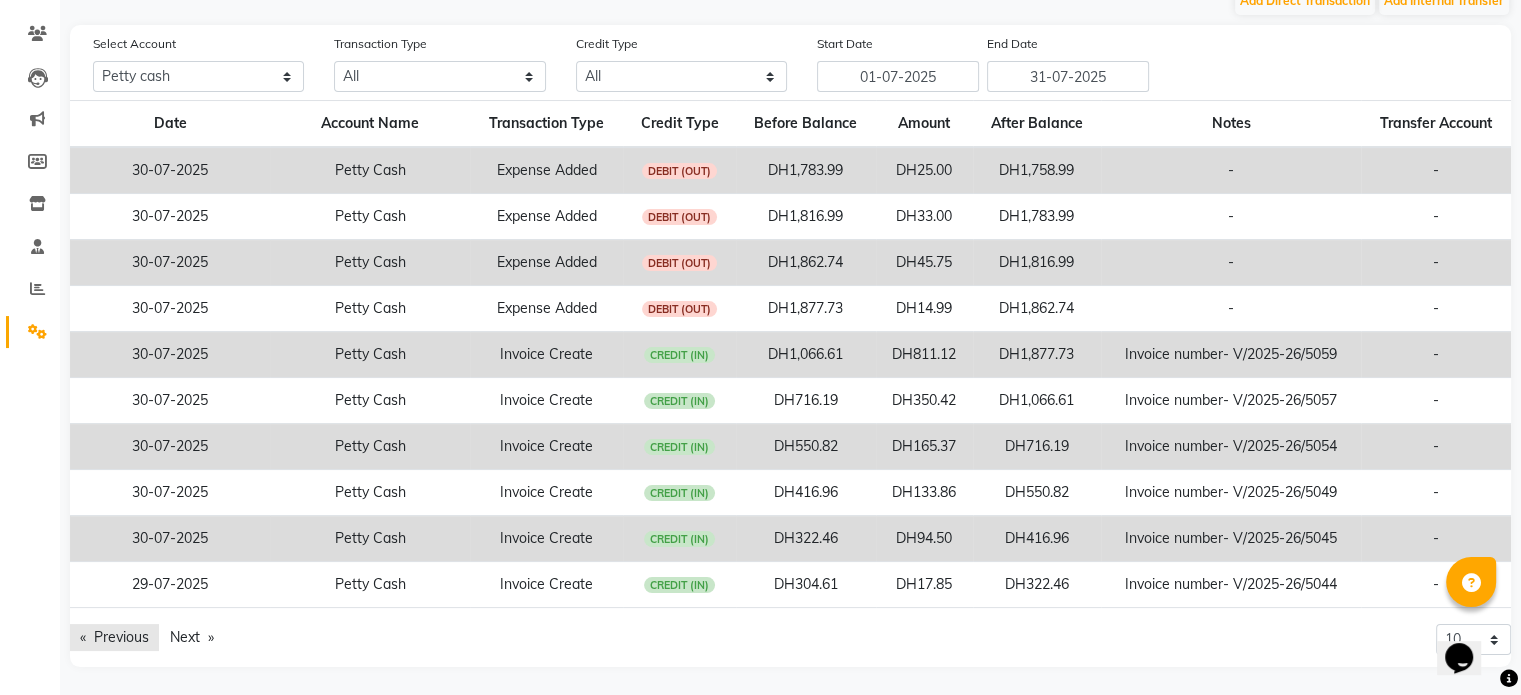 click on "Previous  page" 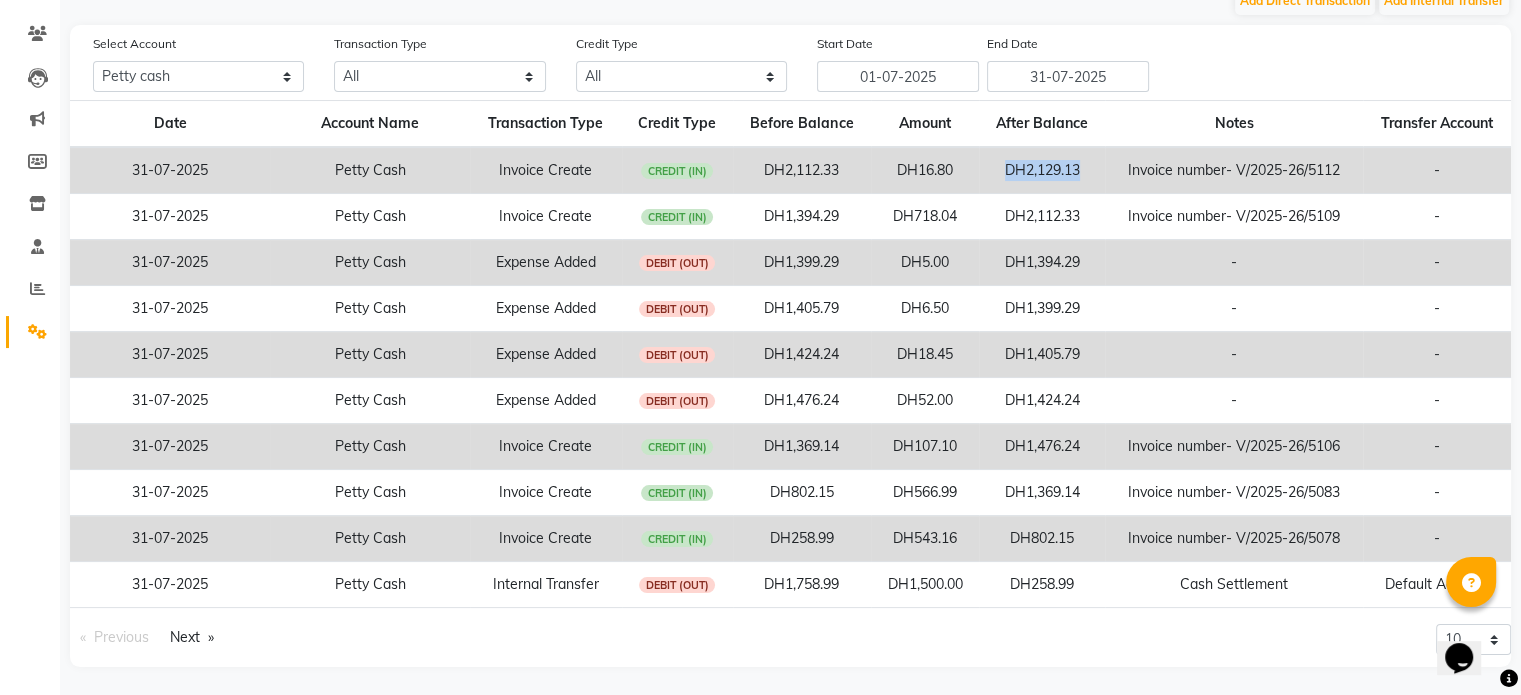 drag, startPoint x: 1081, startPoint y: 175, endPoint x: 986, endPoint y: 171, distance: 95.084175 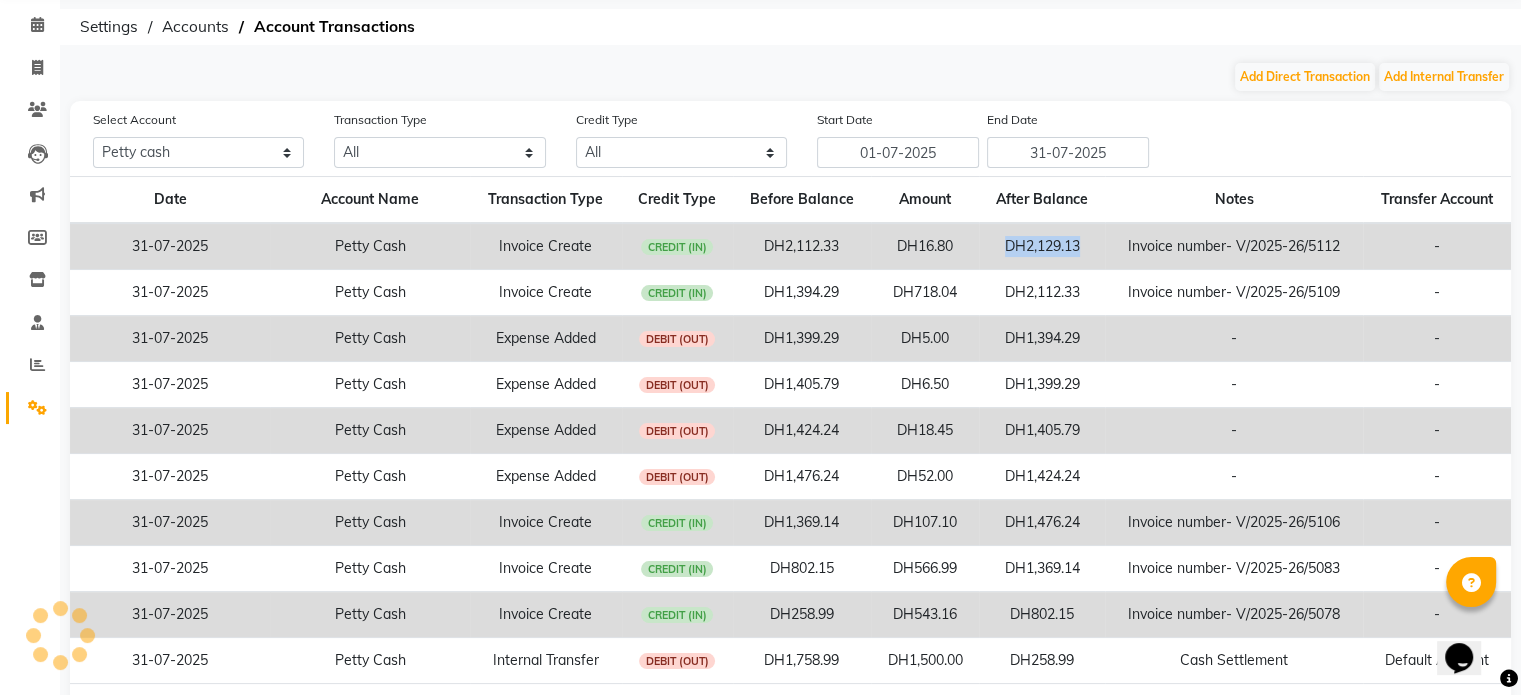 scroll, scrollTop: 0, scrollLeft: 0, axis: both 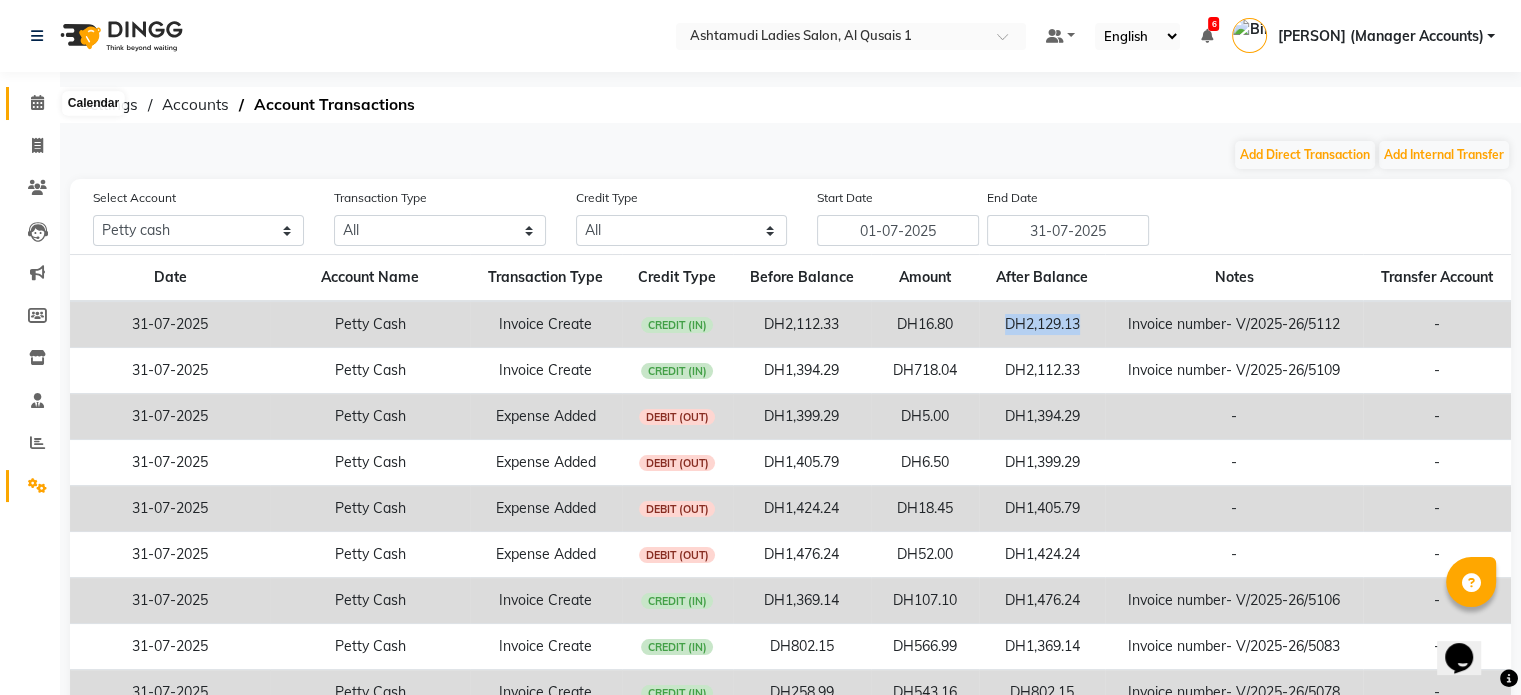click 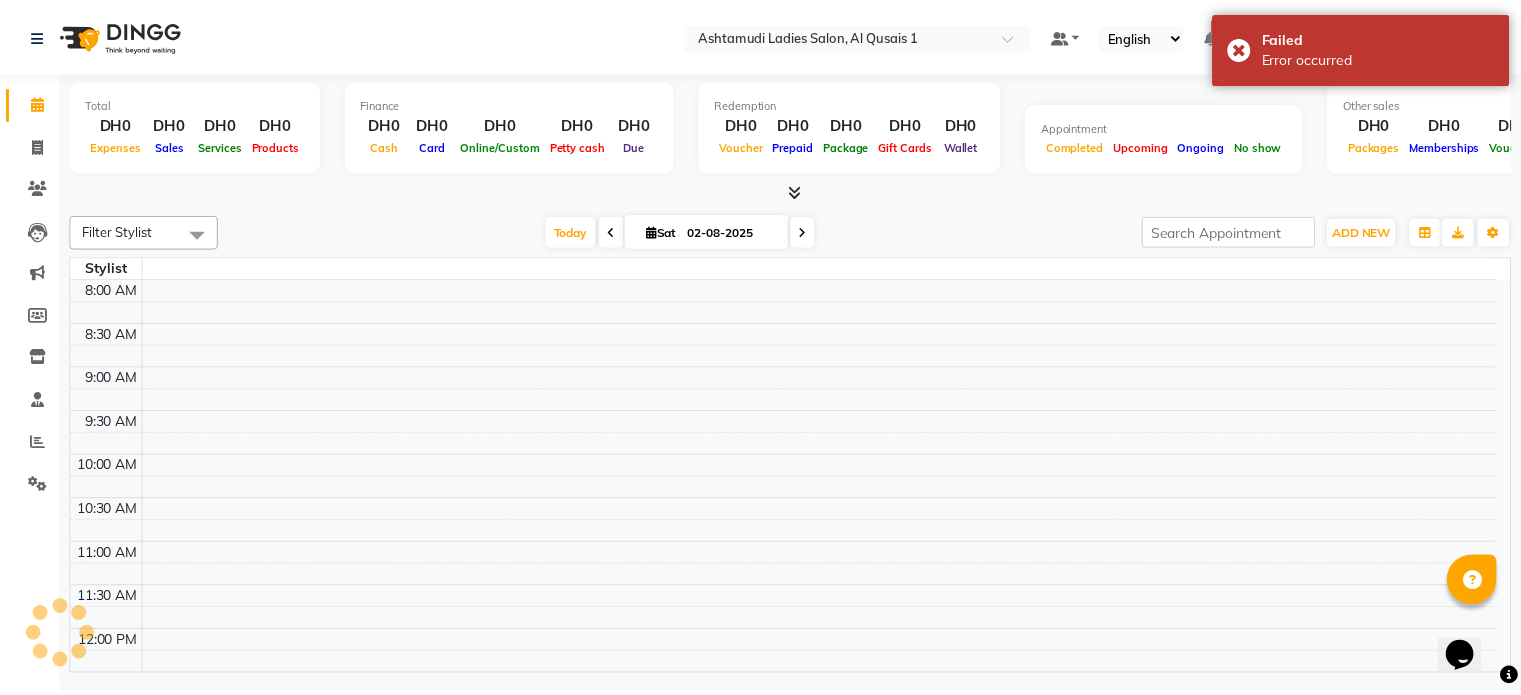 scroll, scrollTop: 0, scrollLeft: 0, axis: both 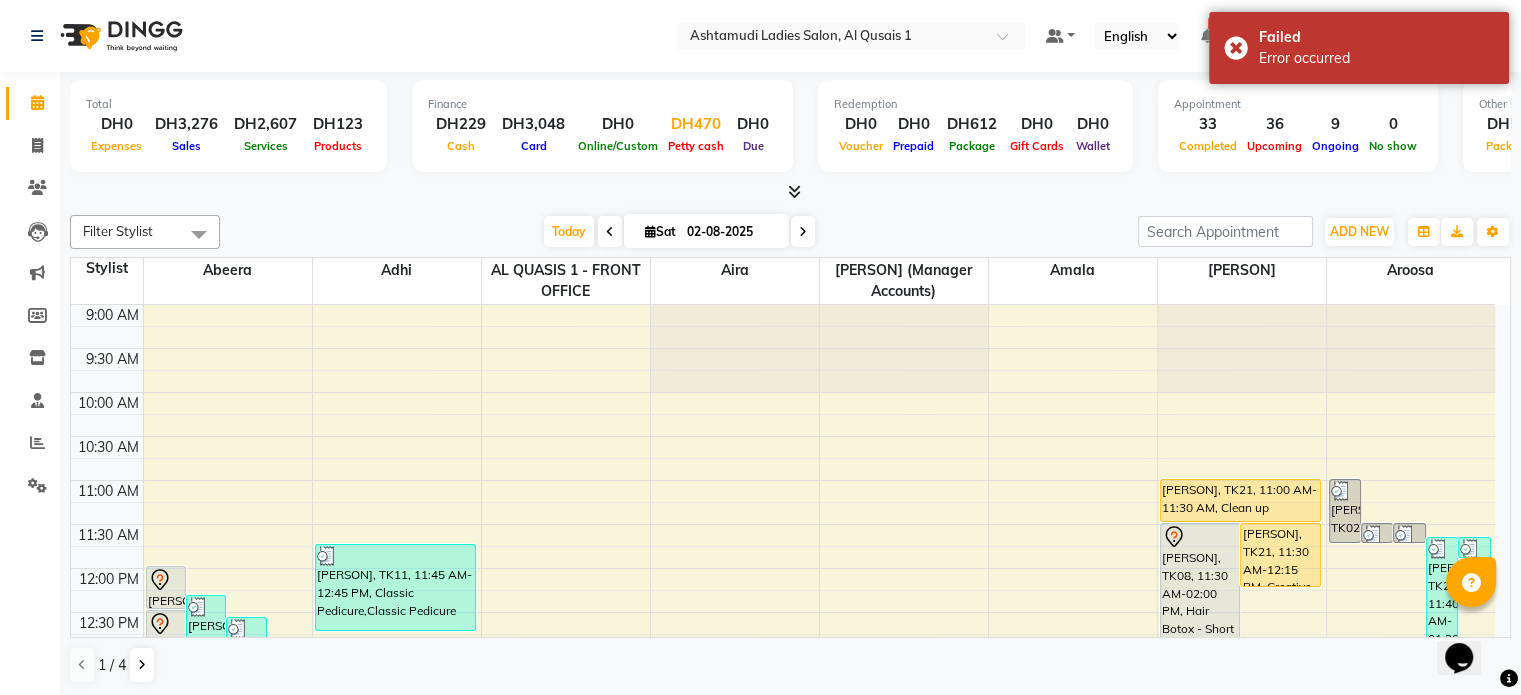 click on "DH470" at bounding box center [696, 124] 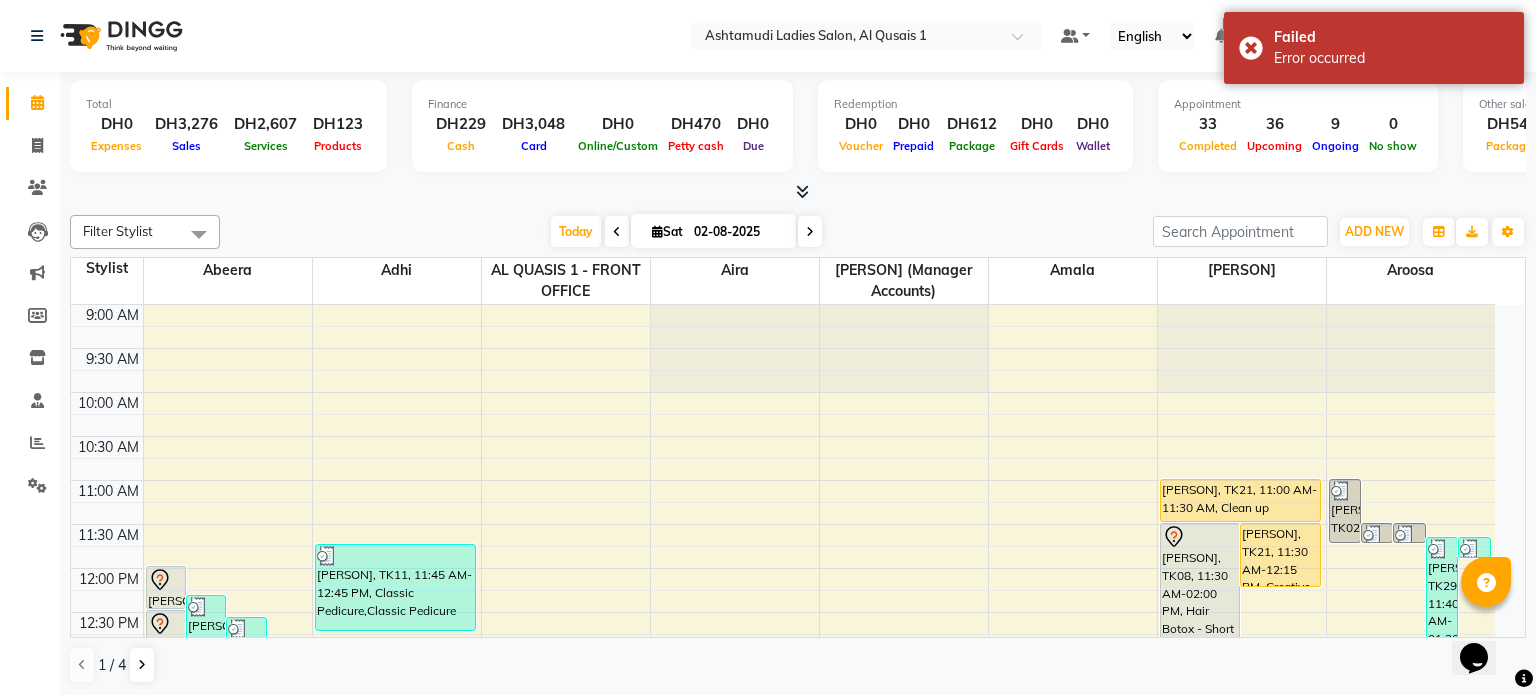 select on "5905" 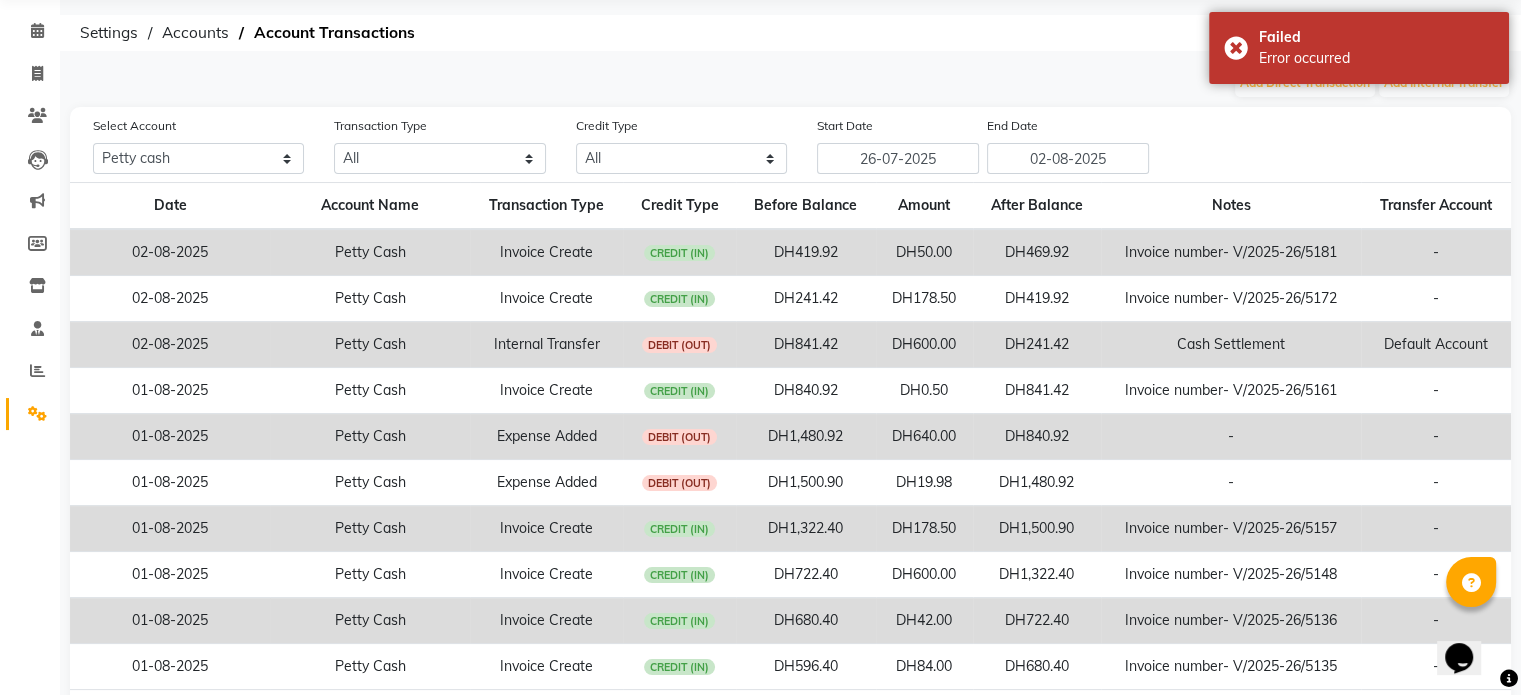 scroll, scrollTop: 154, scrollLeft: 0, axis: vertical 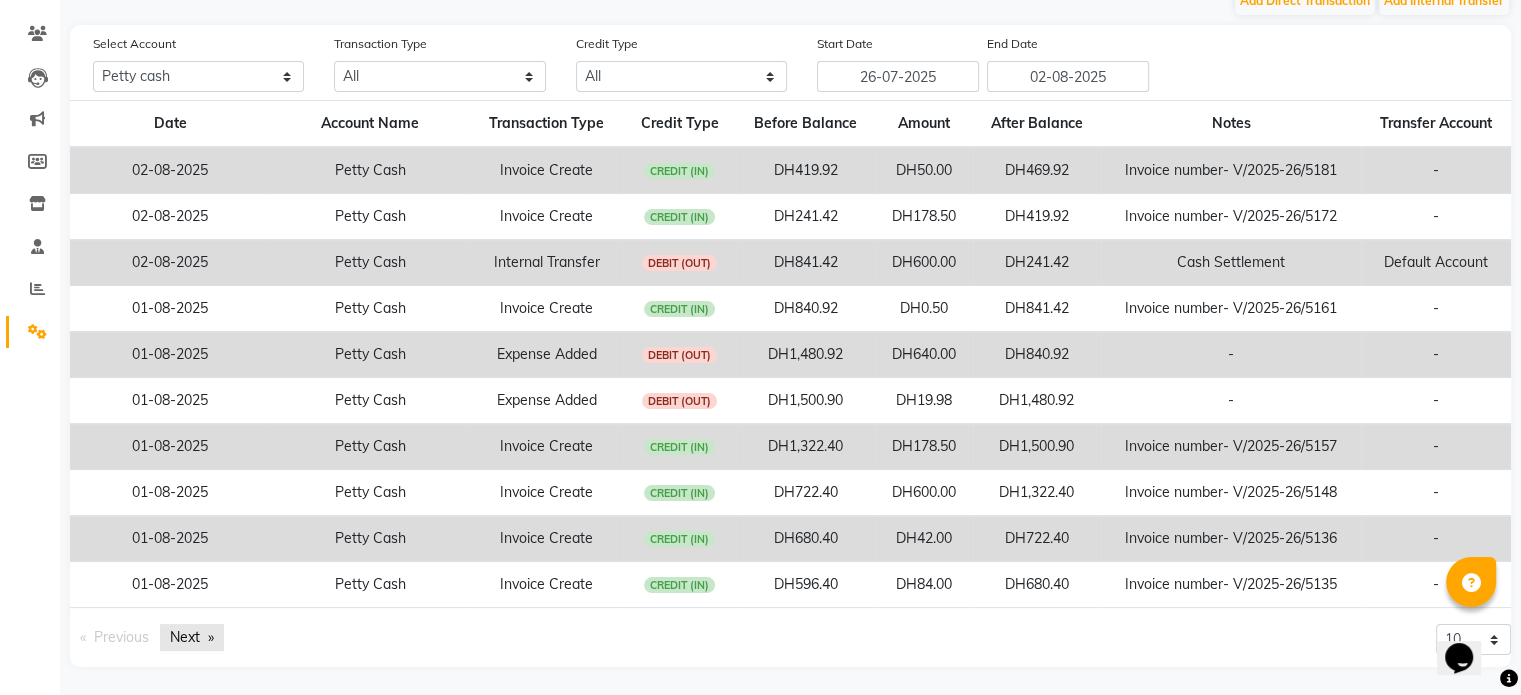 click on "Next  page" 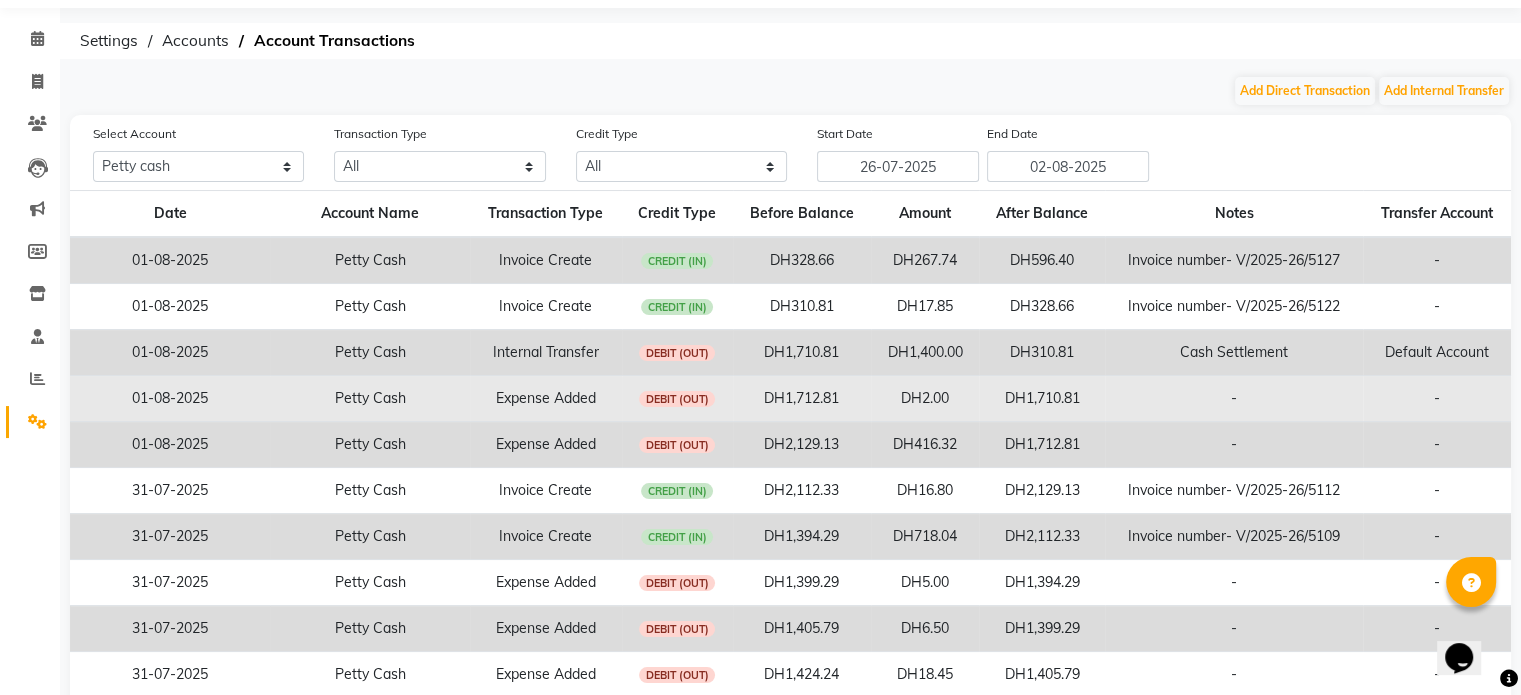 scroll, scrollTop: 0, scrollLeft: 0, axis: both 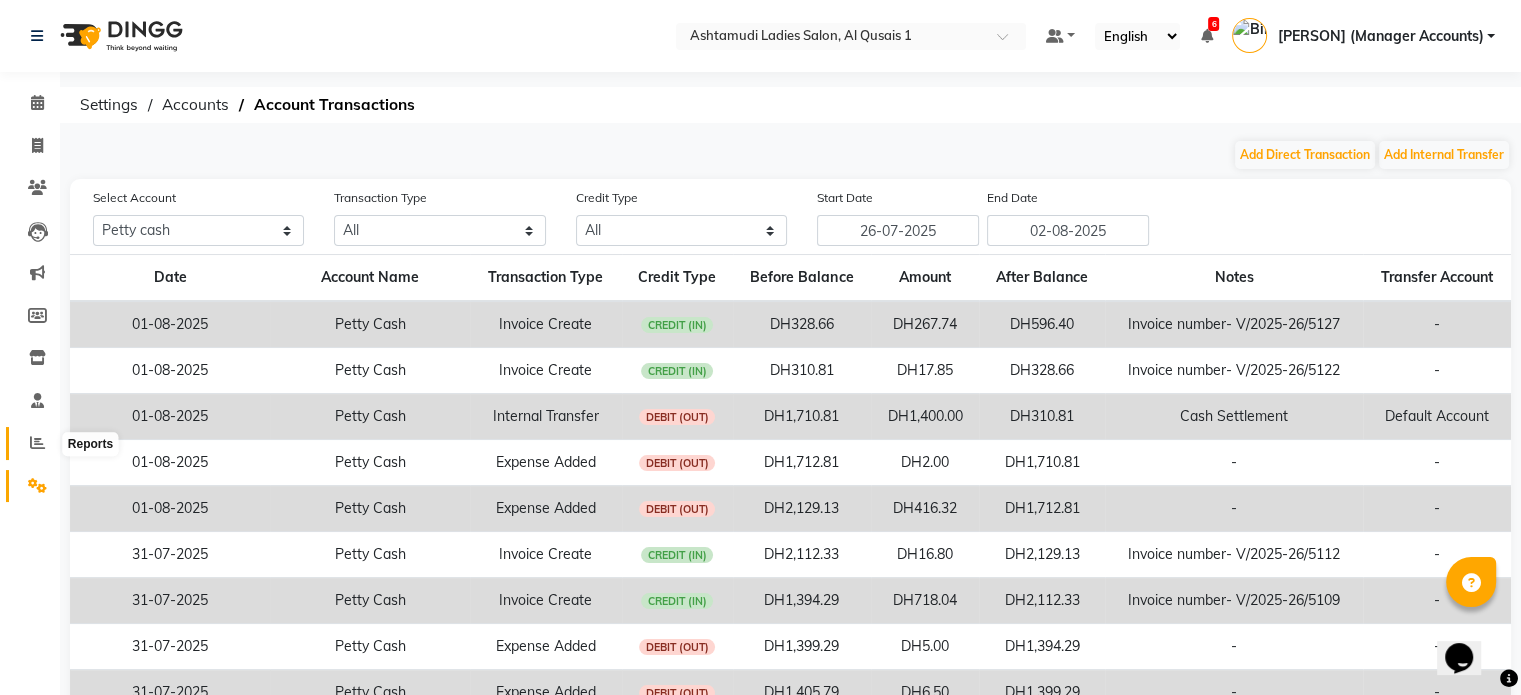 click 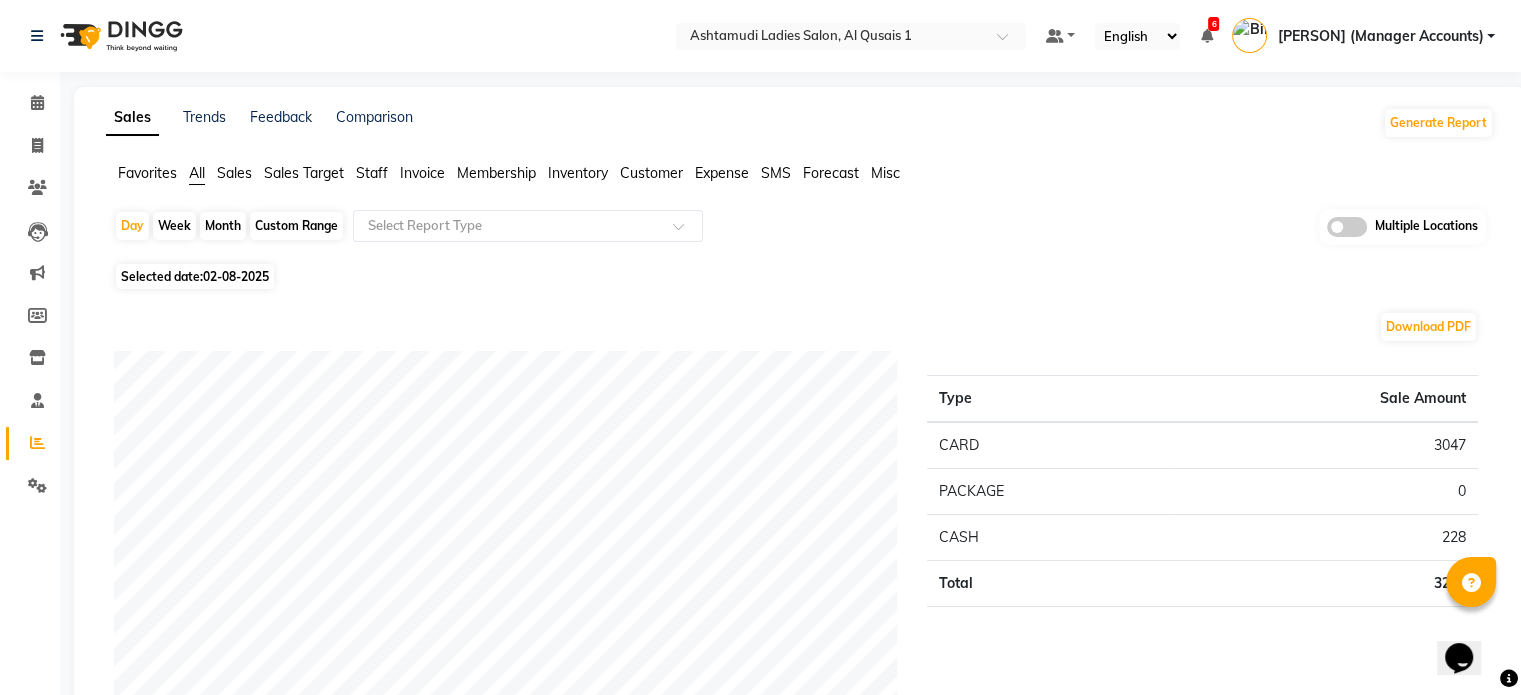 click on "Expense" 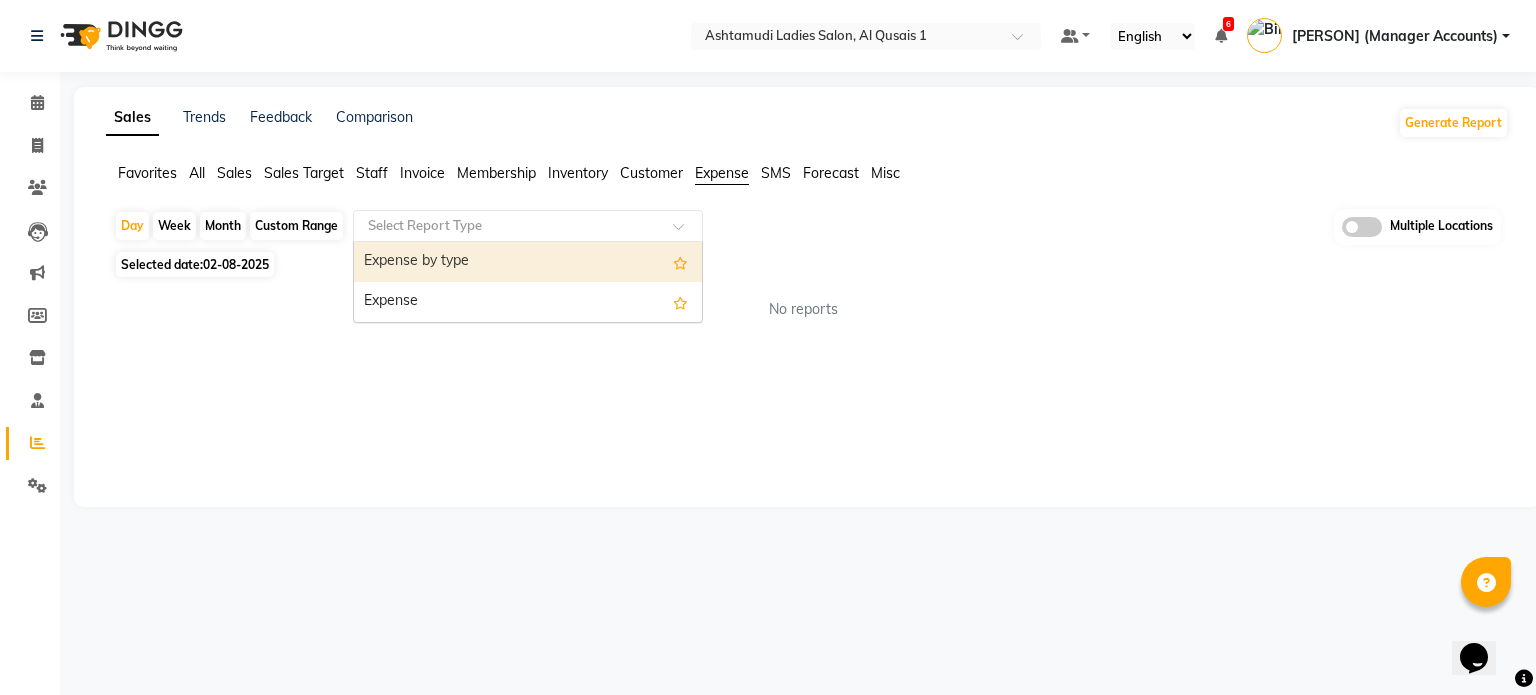 click 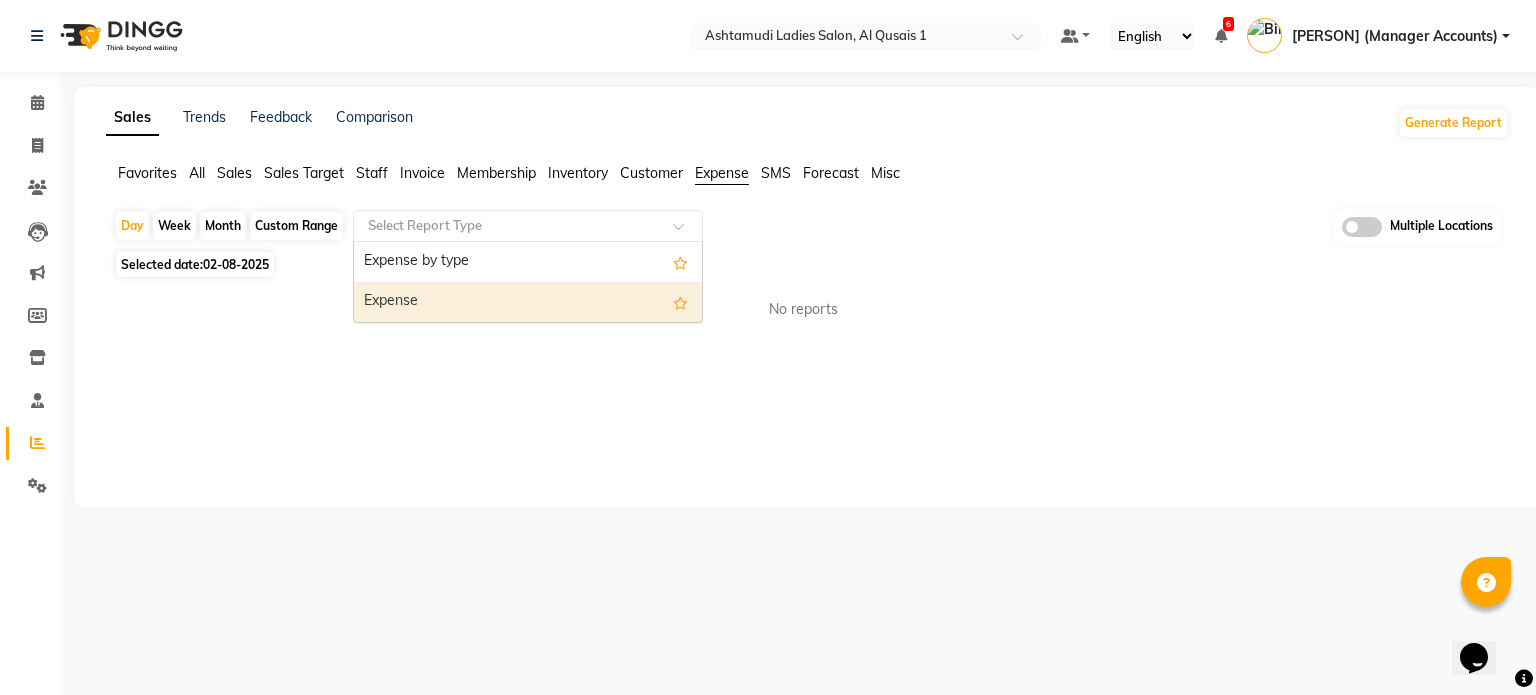 click on "Expense" at bounding box center [528, 302] 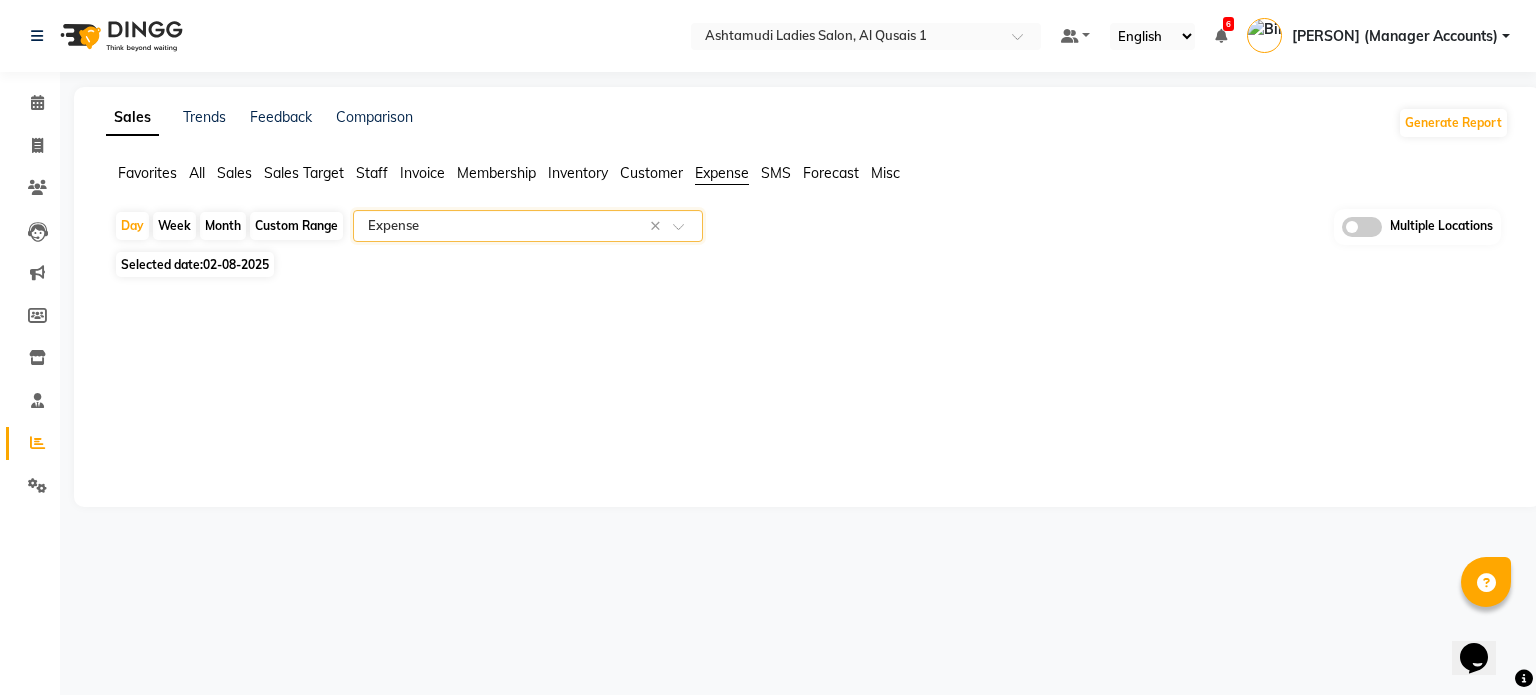 click on "Month" 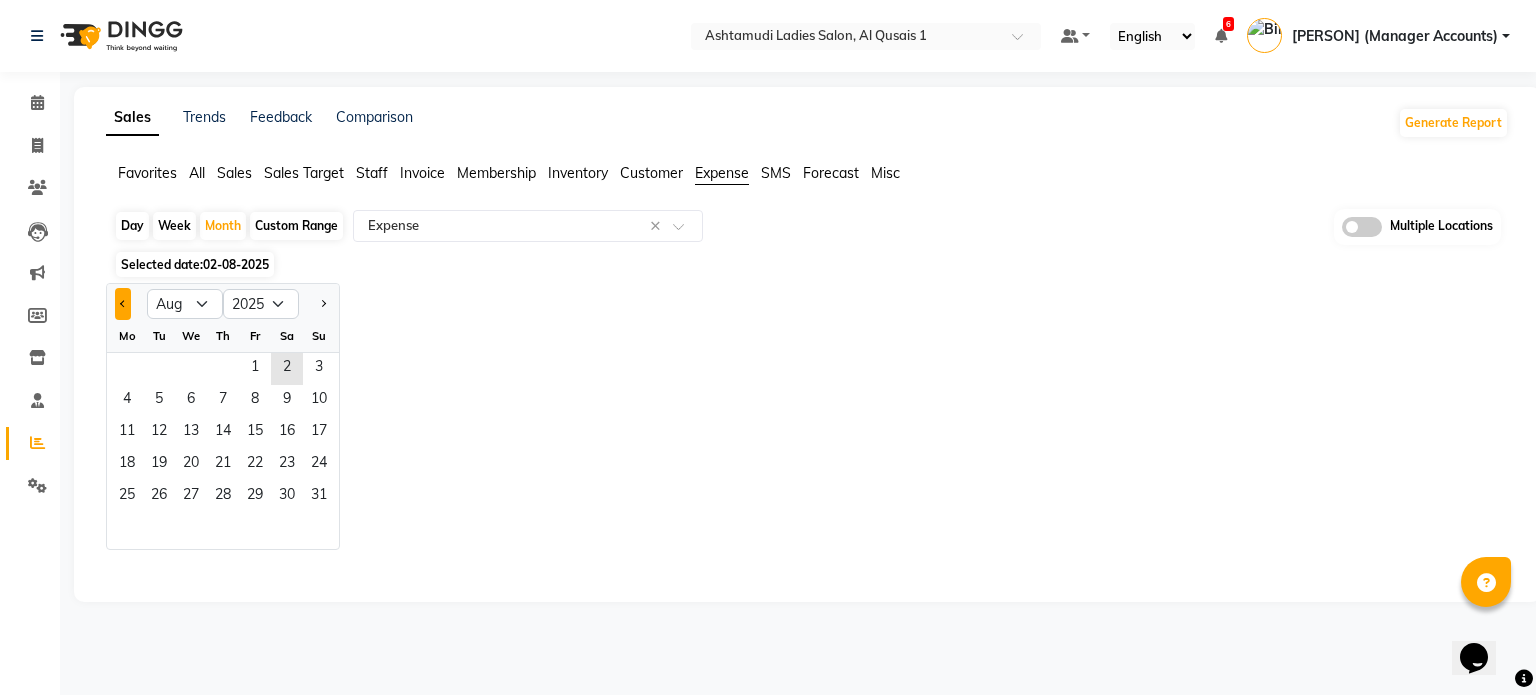 click 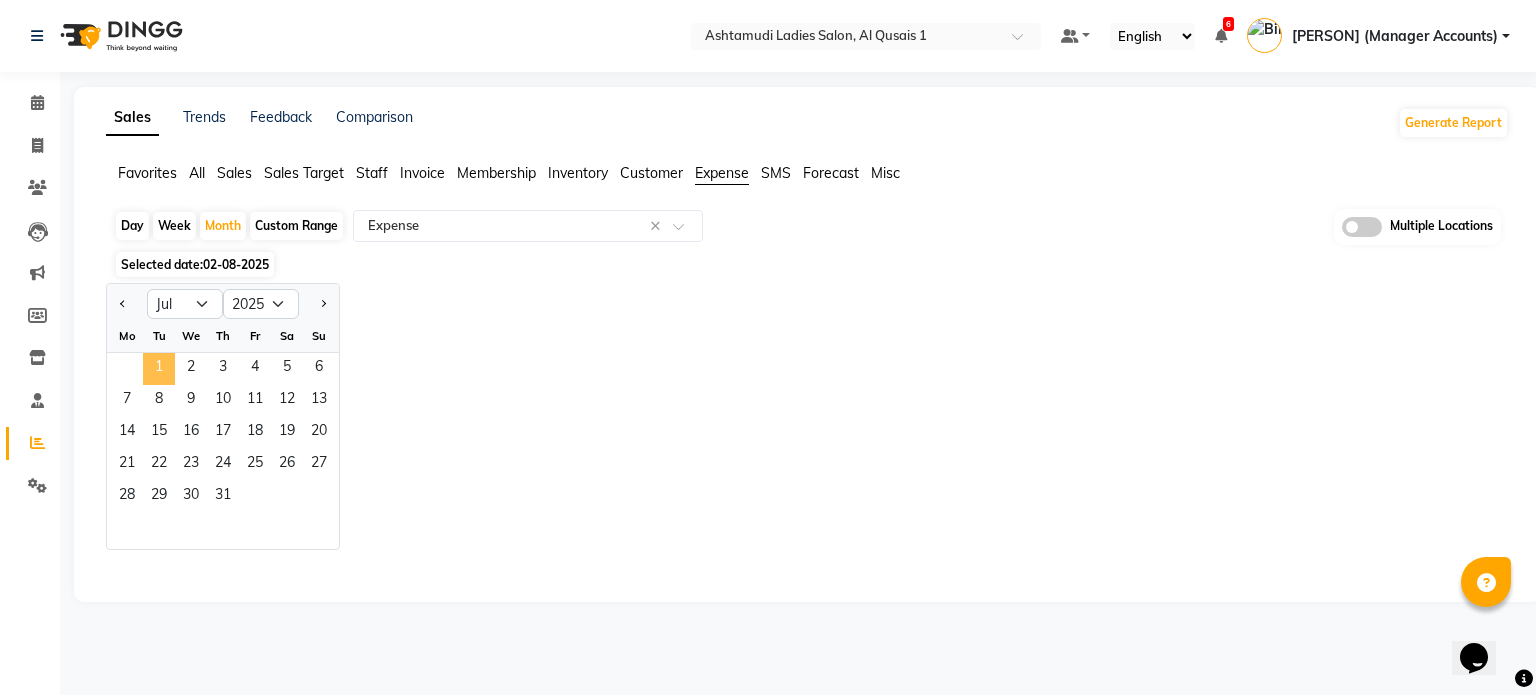 click on "1" 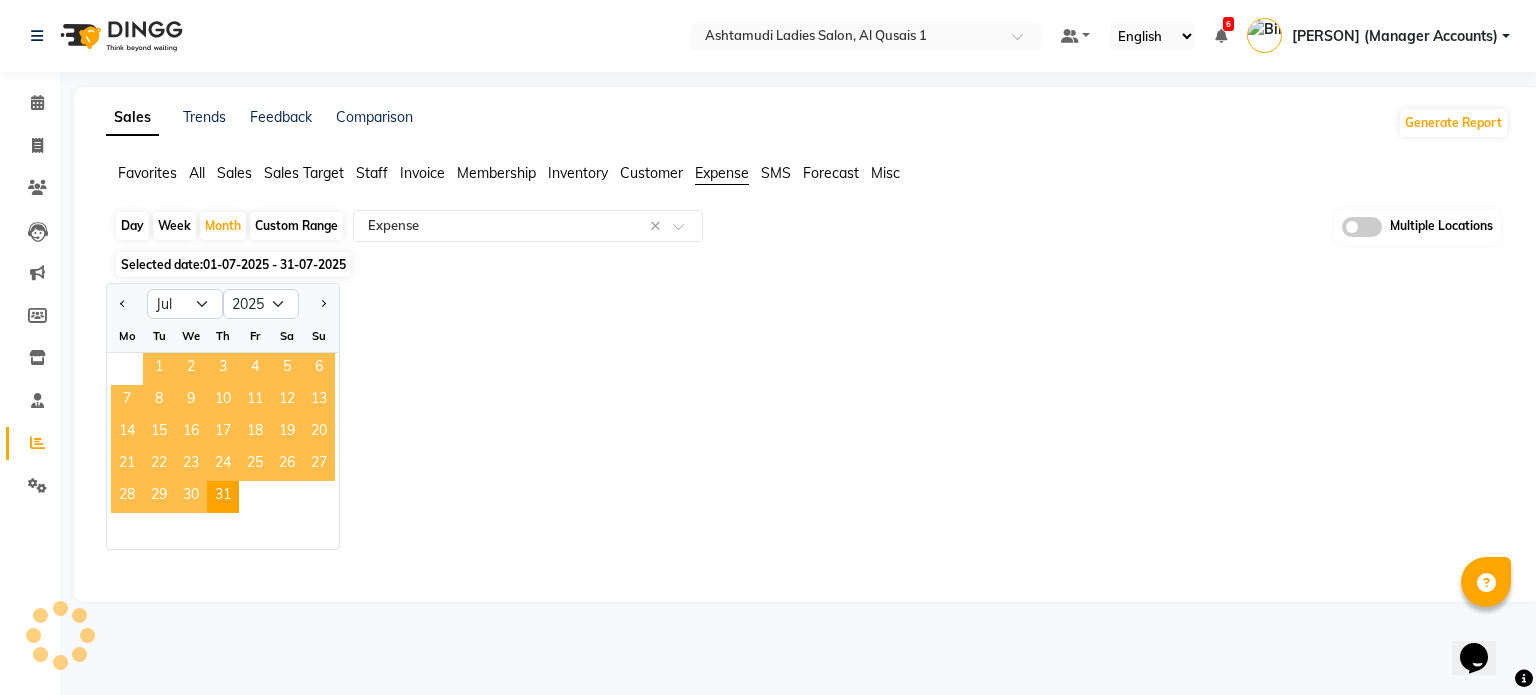 select on "full_report" 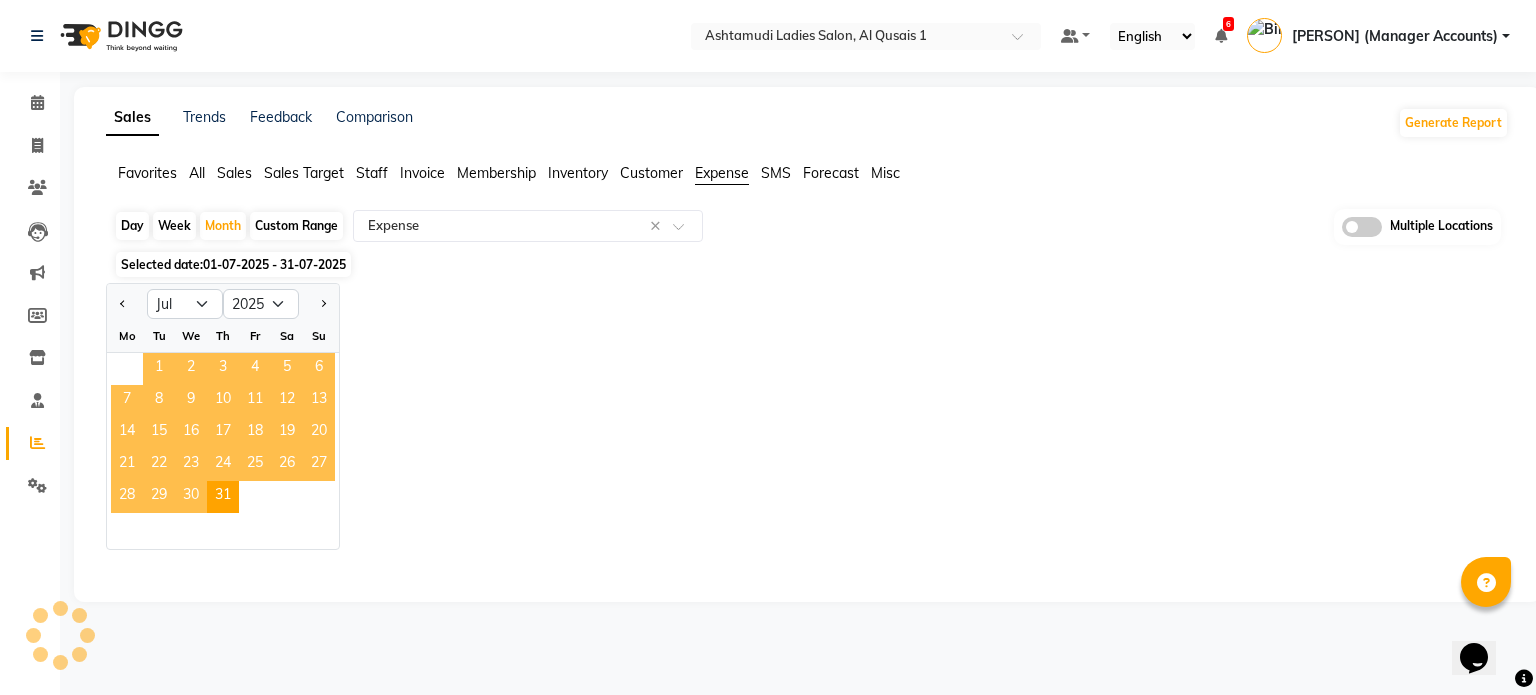 select on "csv" 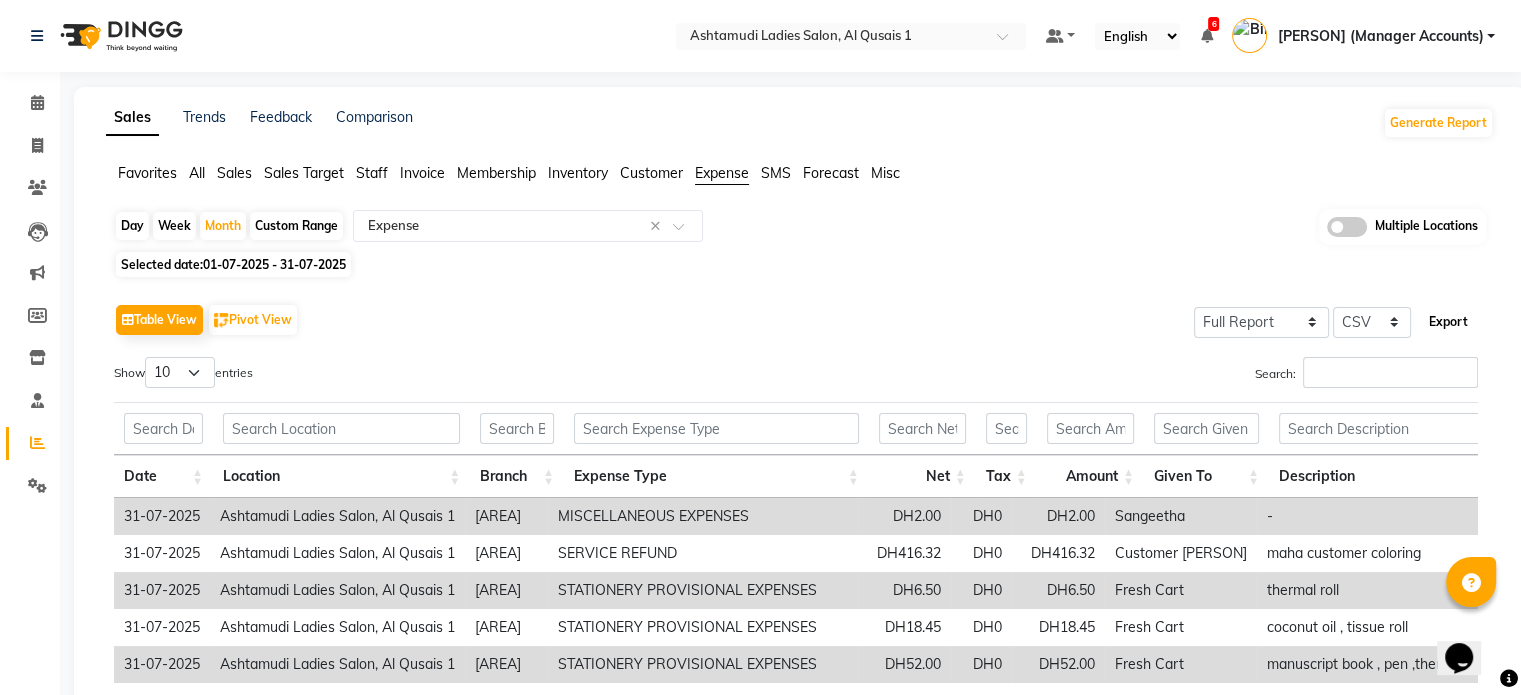 click on "Export" 